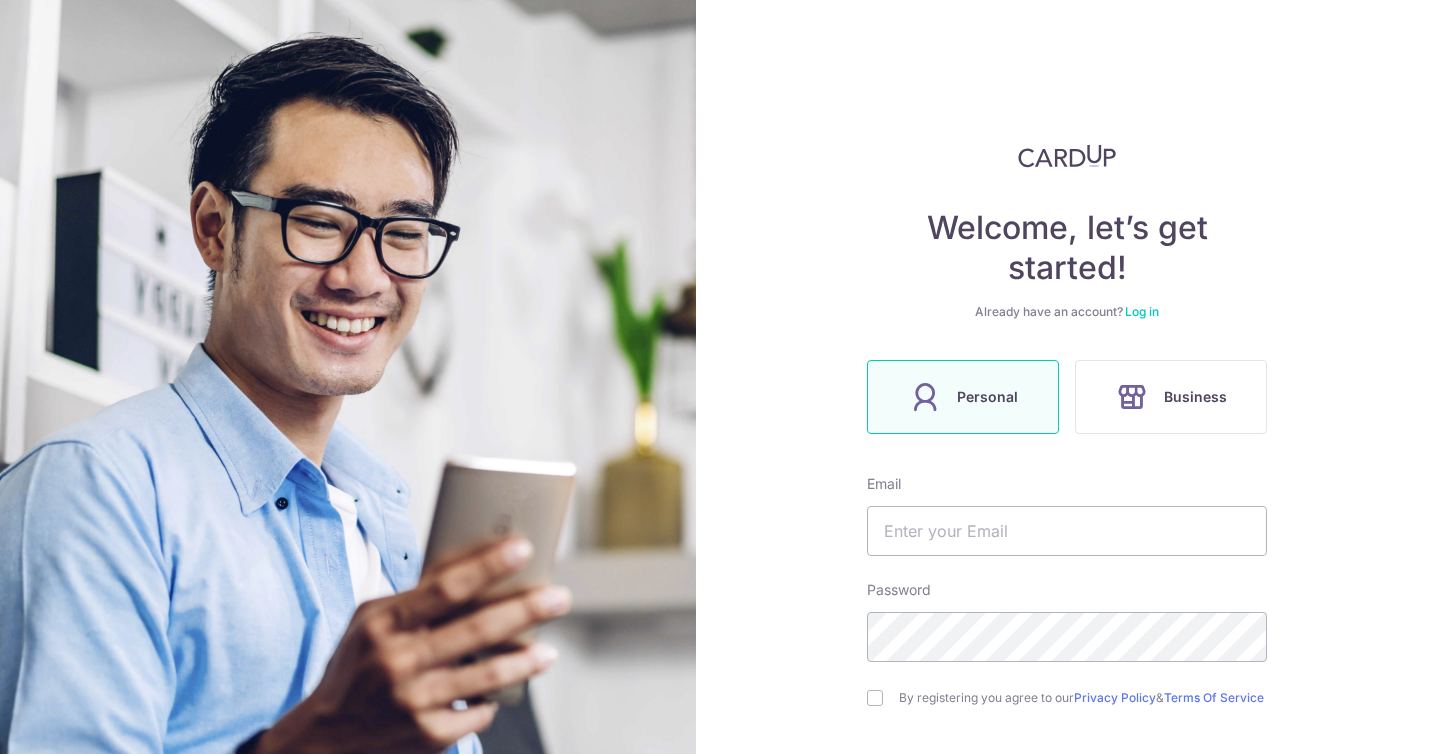 scroll, scrollTop: 0, scrollLeft: 0, axis: both 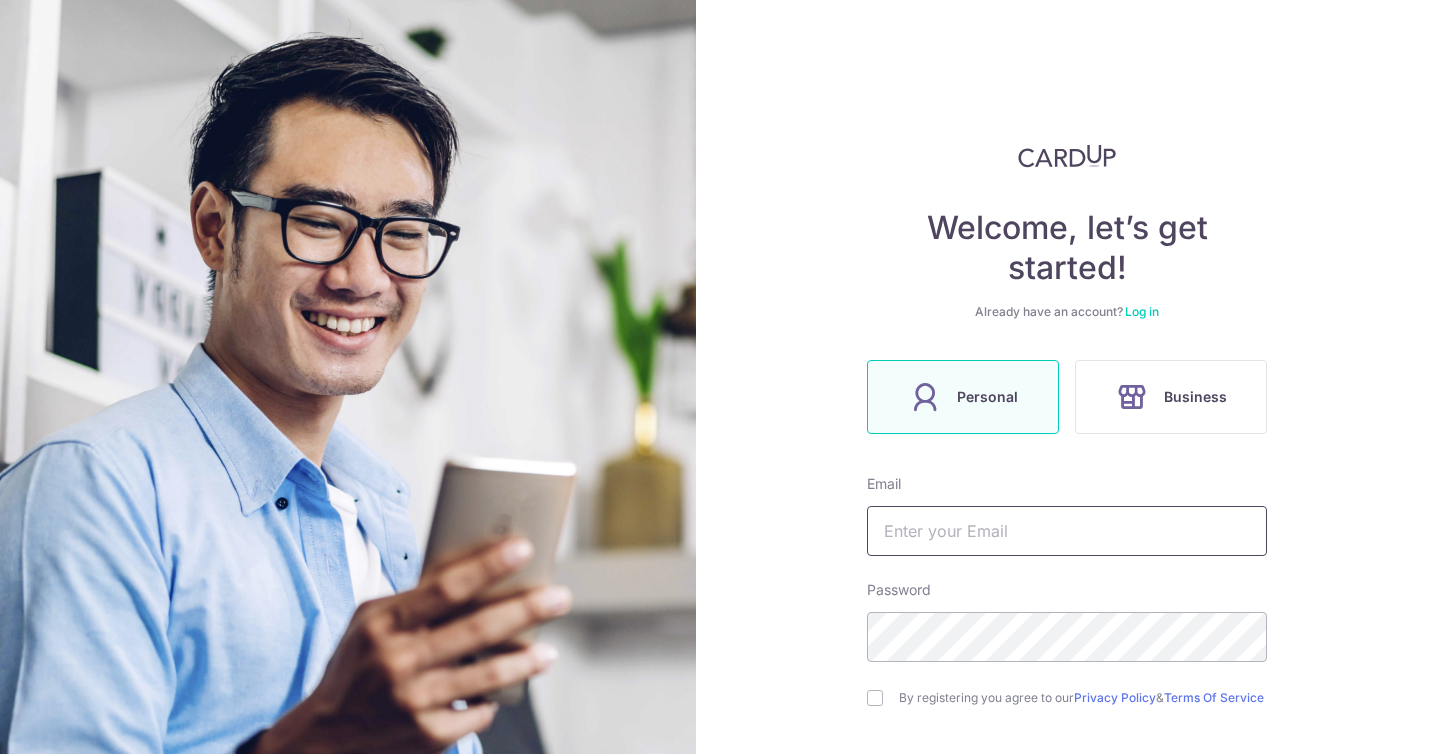 click at bounding box center [1067, 531] 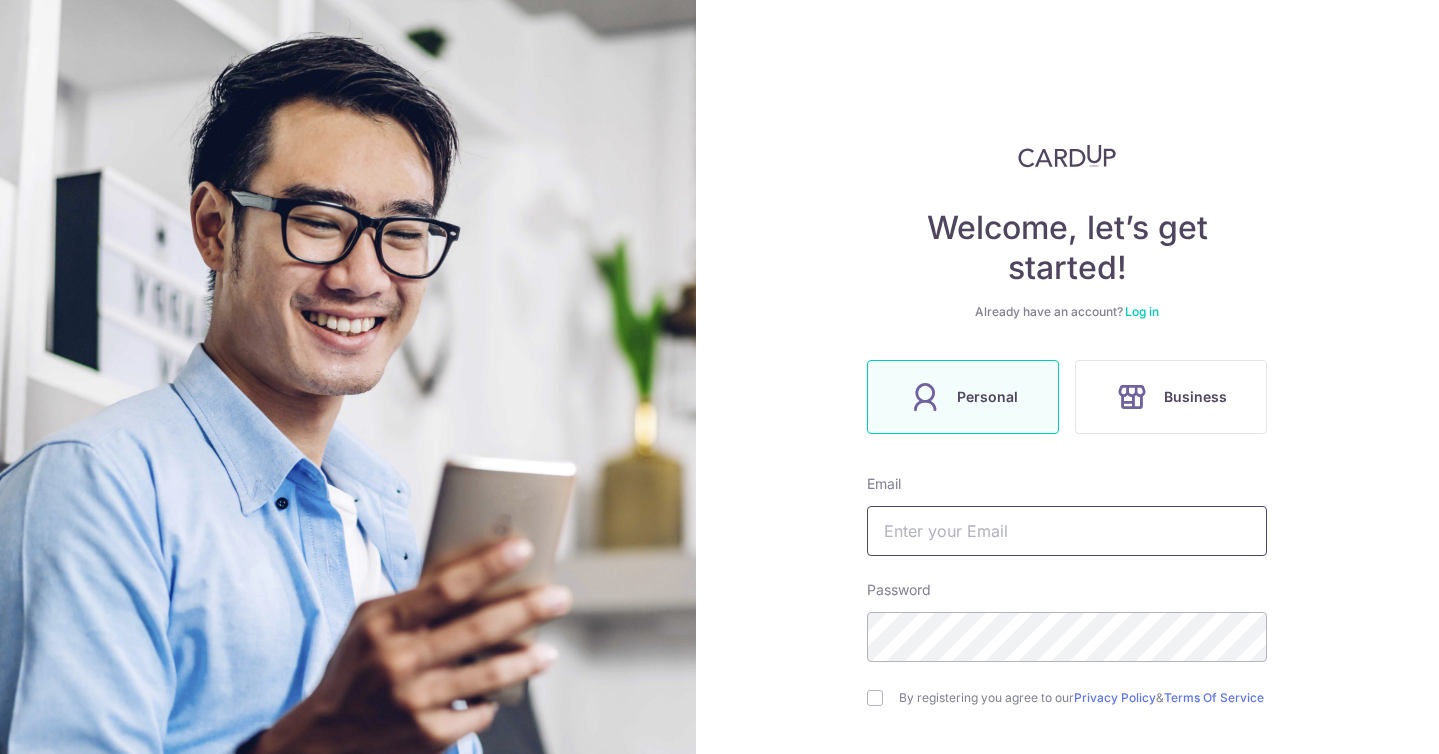 type on "[EMAIL]" 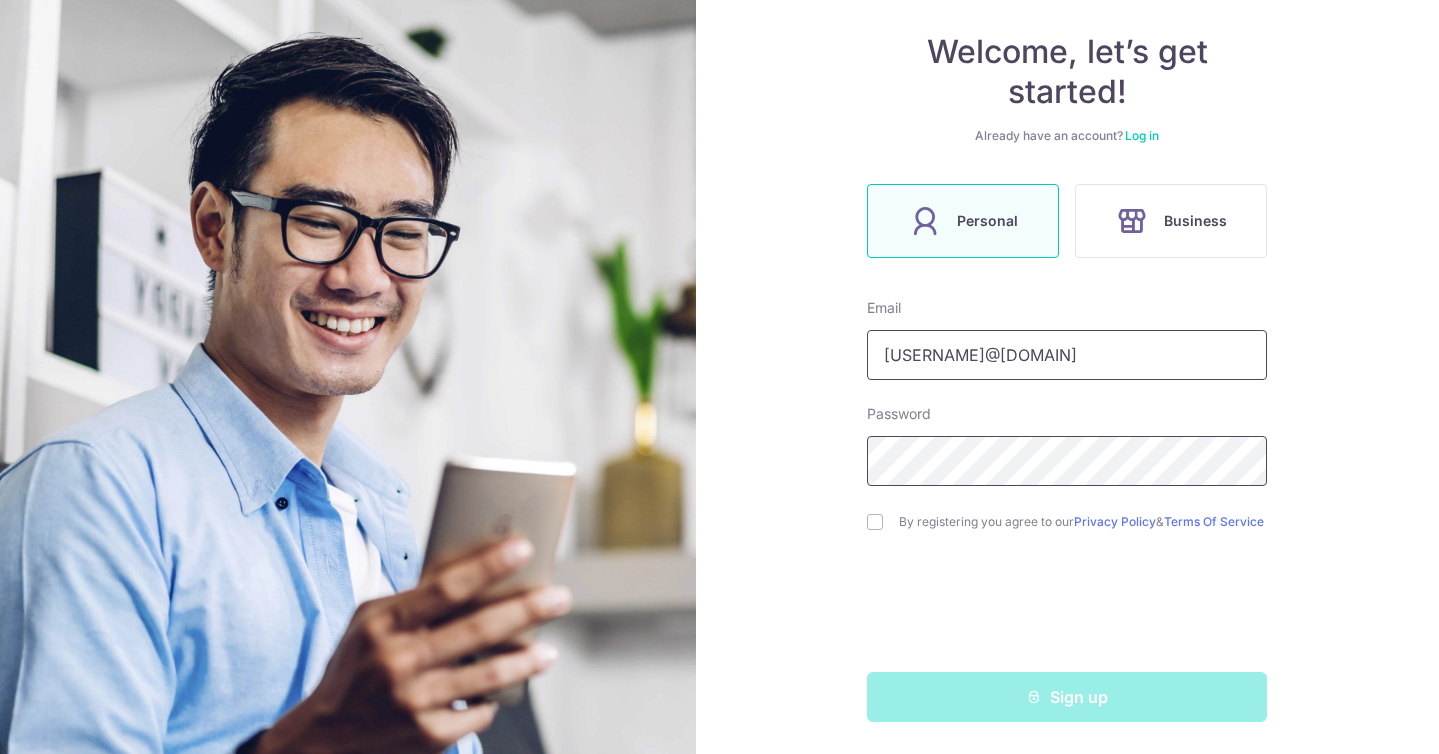scroll, scrollTop: 183, scrollLeft: 0, axis: vertical 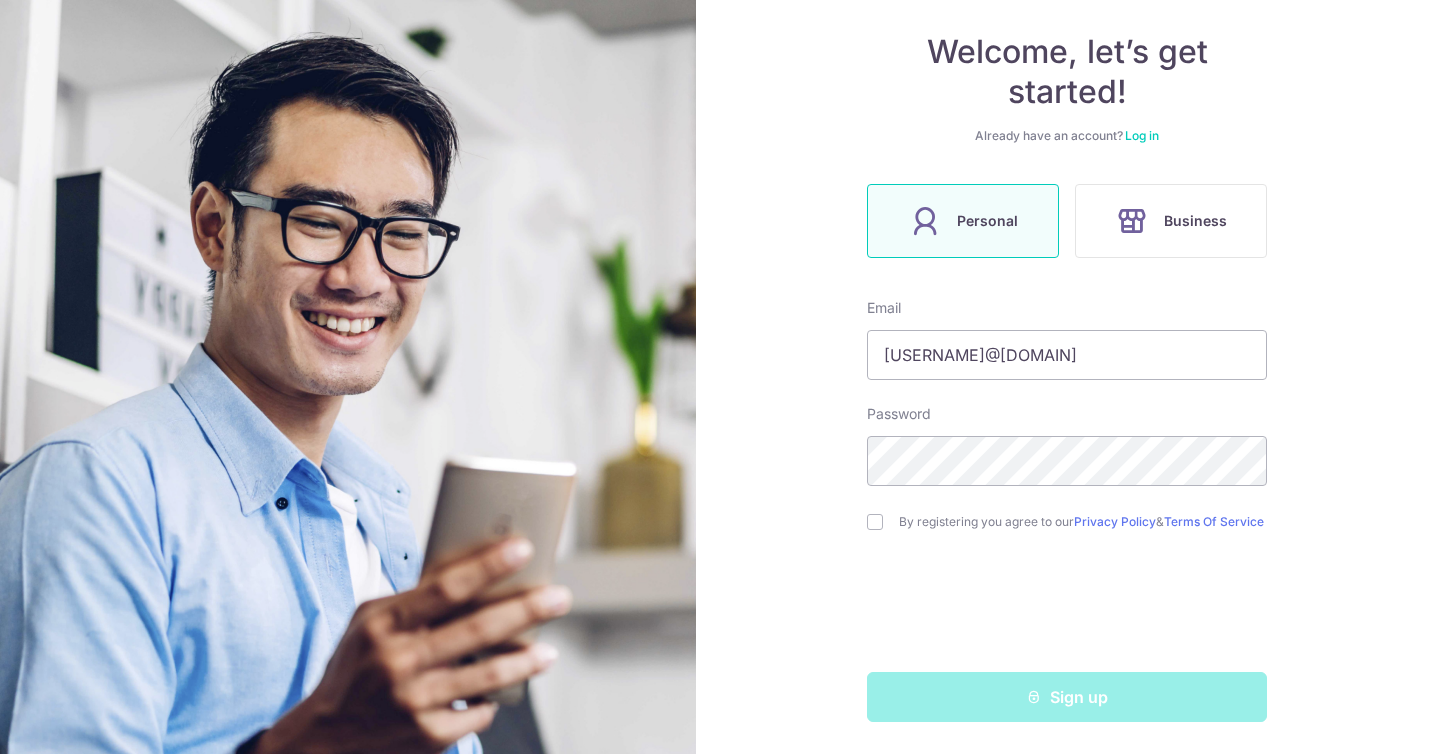 click on "By registering you agree to our
Privacy Policy
&  Terms Of Service" at bounding box center (1067, 522) 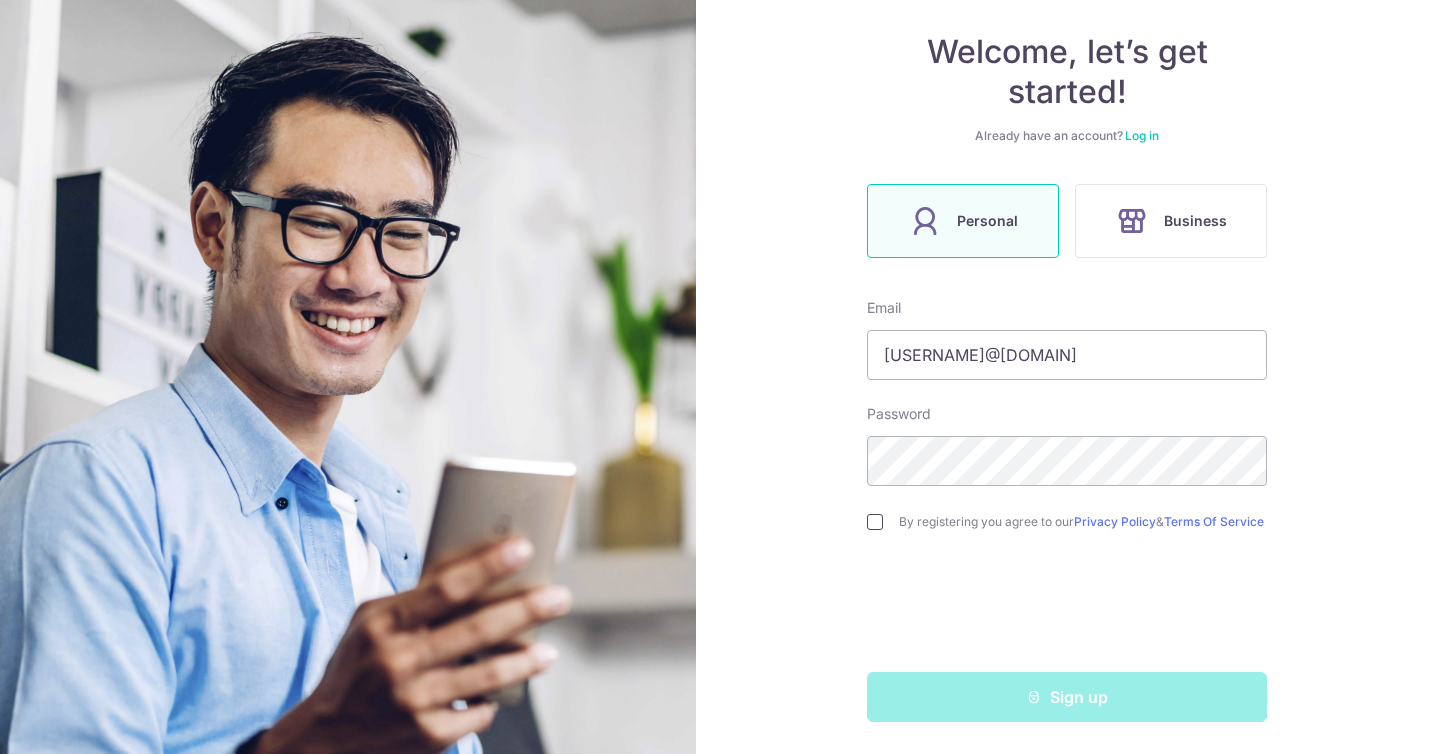 click at bounding box center [875, 522] 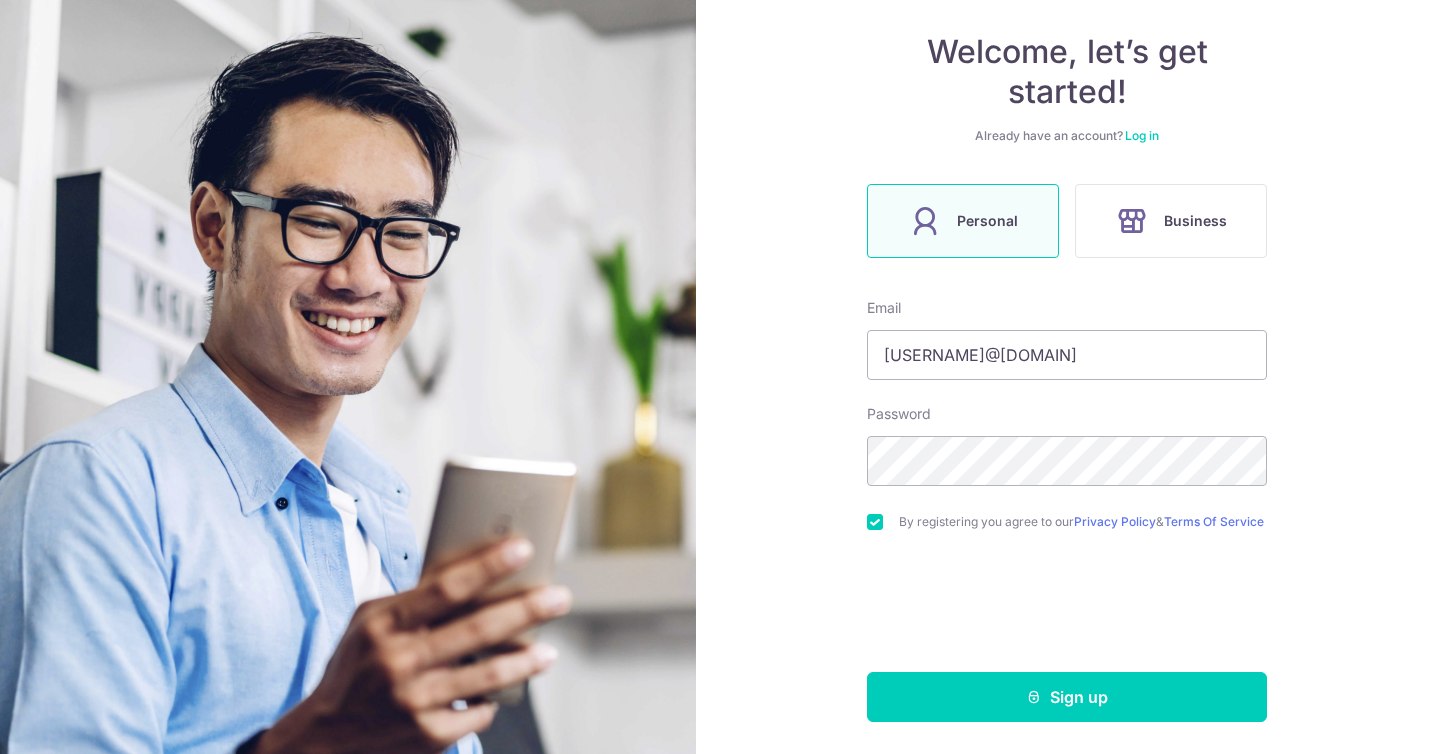 scroll, scrollTop: 183, scrollLeft: 0, axis: vertical 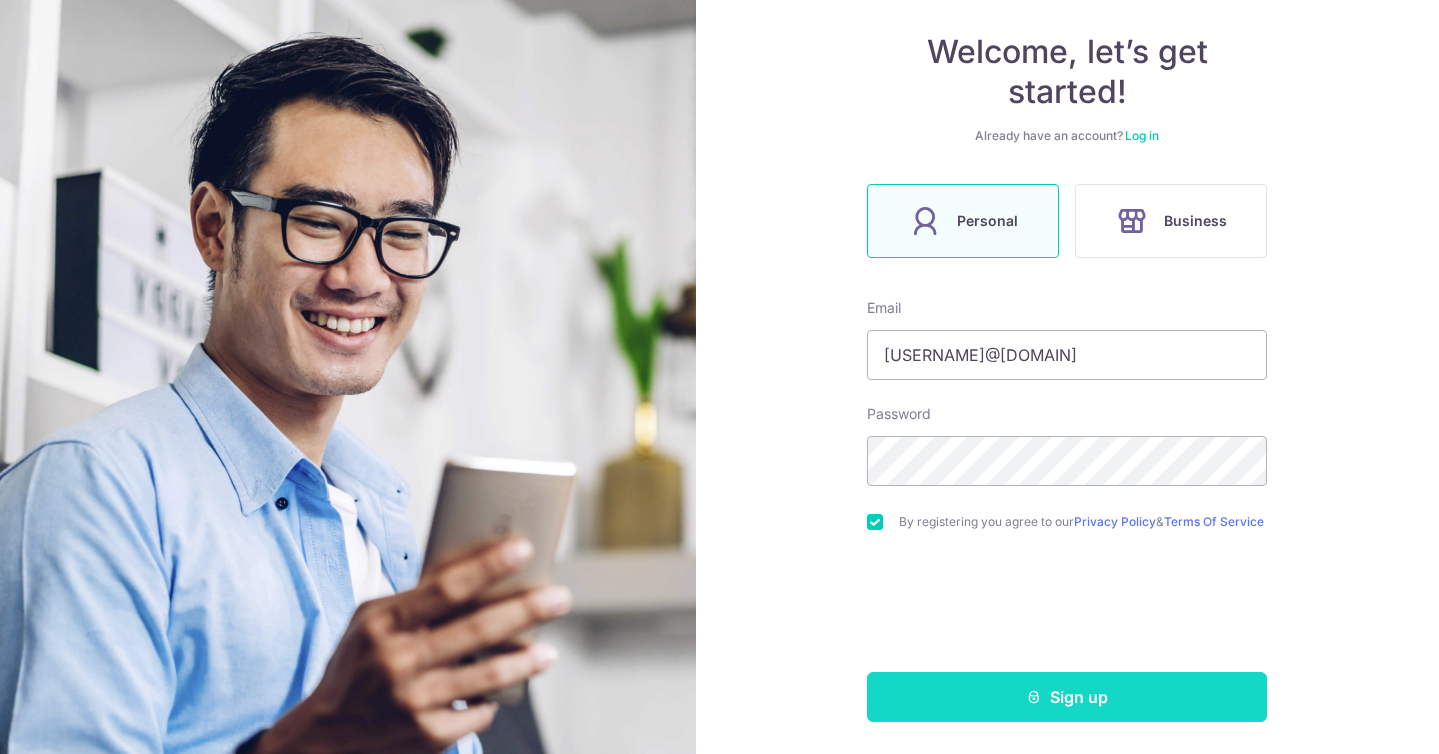 click on "Sign up" at bounding box center (1067, 697) 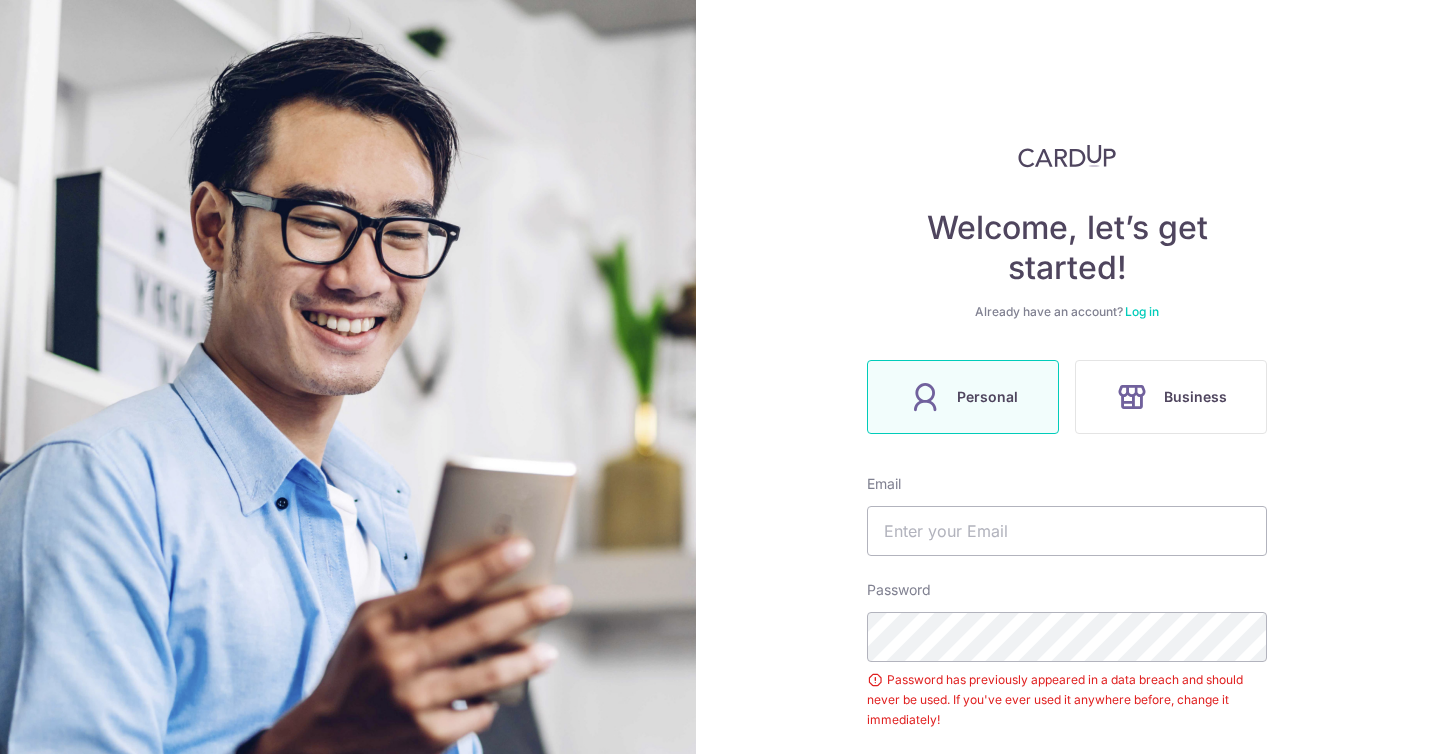 scroll, scrollTop: 0, scrollLeft: 0, axis: both 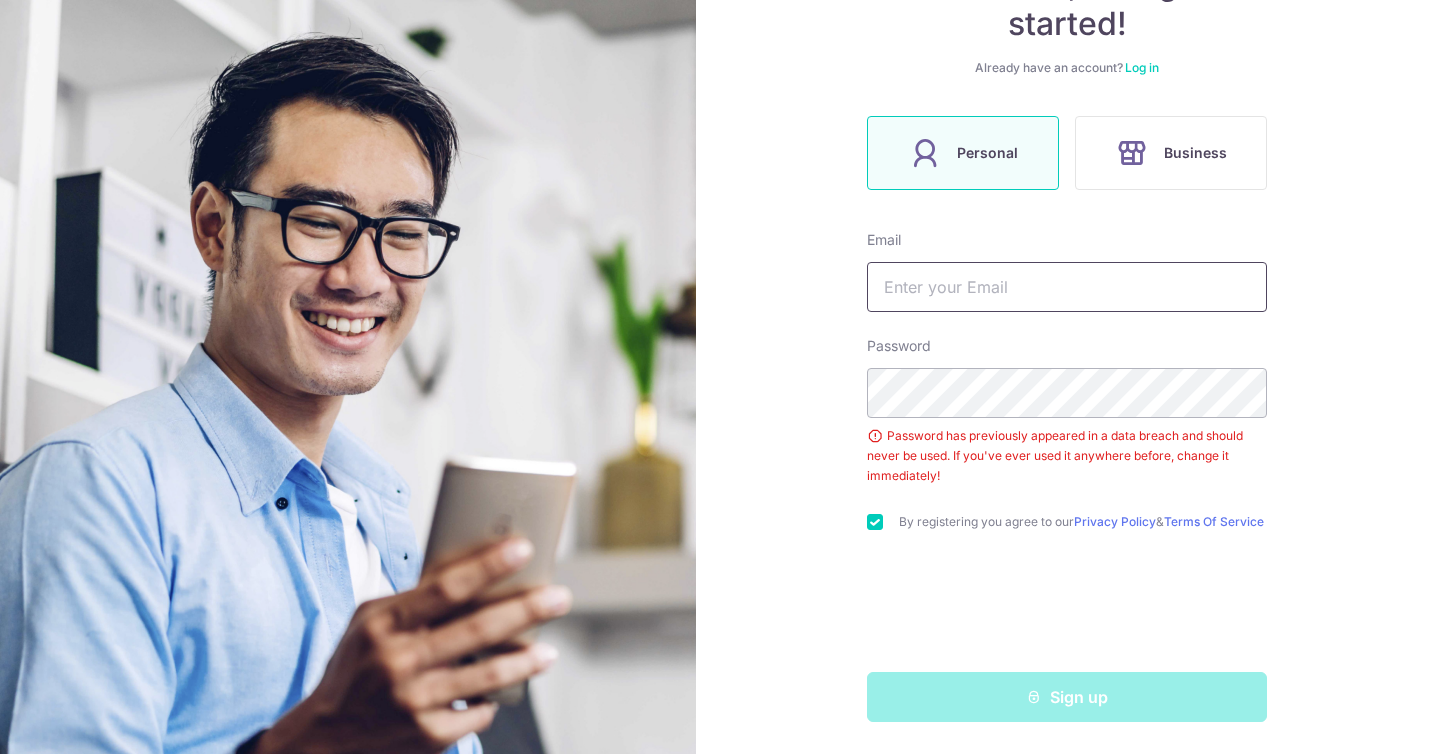 click at bounding box center (1067, 287) 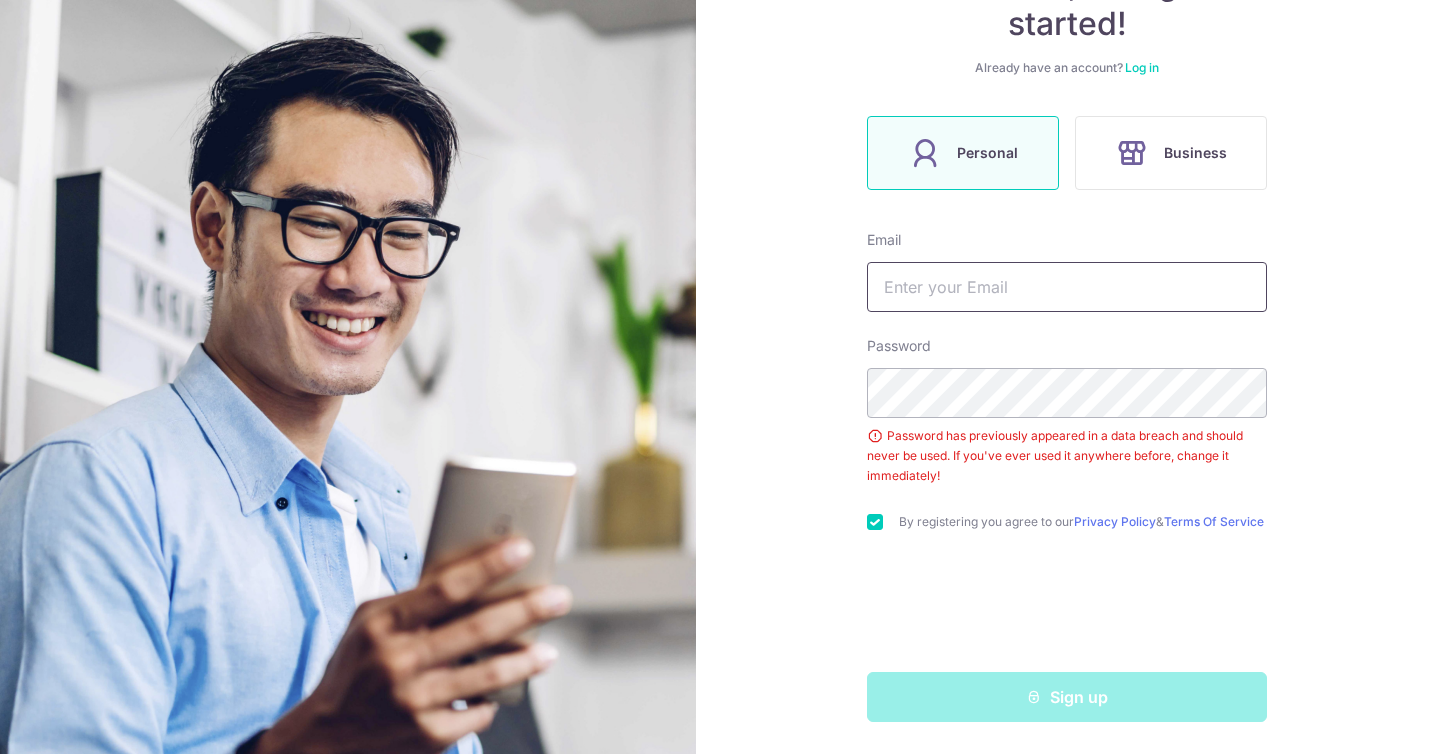 type on "[USERNAME]@[DOMAIN]" 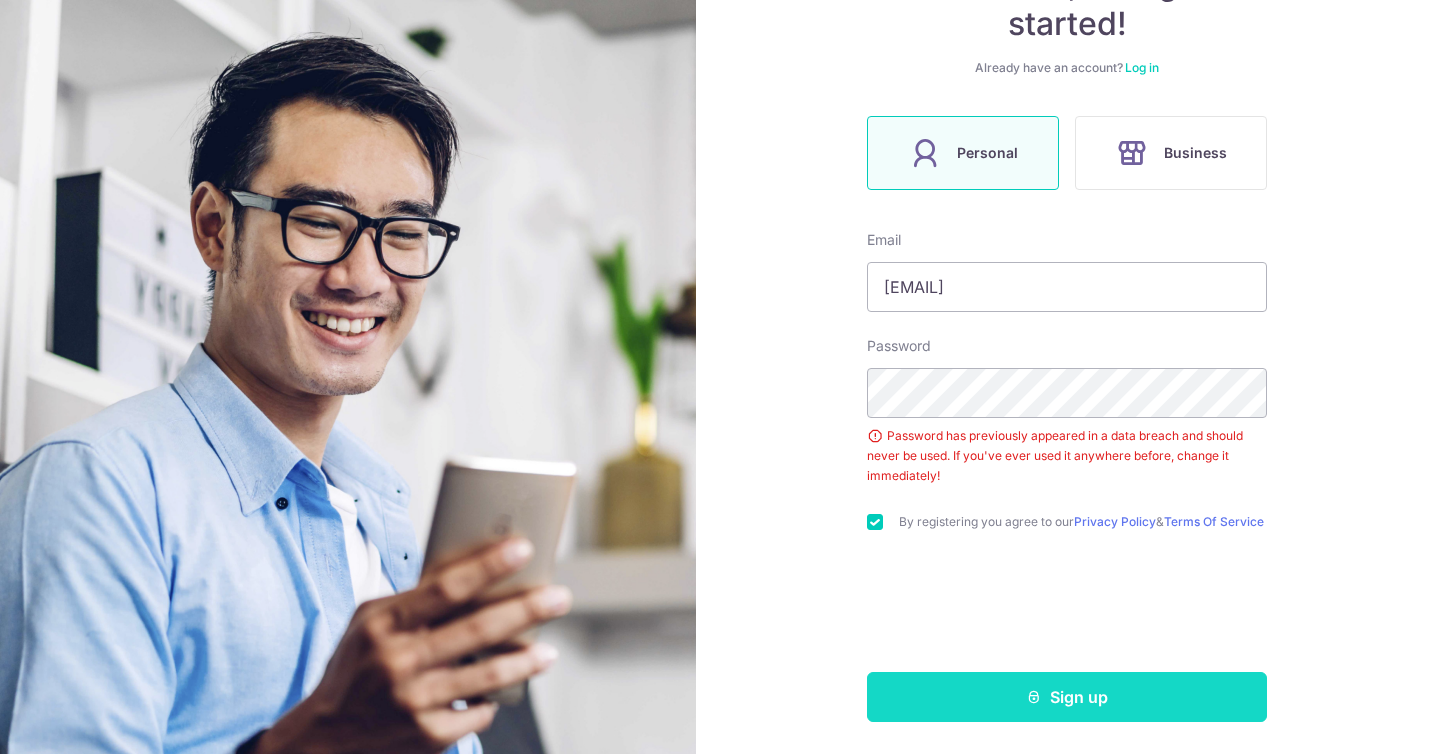 click on "Sign up" at bounding box center (1067, 697) 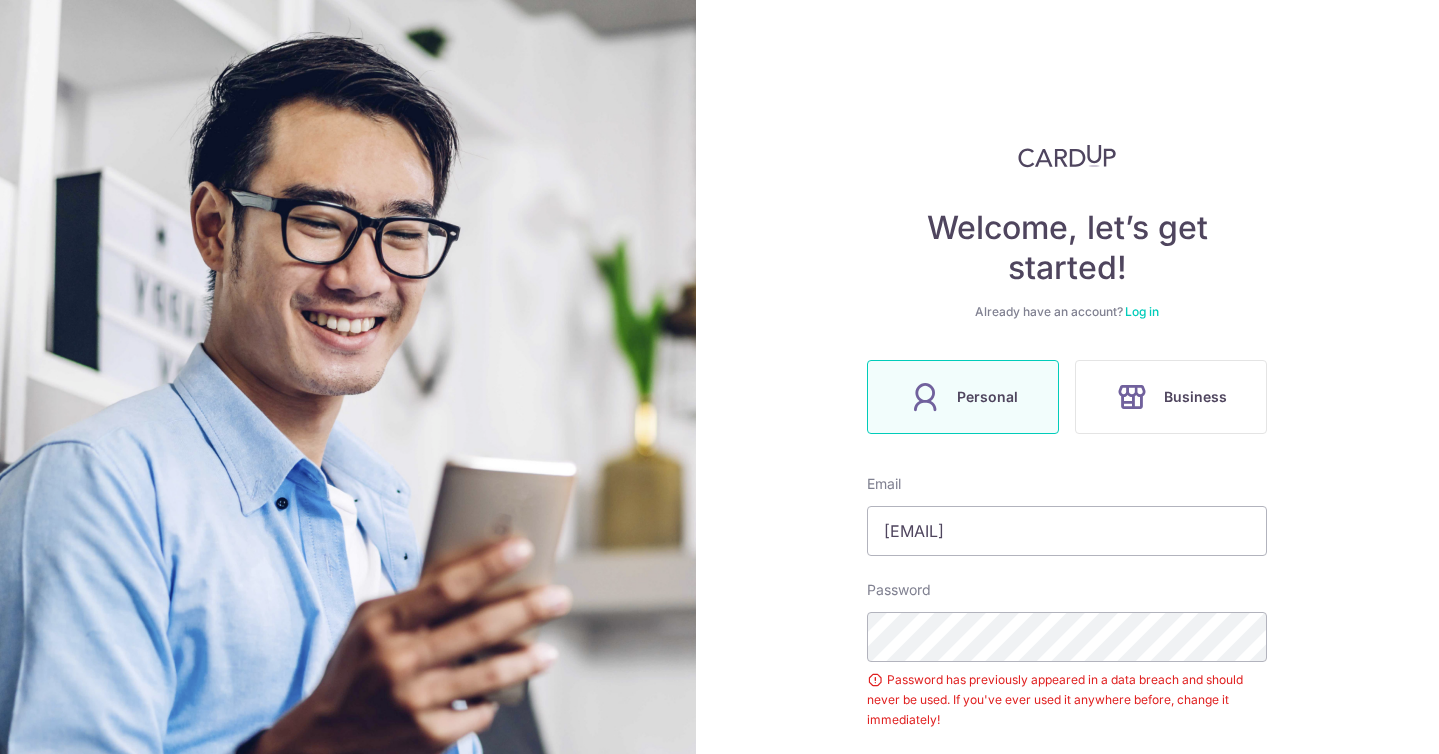 scroll, scrollTop: 252, scrollLeft: 0, axis: vertical 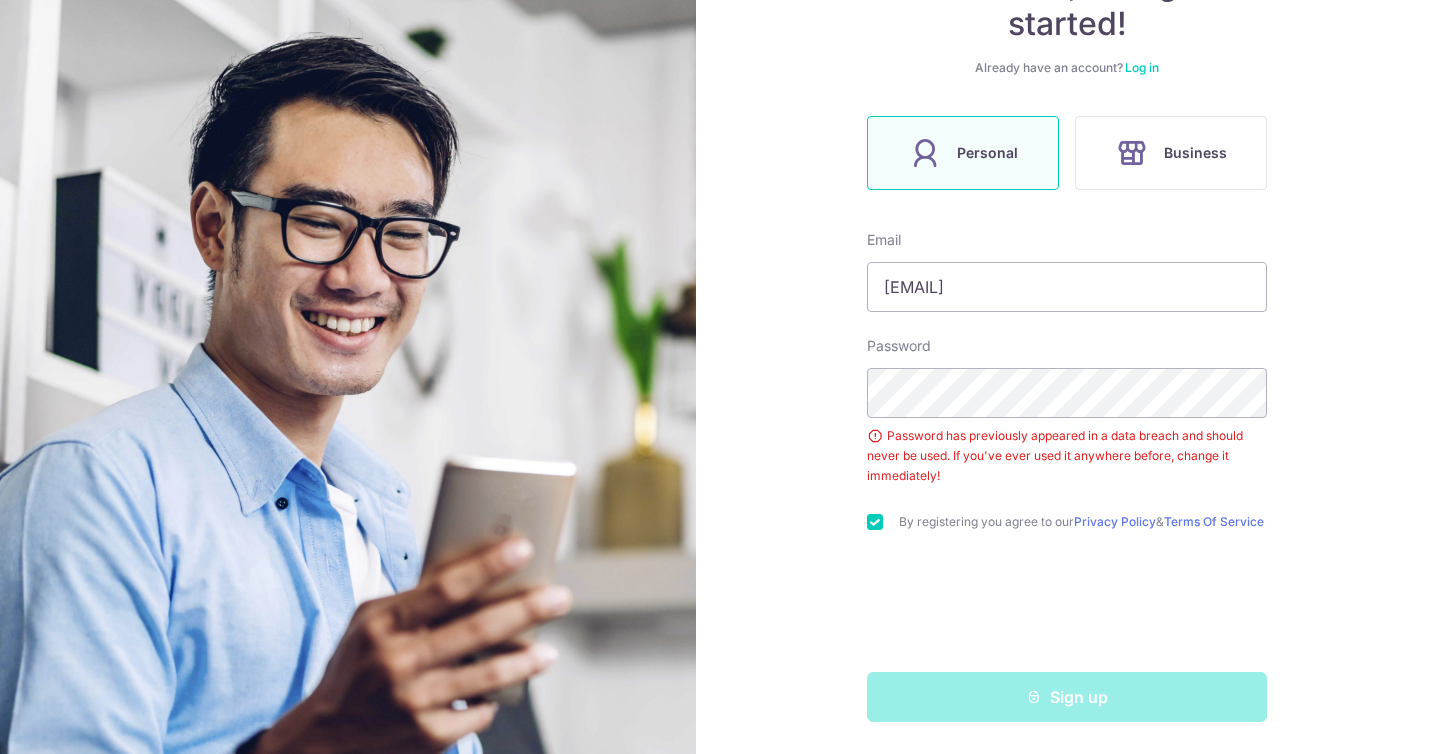 click on "Sign up" at bounding box center (1067, 697) 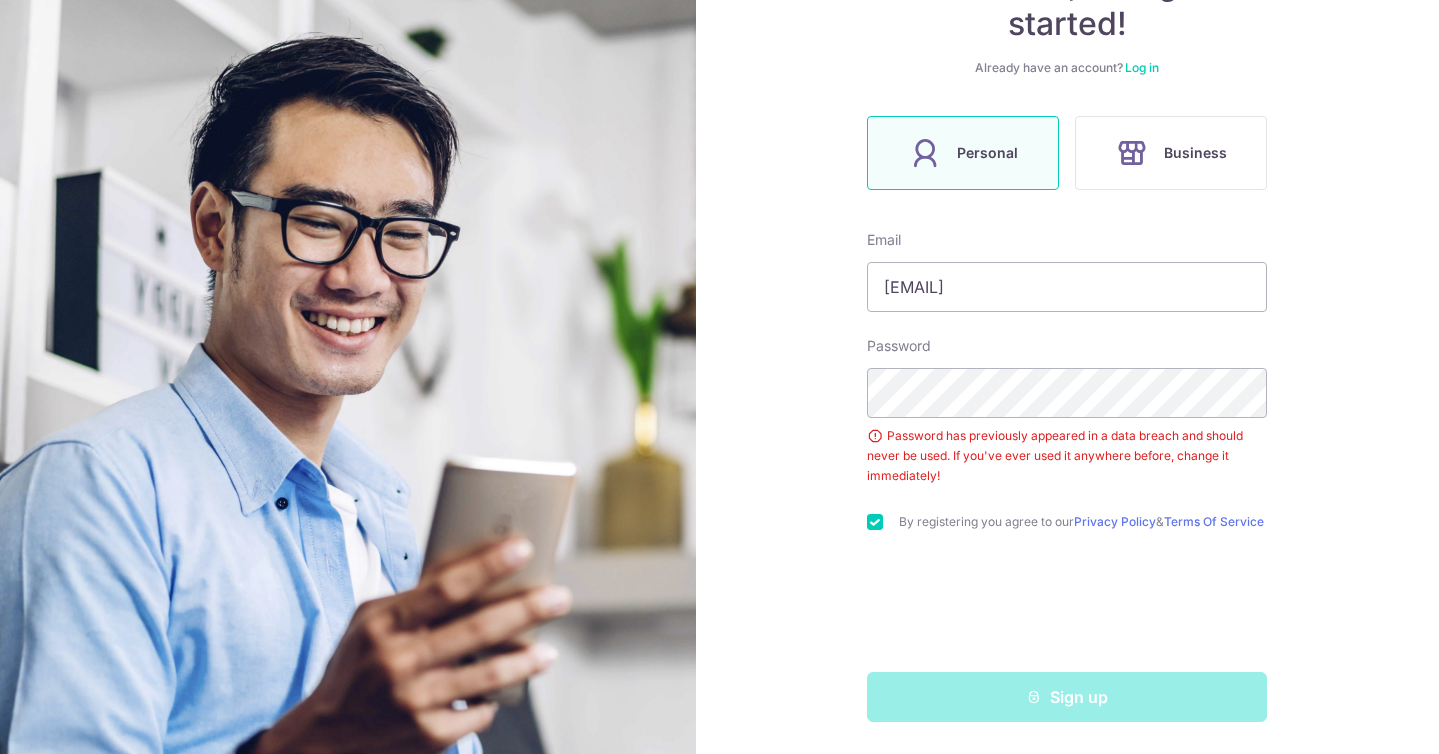 click on "Password has previously appeared in a data breach and should never be used. If you've ever used it anywhere before, change it immediately!" at bounding box center (1067, 456) 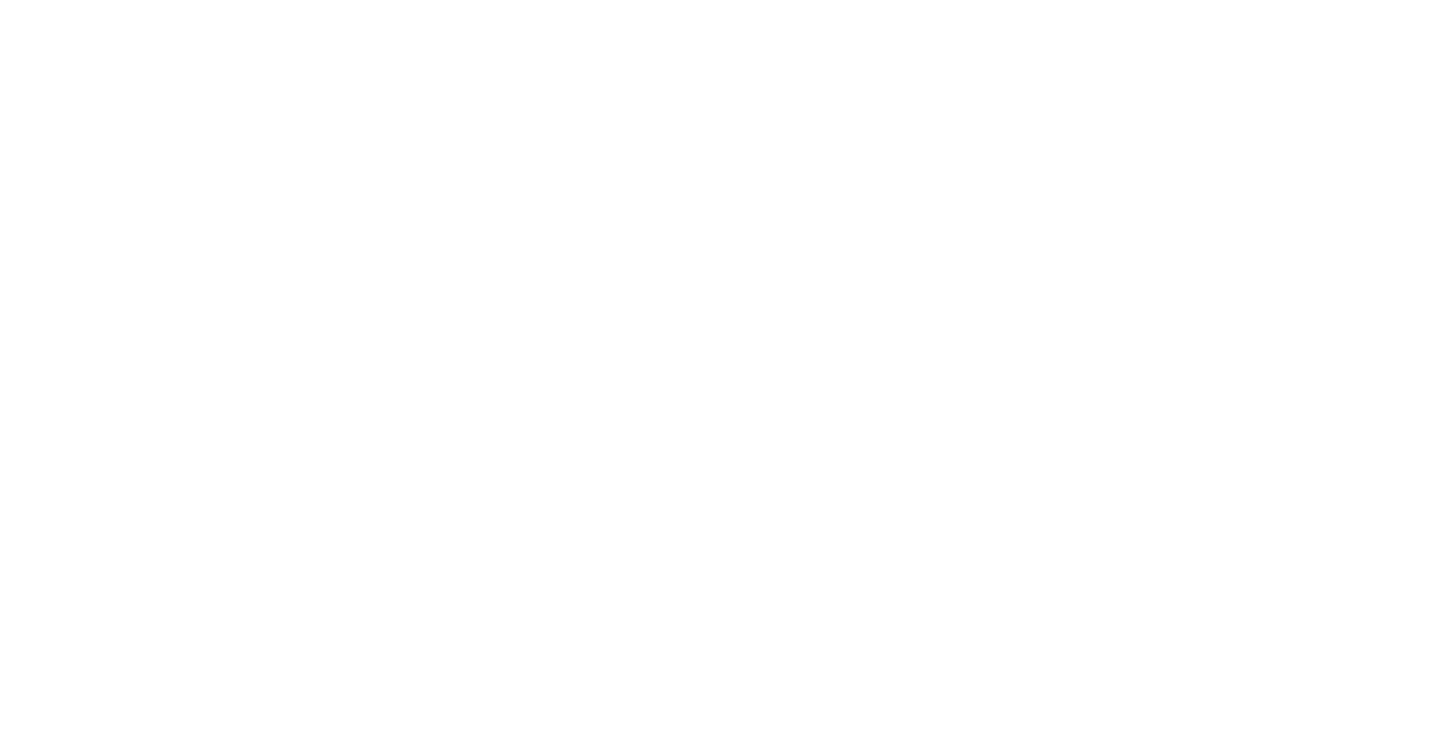 scroll, scrollTop: 0, scrollLeft: 0, axis: both 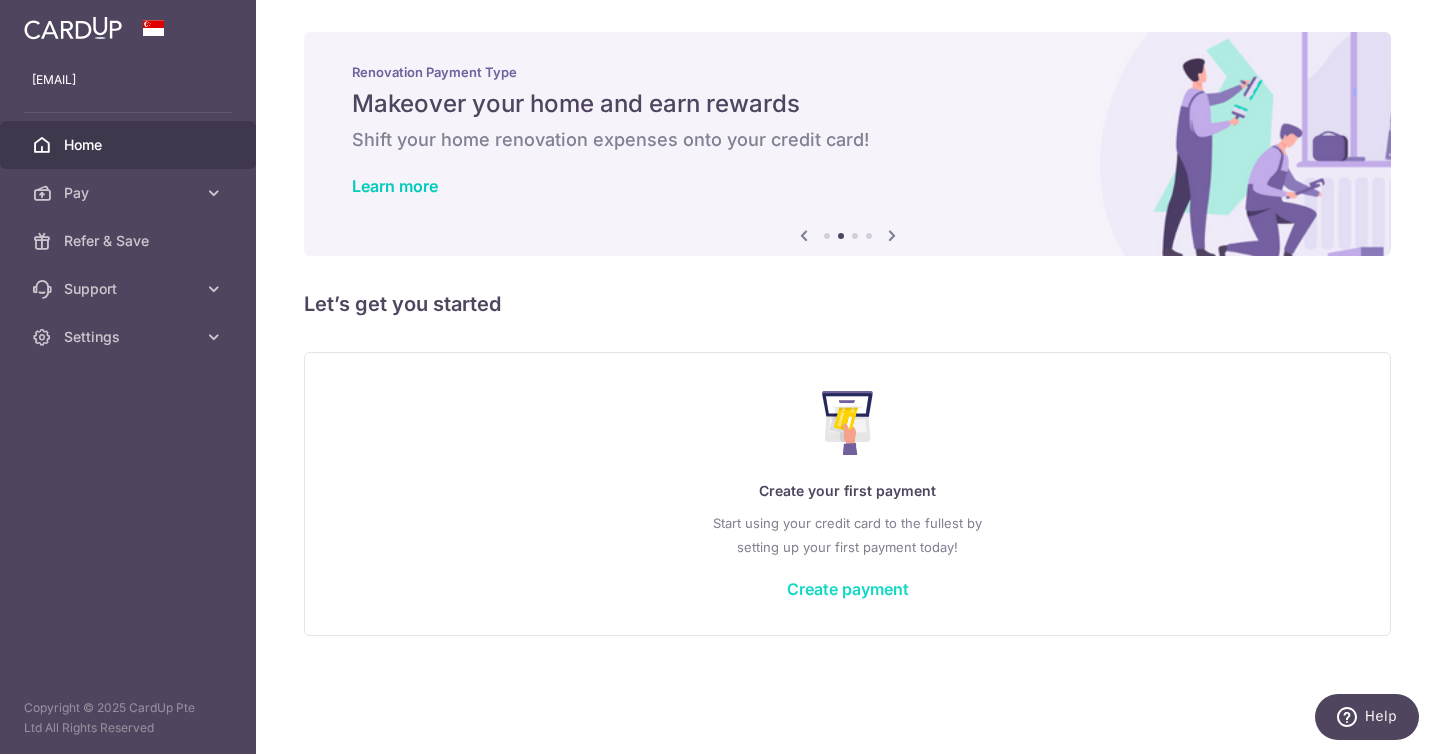 click on "Create payment" at bounding box center (848, 589) 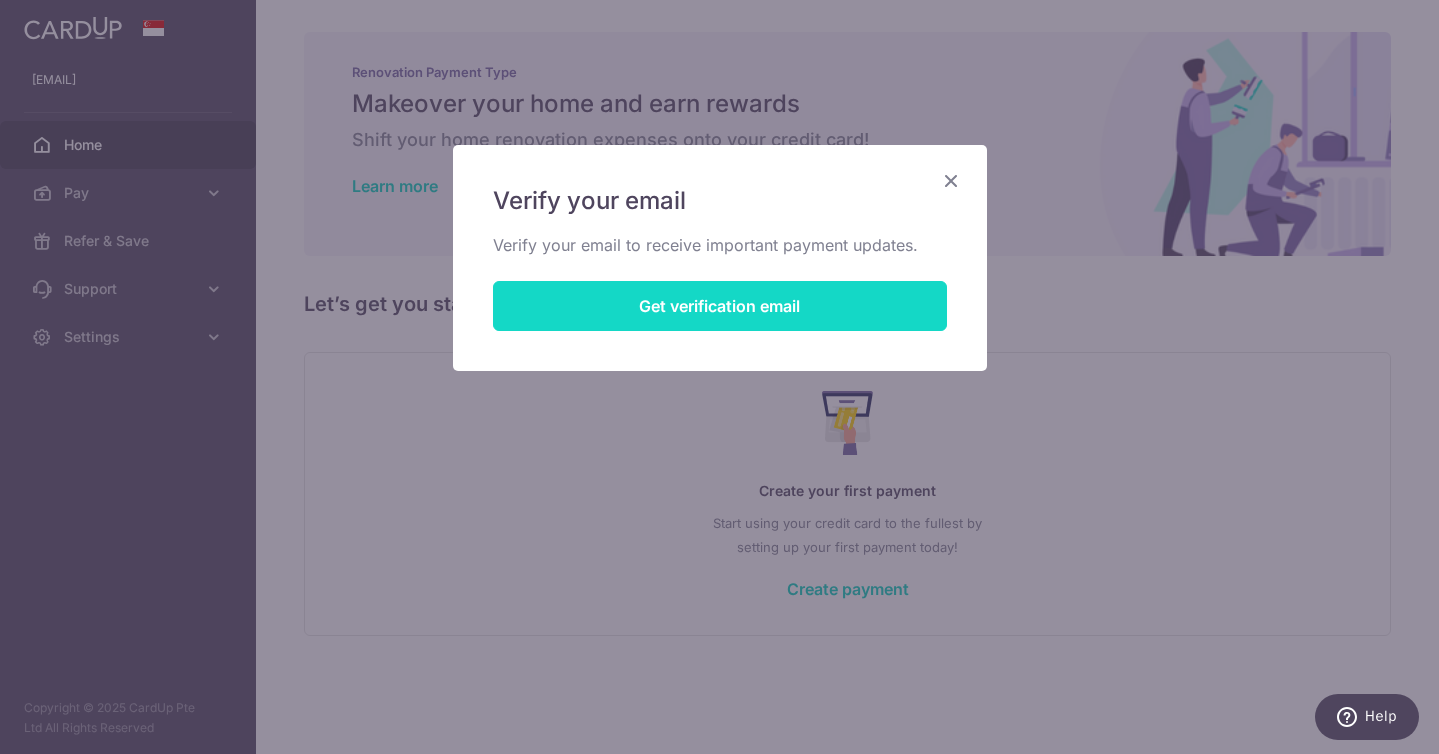 click on "Get verification email" at bounding box center [720, 306] 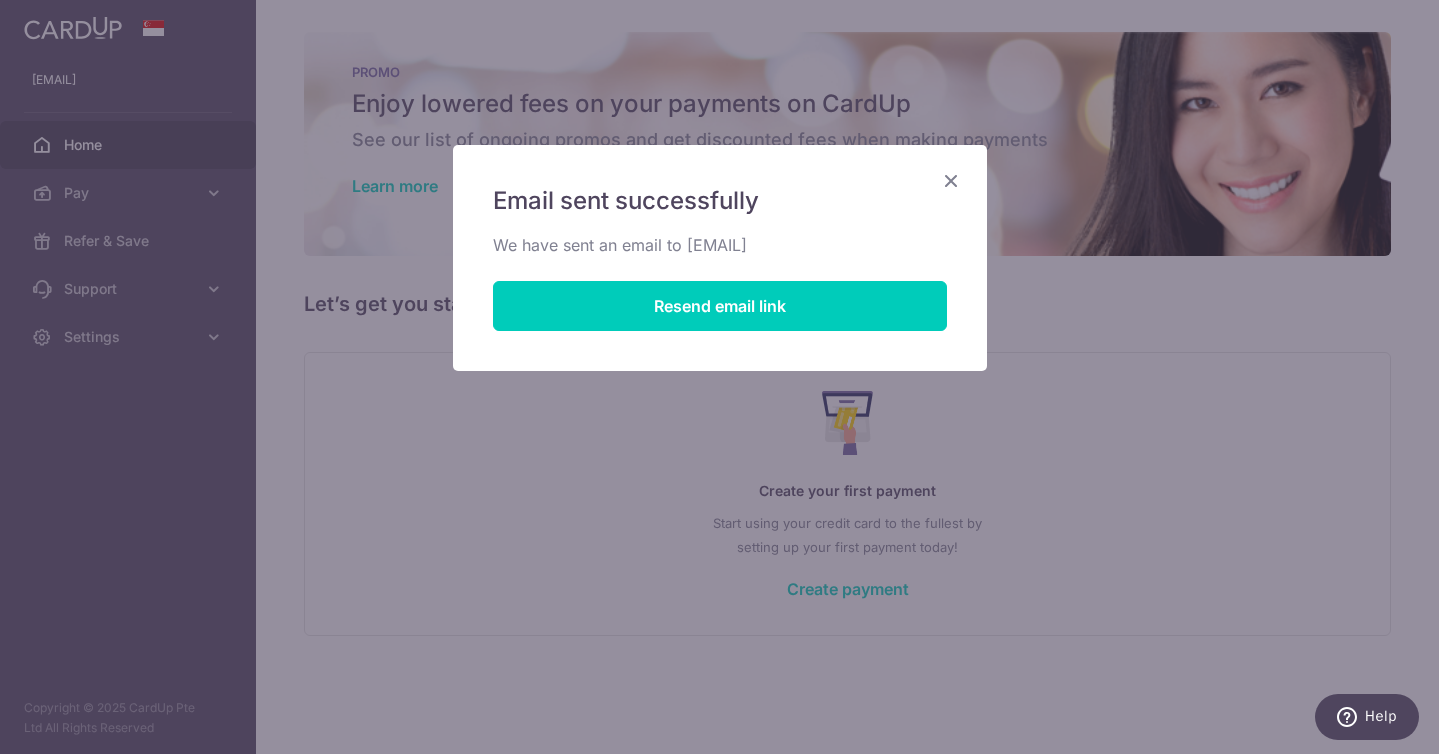 click at bounding box center (951, 180) 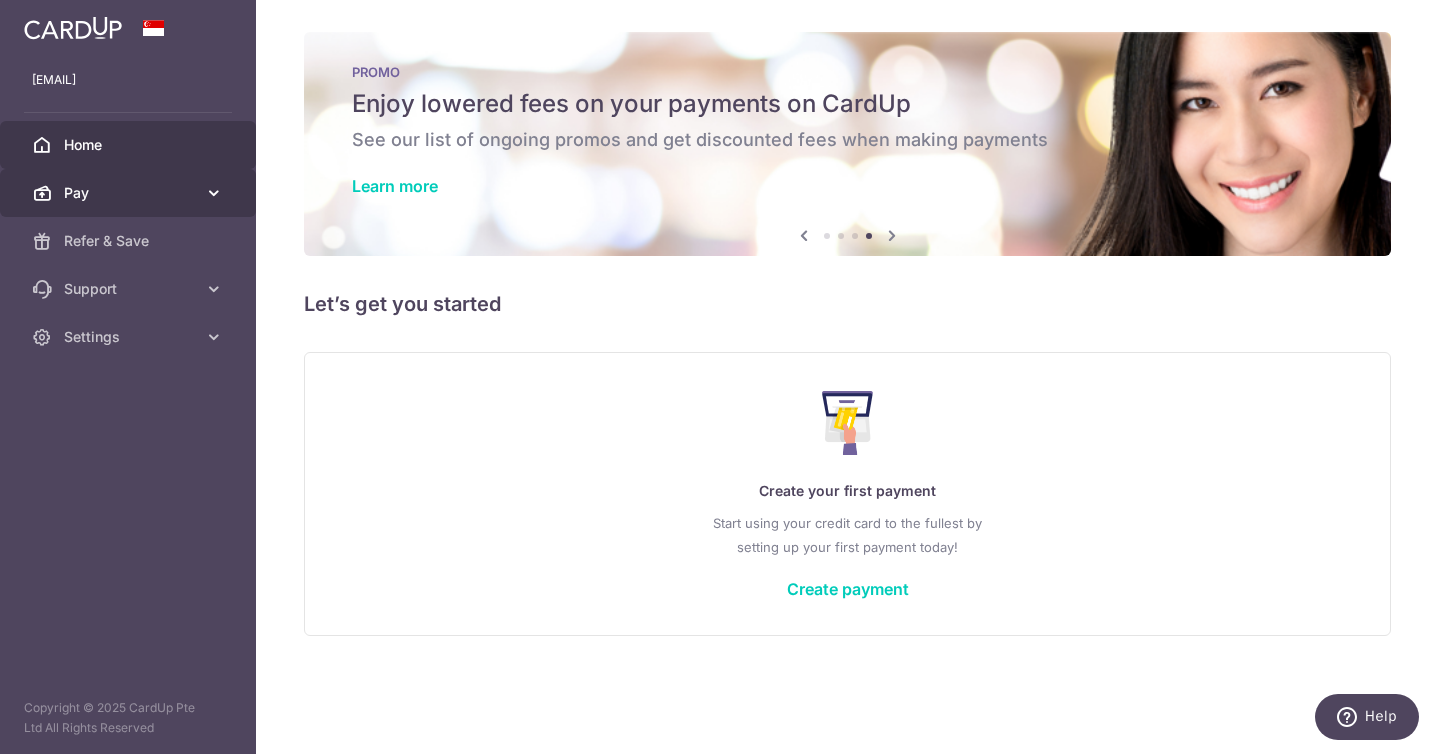 click on "Pay" at bounding box center (130, 193) 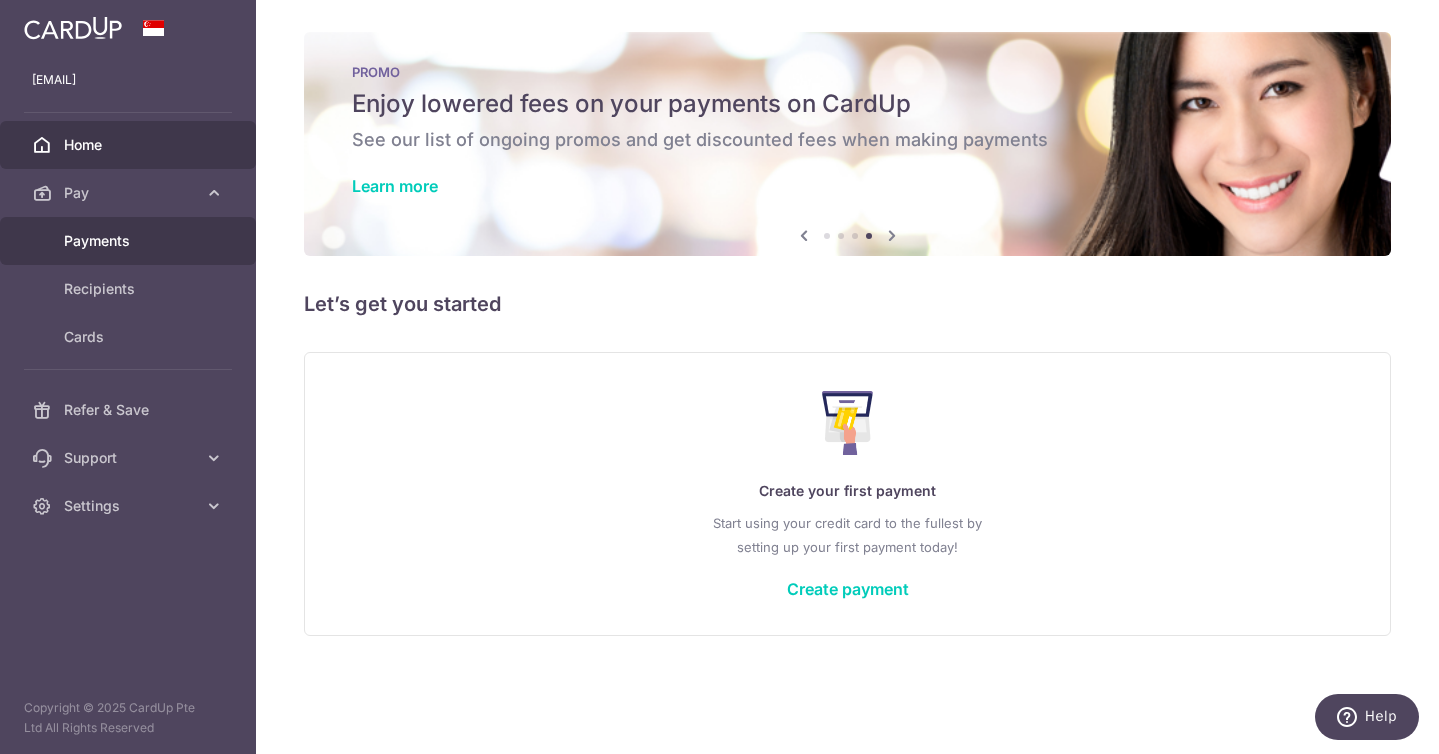 click on "Payments" at bounding box center [128, 241] 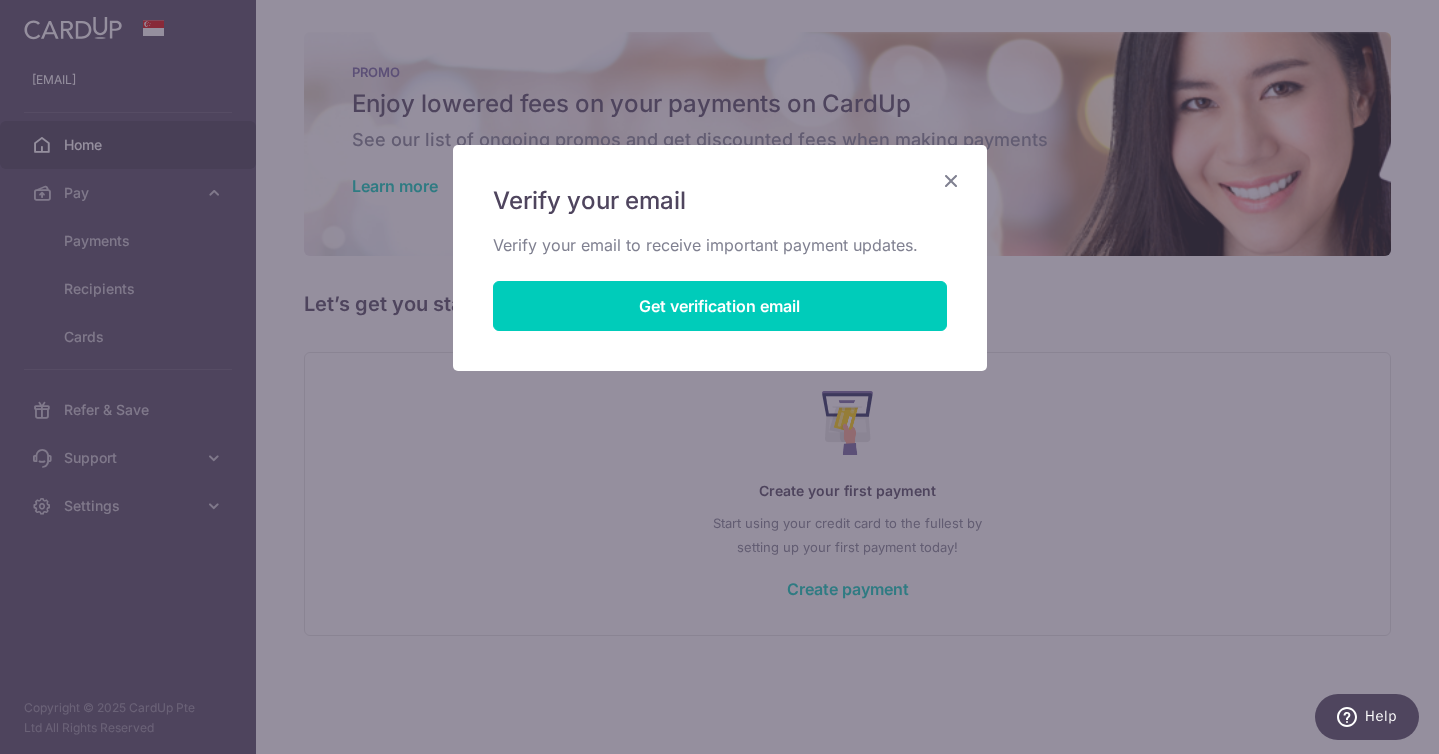 click at bounding box center (951, 180) 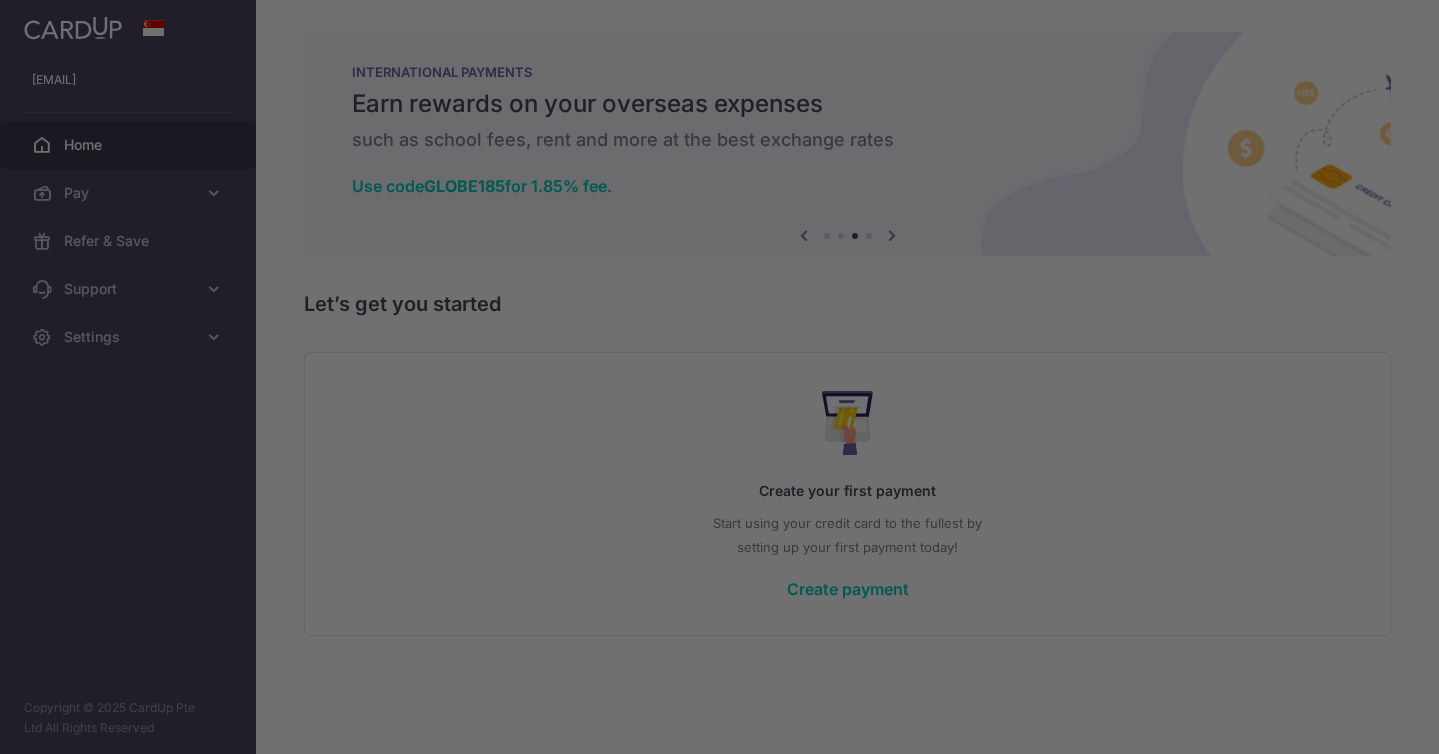 scroll, scrollTop: 0, scrollLeft: 0, axis: both 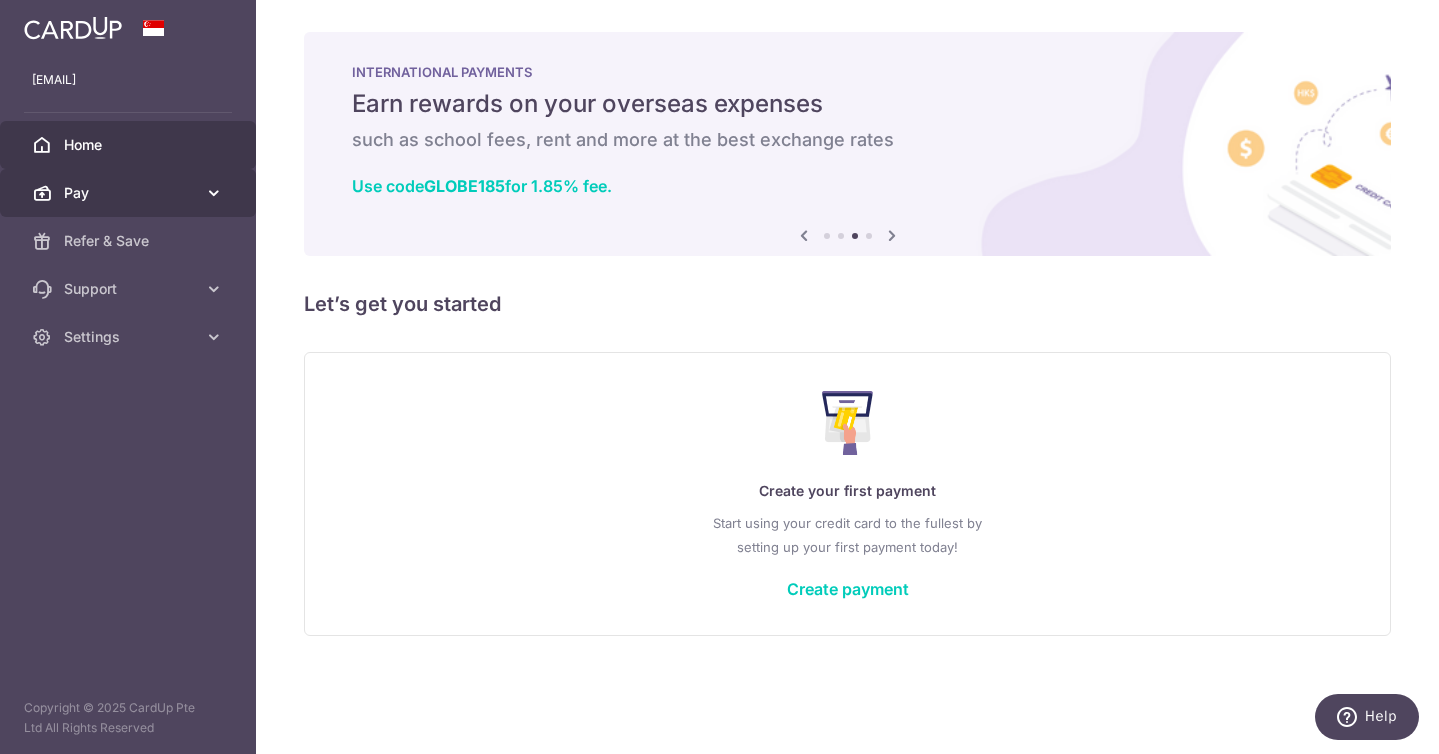 click on "Pay" at bounding box center (130, 193) 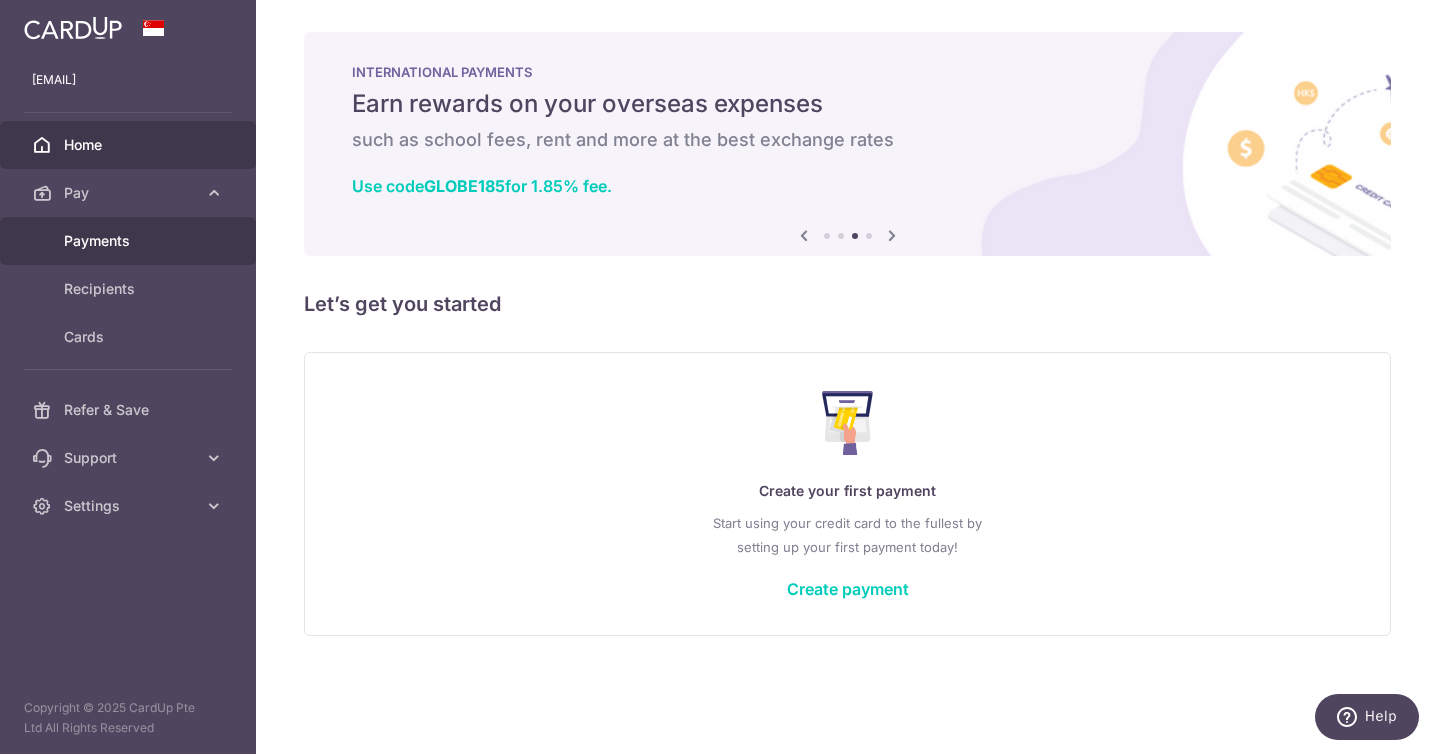 click on "Payments" at bounding box center (130, 241) 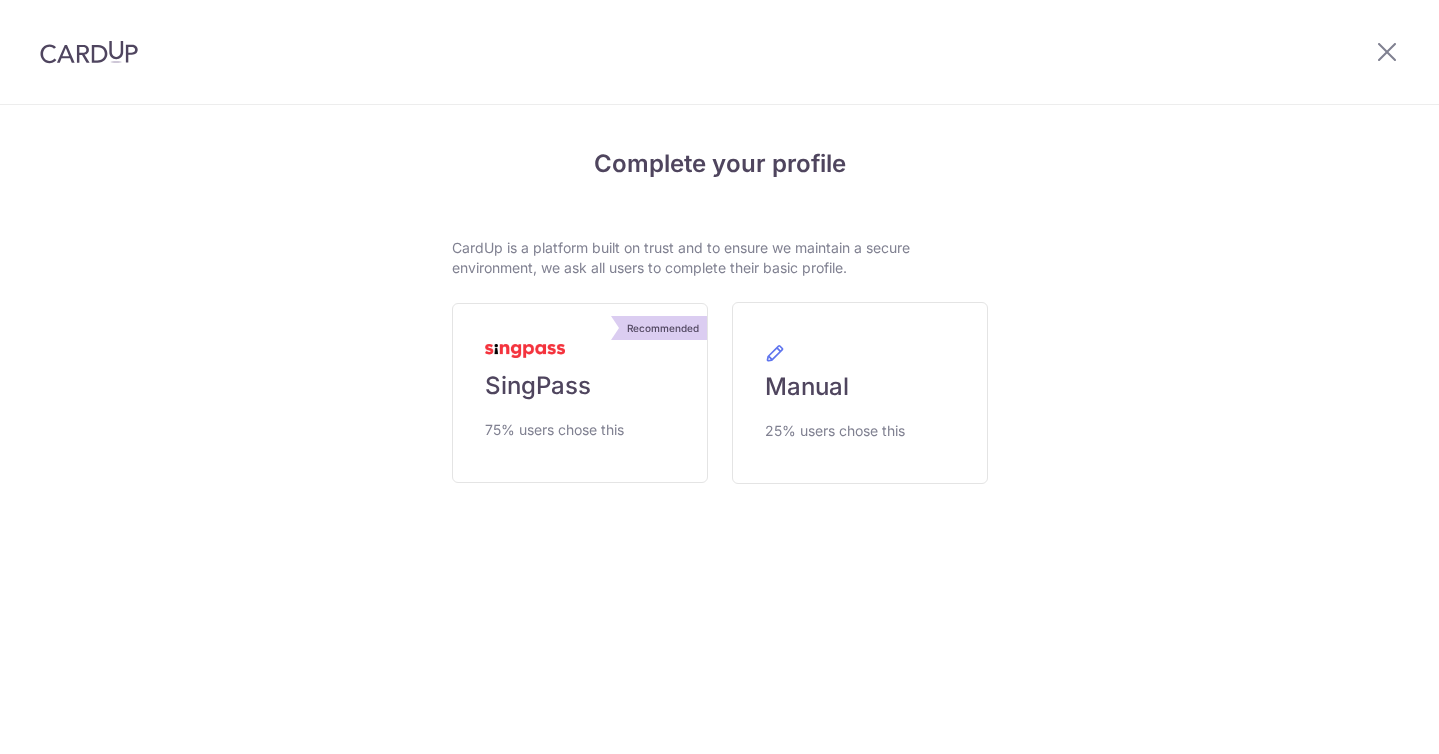 scroll, scrollTop: 0, scrollLeft: 0, axis: both 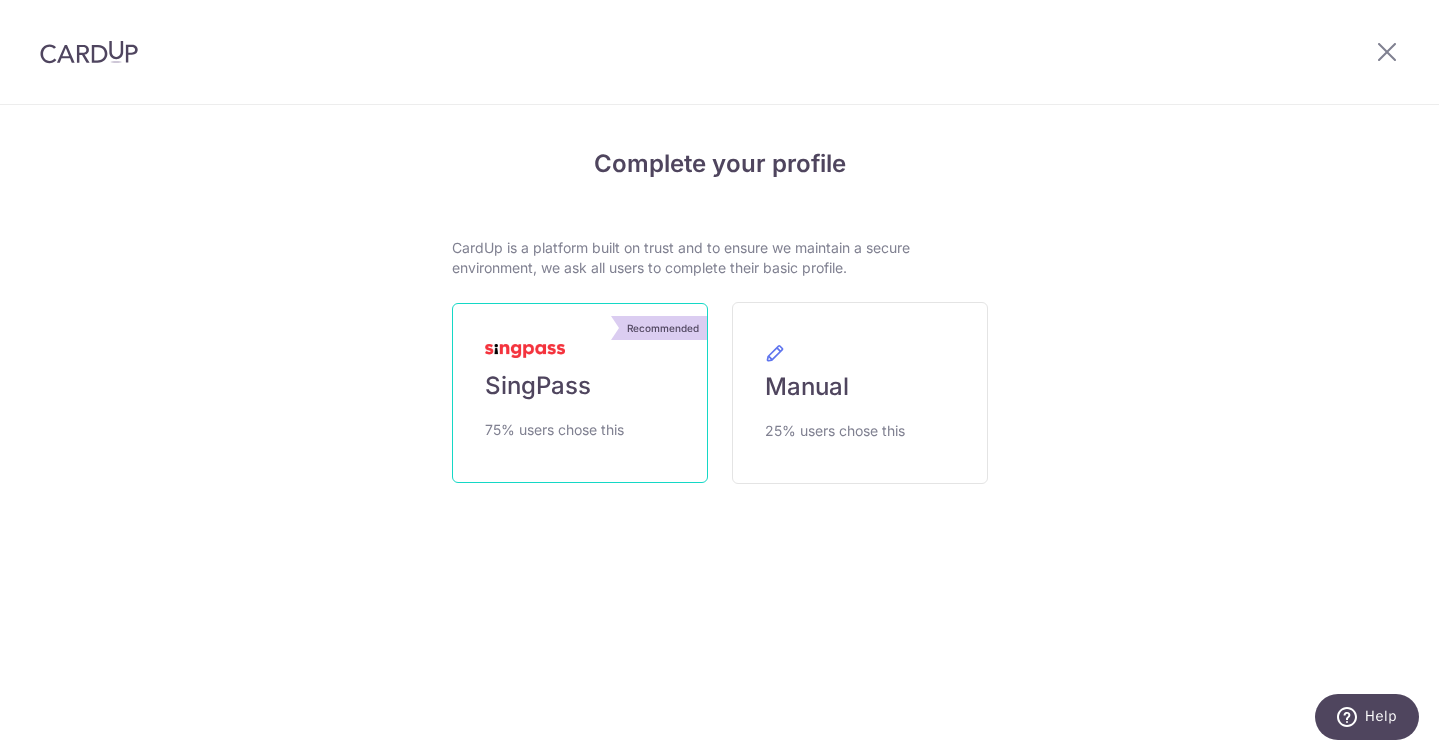 click on "SingPass" at bounding box center (538, 386) 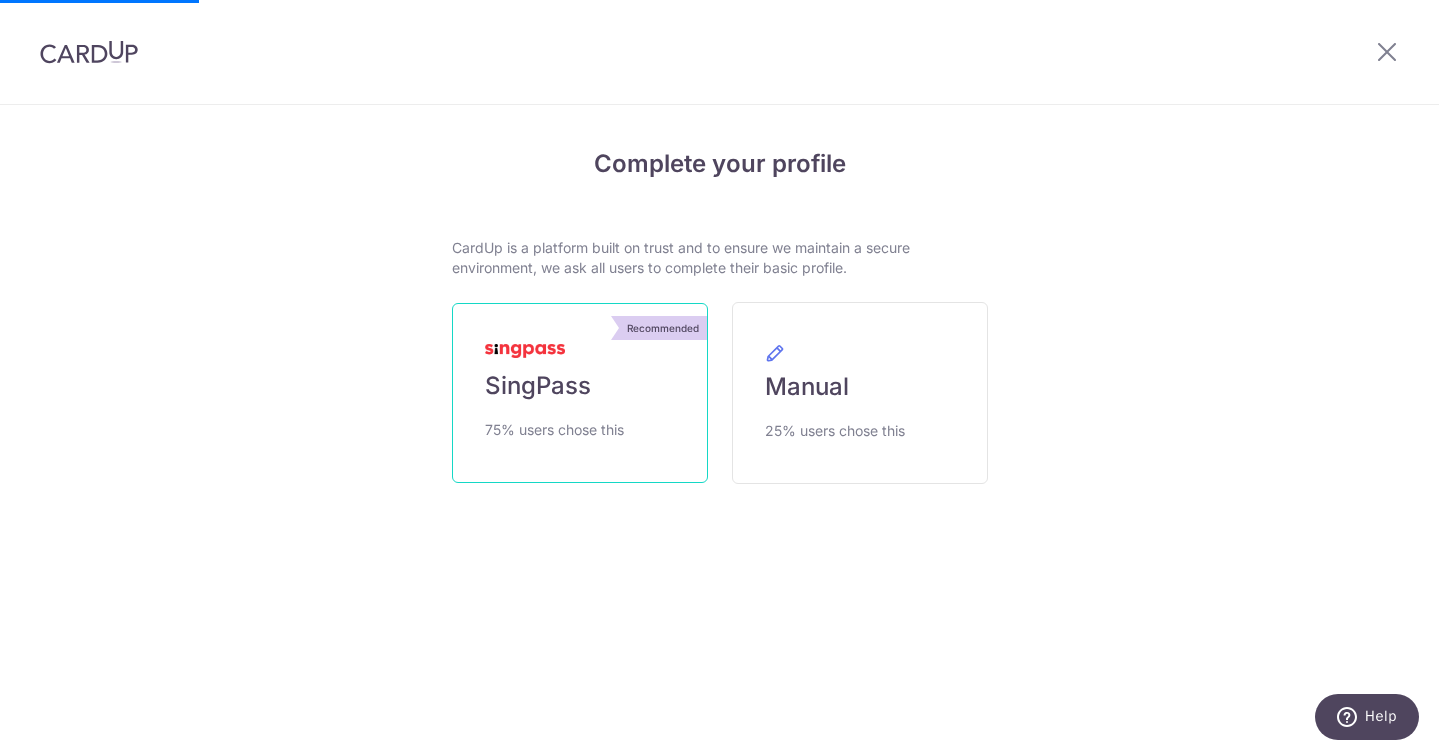 click on "Recommended
SingPass
75% users chose this" at bounding box center [580, 393] 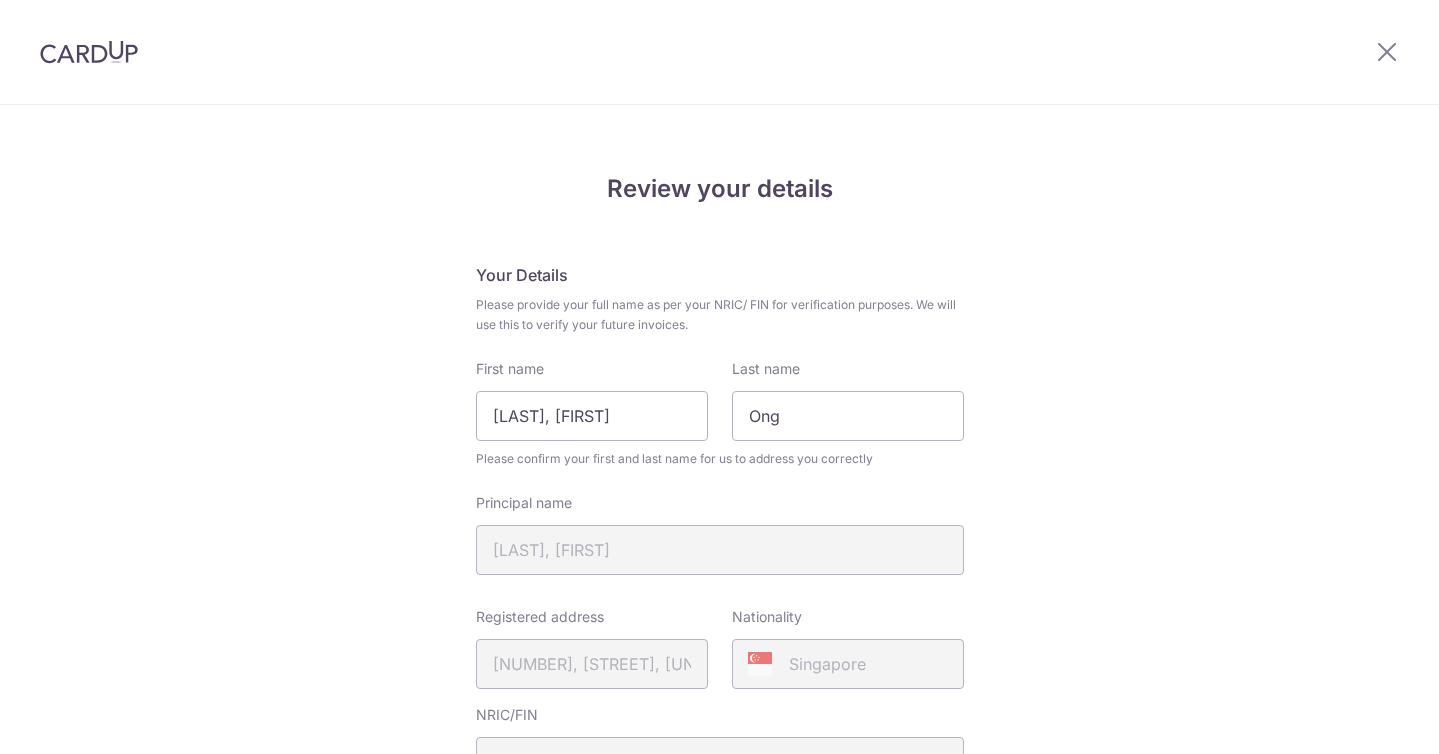scroll, scrollTop: 0, scrollLeft: 0, axis: both 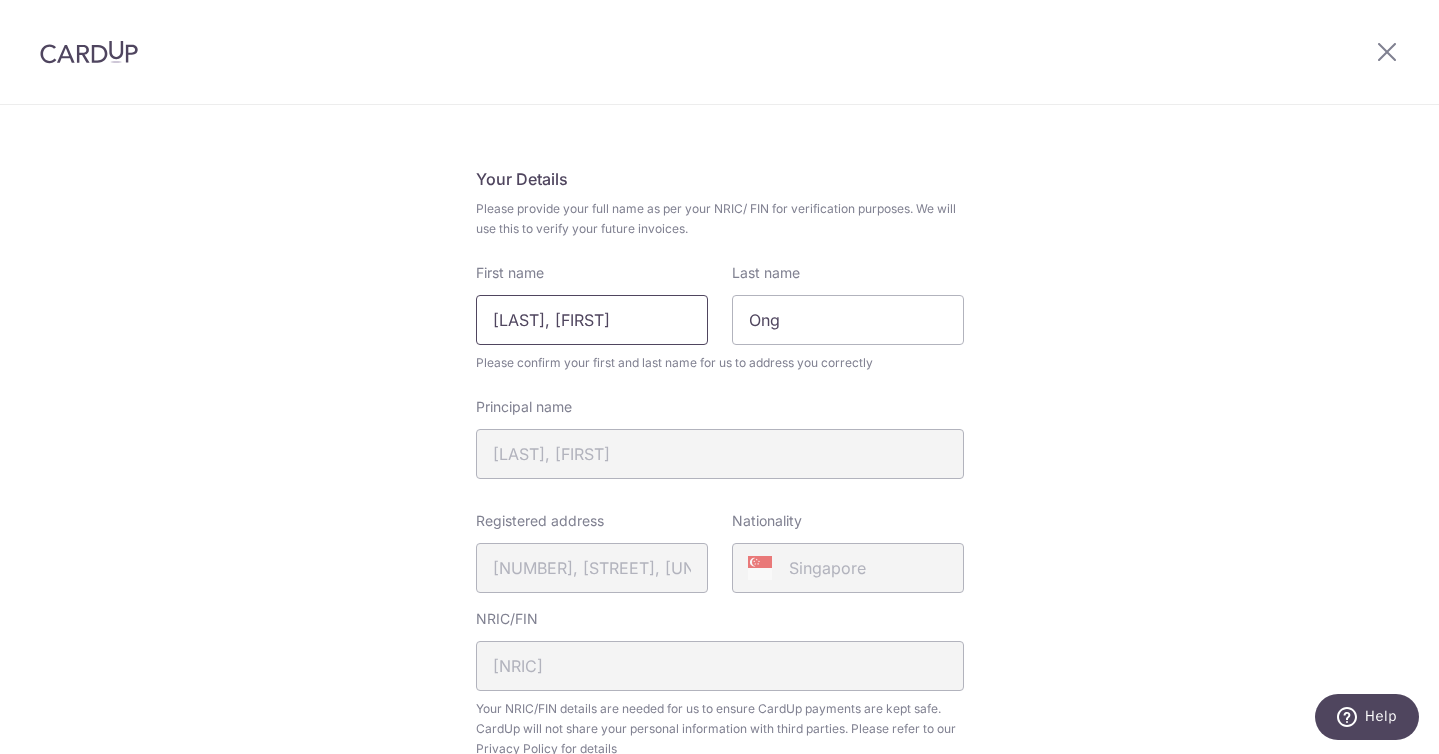 click on "Yen, Amanda" at bounding box center [592, 320] 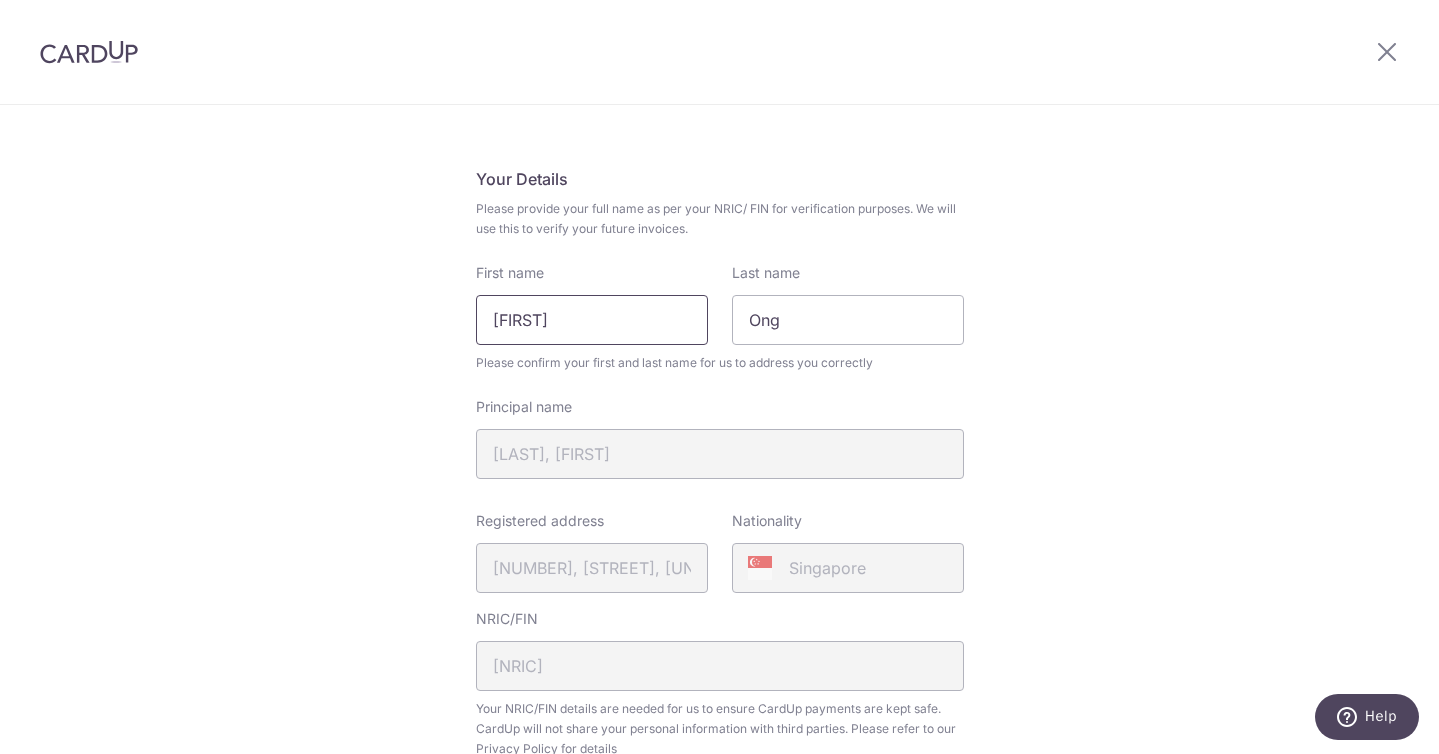 type on "Amanda" 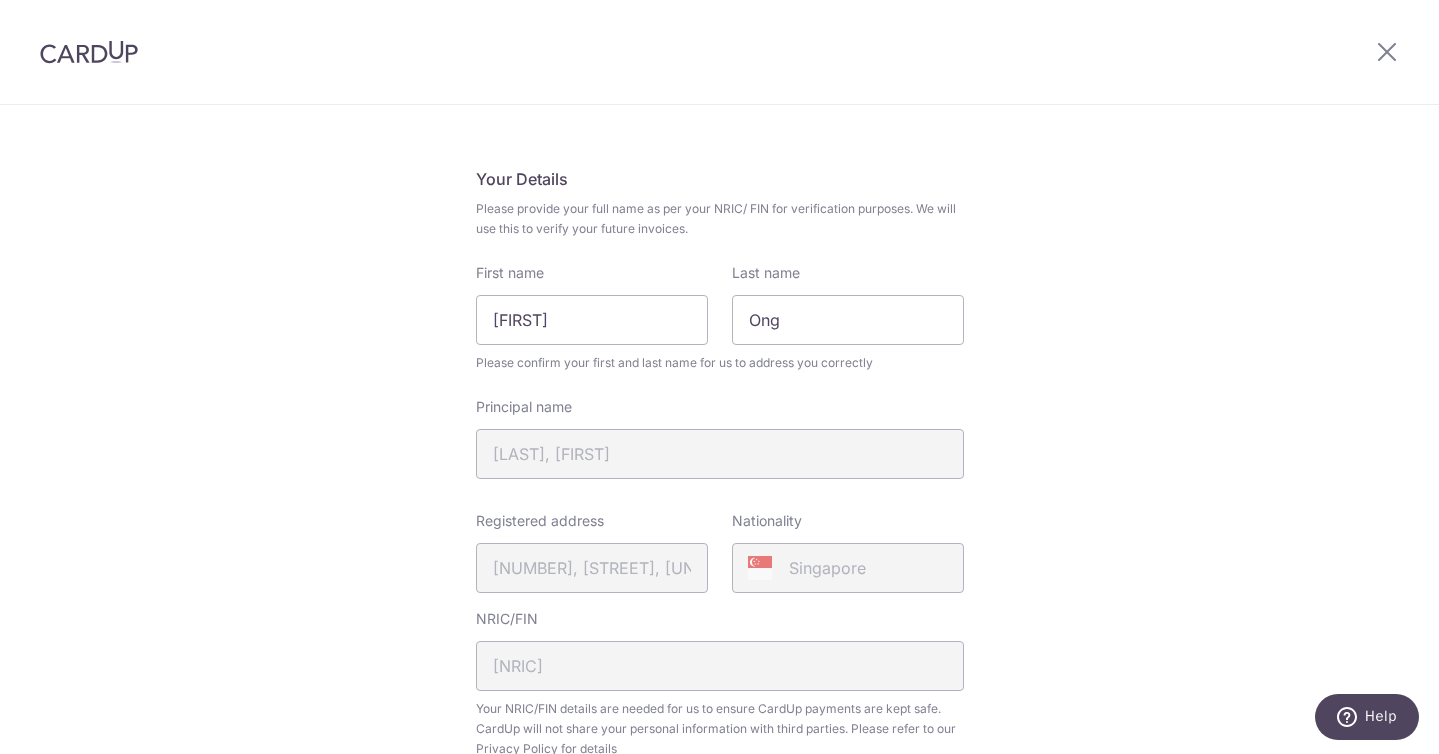 click on "Review your details
Your Details
Please provide your full name as per your NRIC/ FIN for verification purposes. We will use this to verify your future invoices.
First name
Amanda
Last name
Ong
Please confirm your first and last name for us to address you correctly
Principal name
ONG YEN, AMANDA
Registered address
313, HOUGANG AVENUE 5, 08, 151, SINGAPORE, 530313" at bounding box center [719, 697] 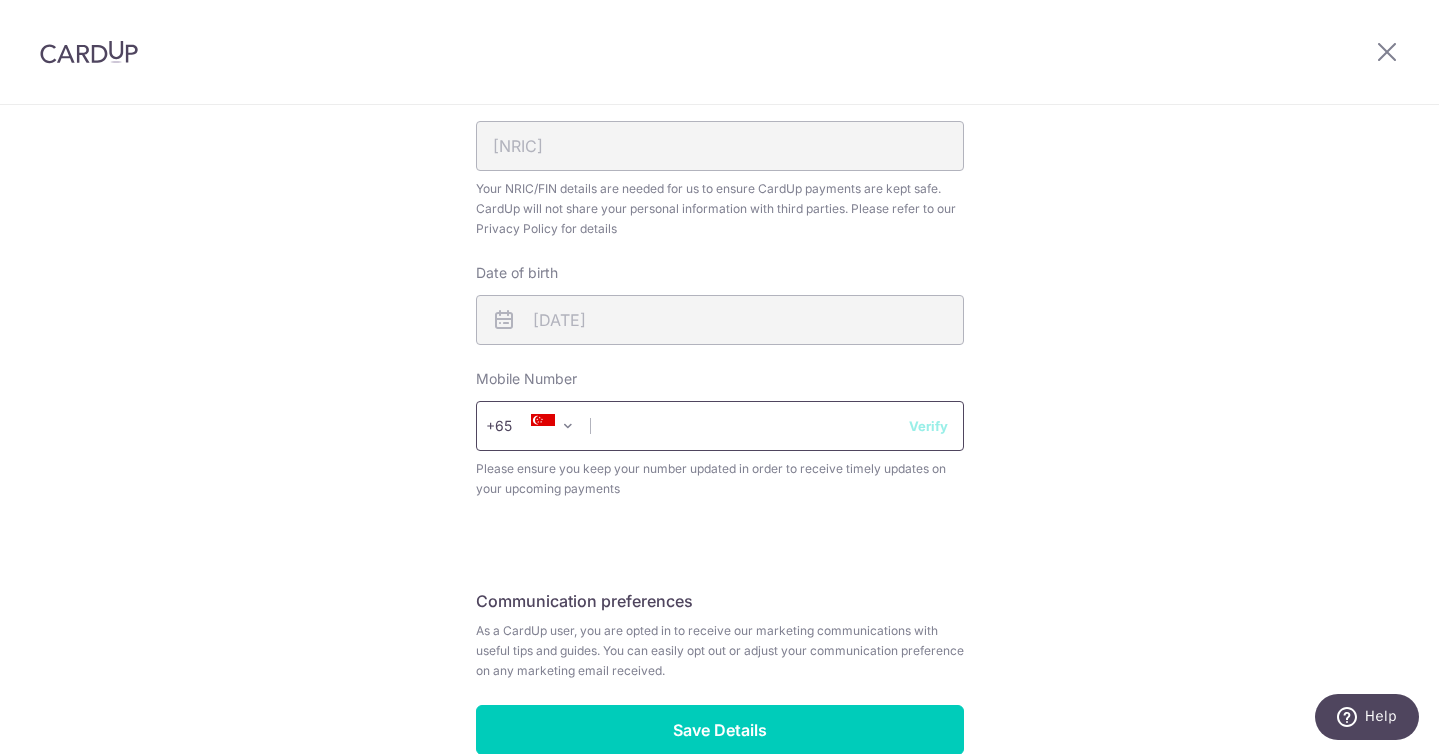 scroll, scrollTop: 619, scrollLeft: 0, axis: vertical 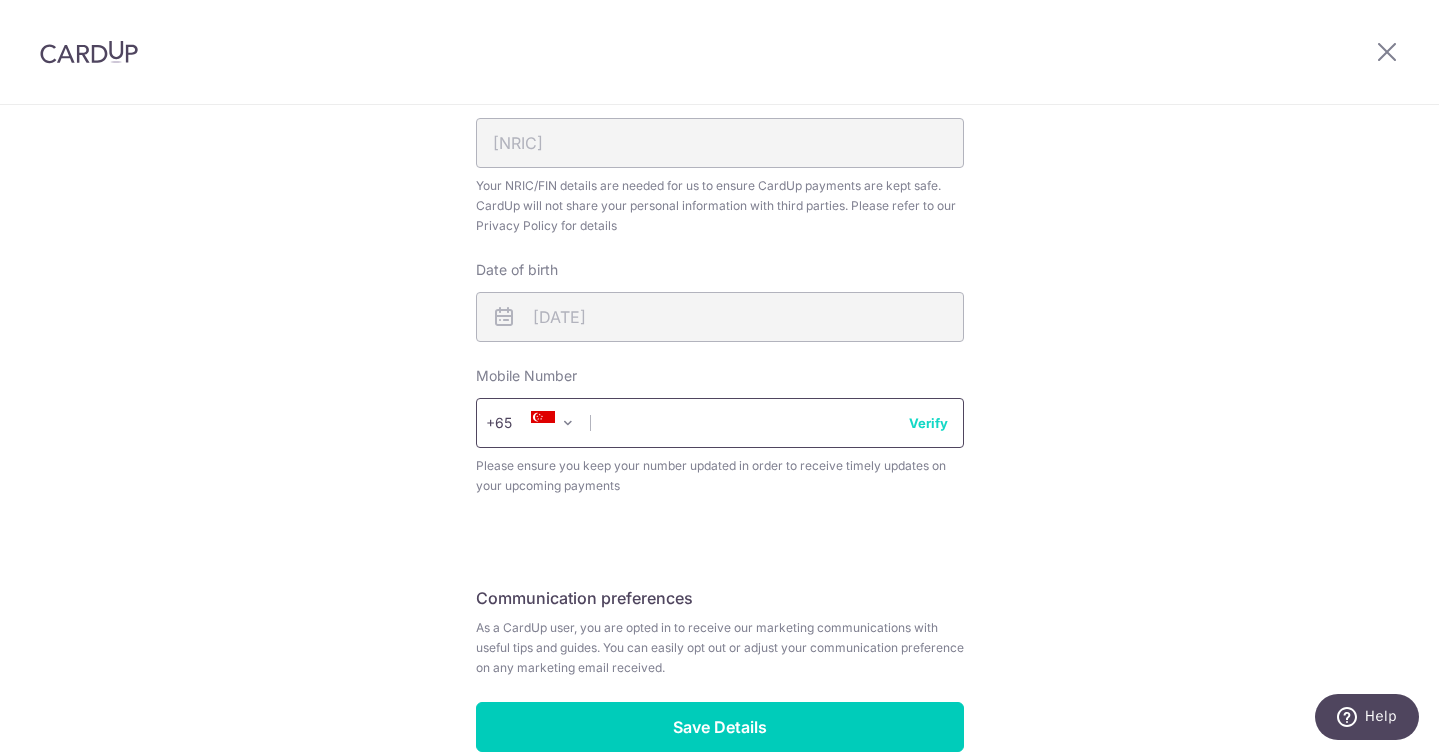 click at bounding box center (720, 423) 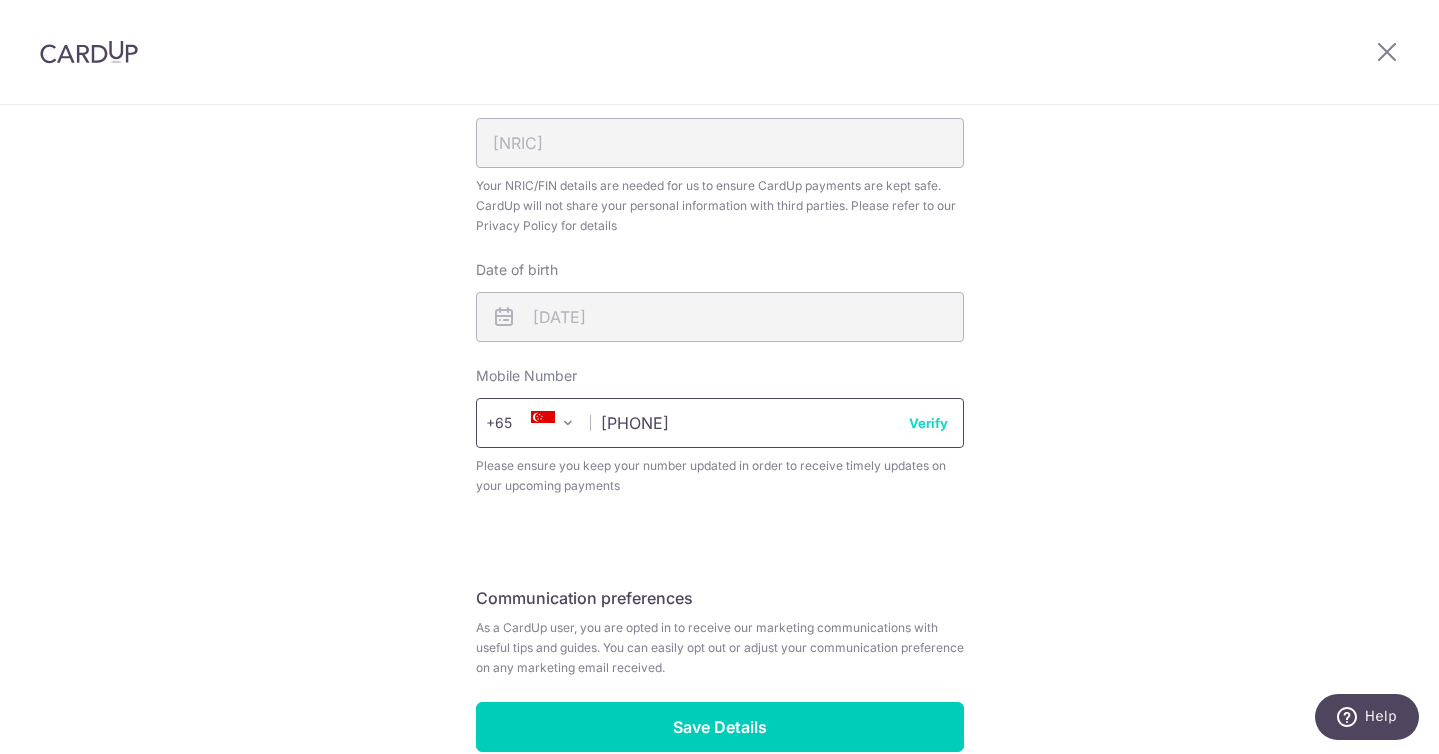 type on "91019129" 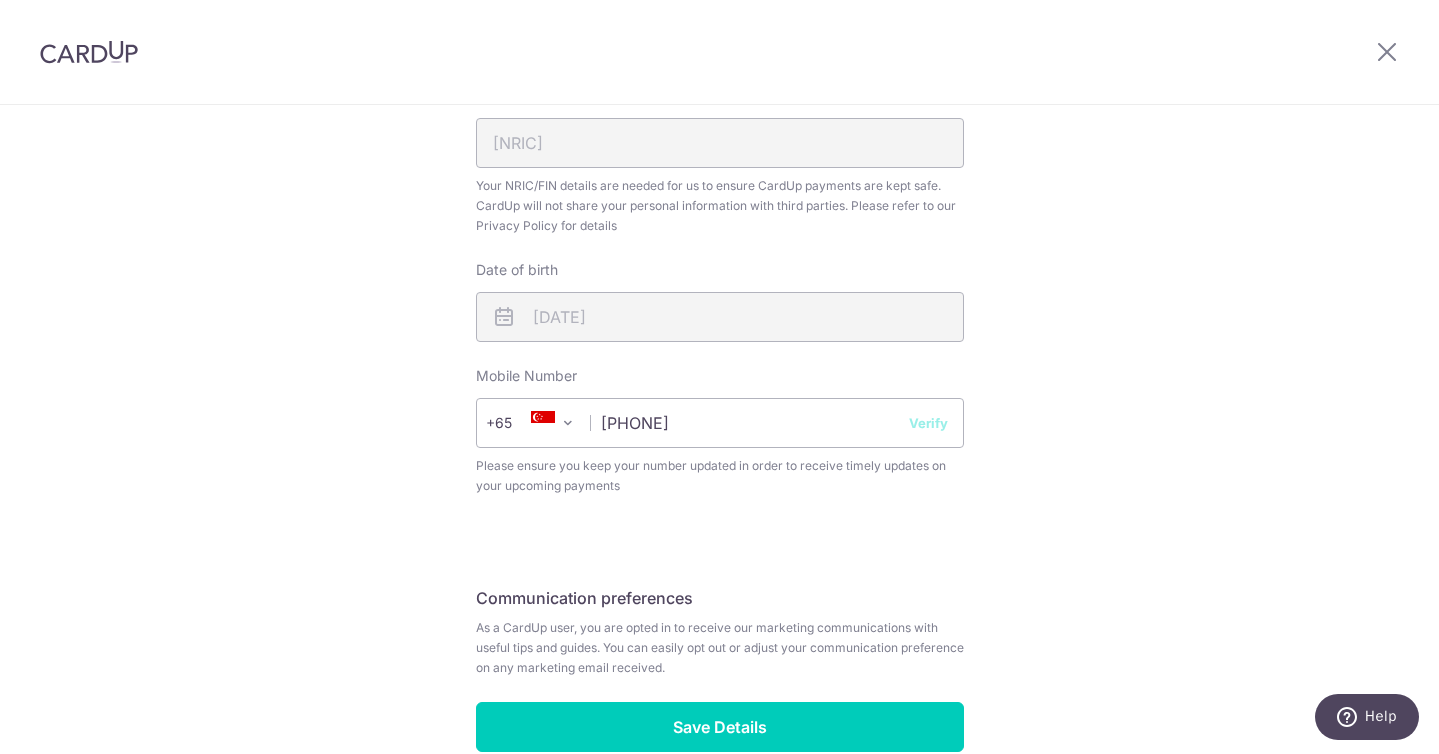 click on "Verify" at bounding box center (928, 423) 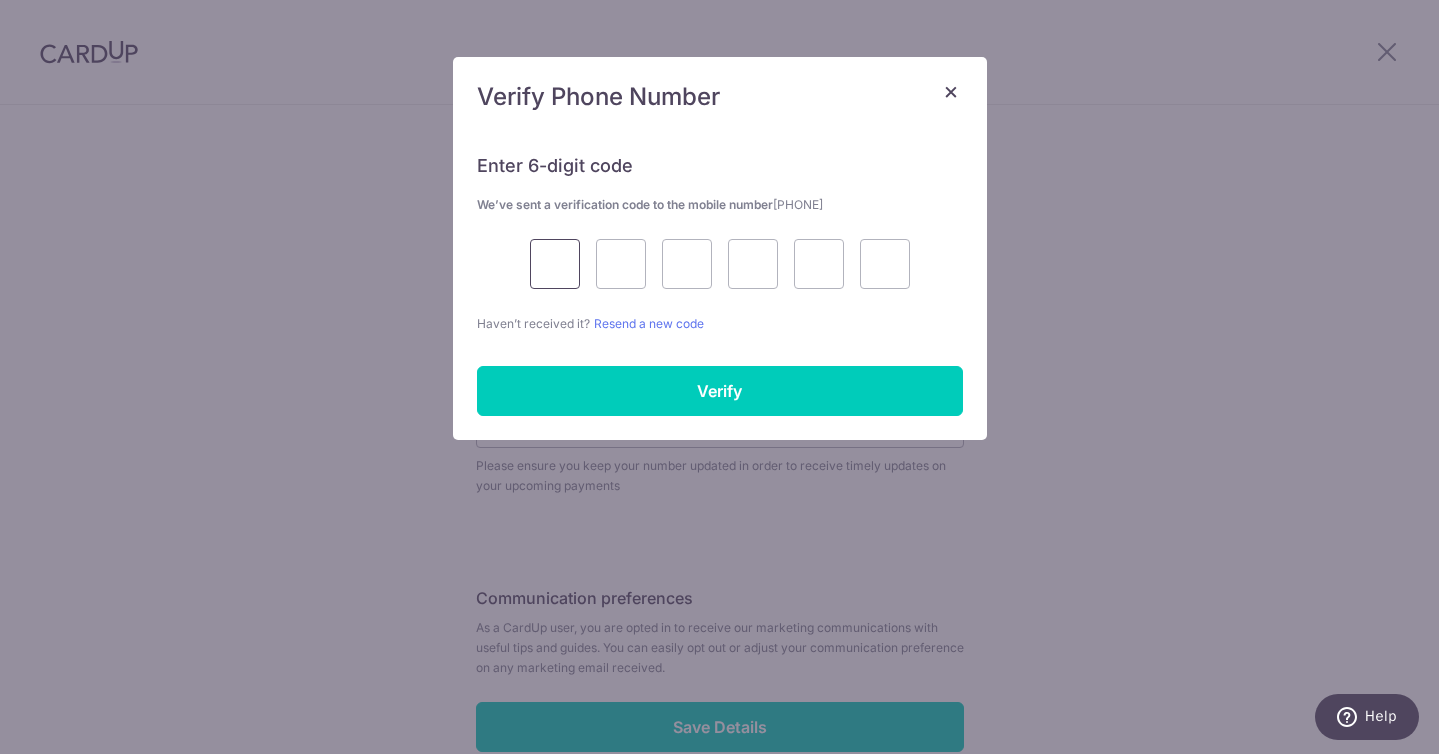 click at bounding box center [555, 264] 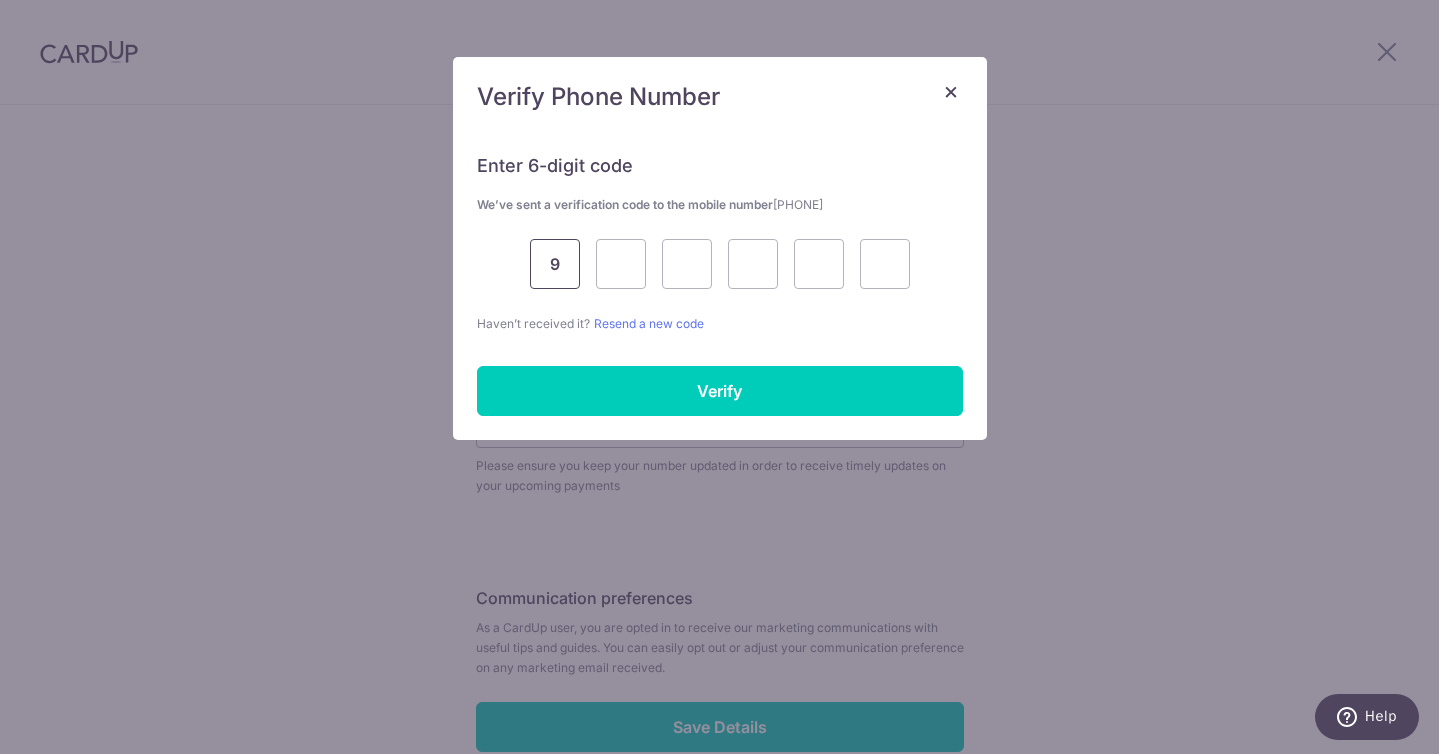 type on "9" 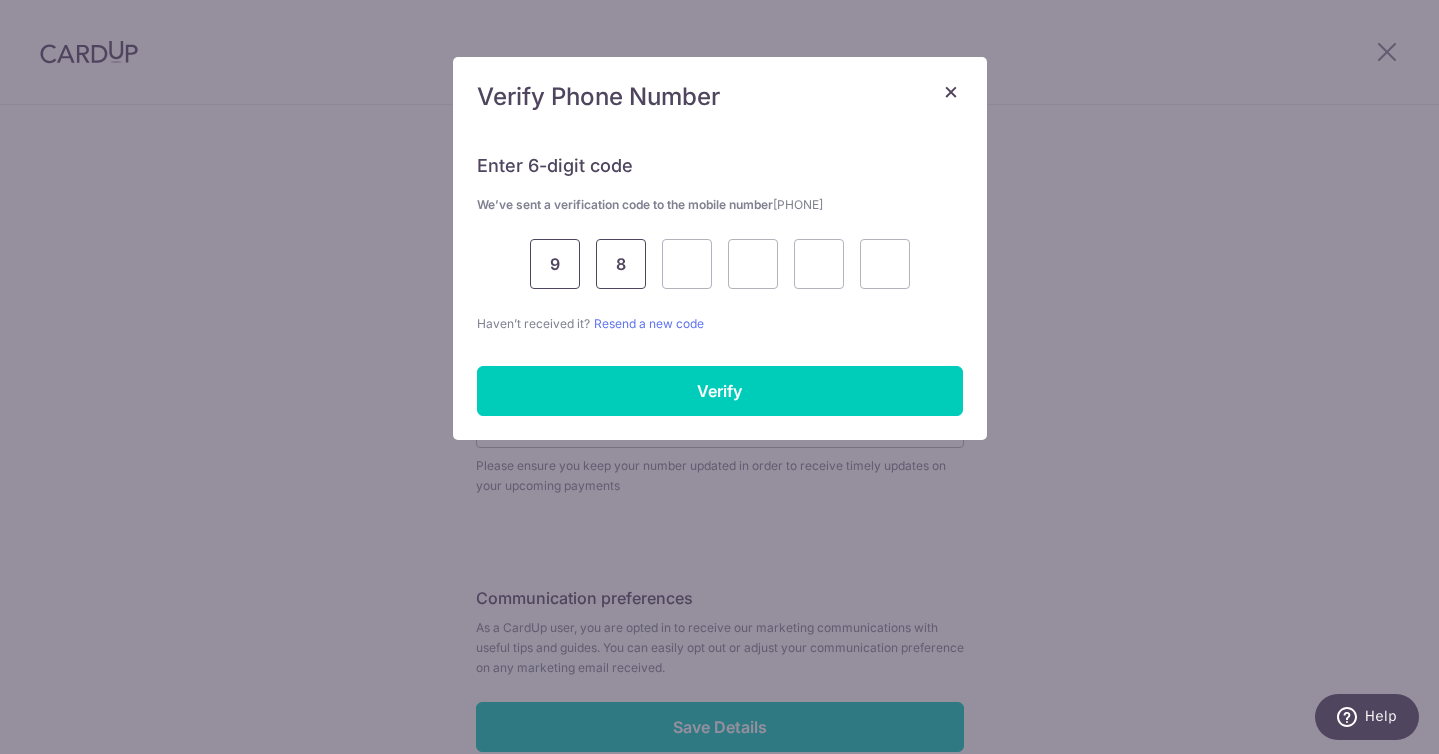 type on "8" 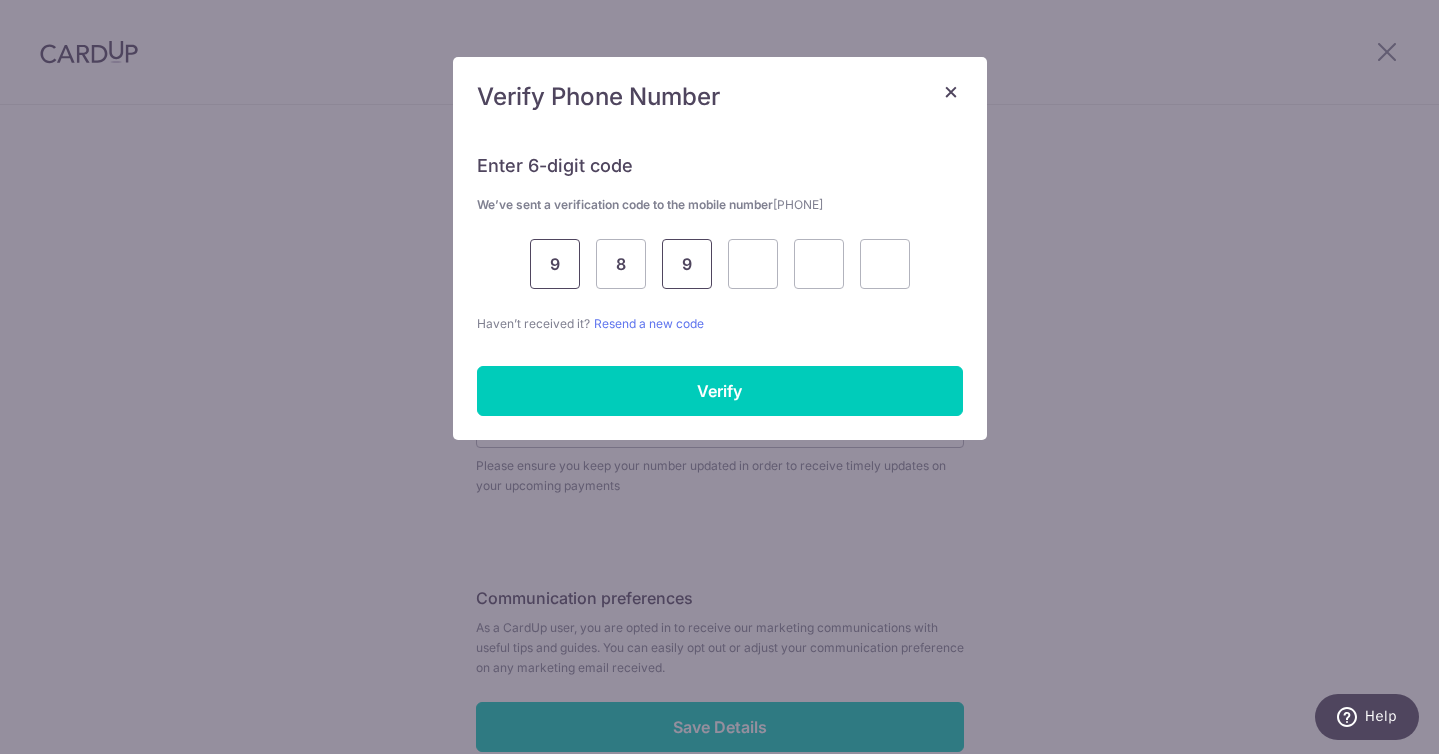 type on "9" 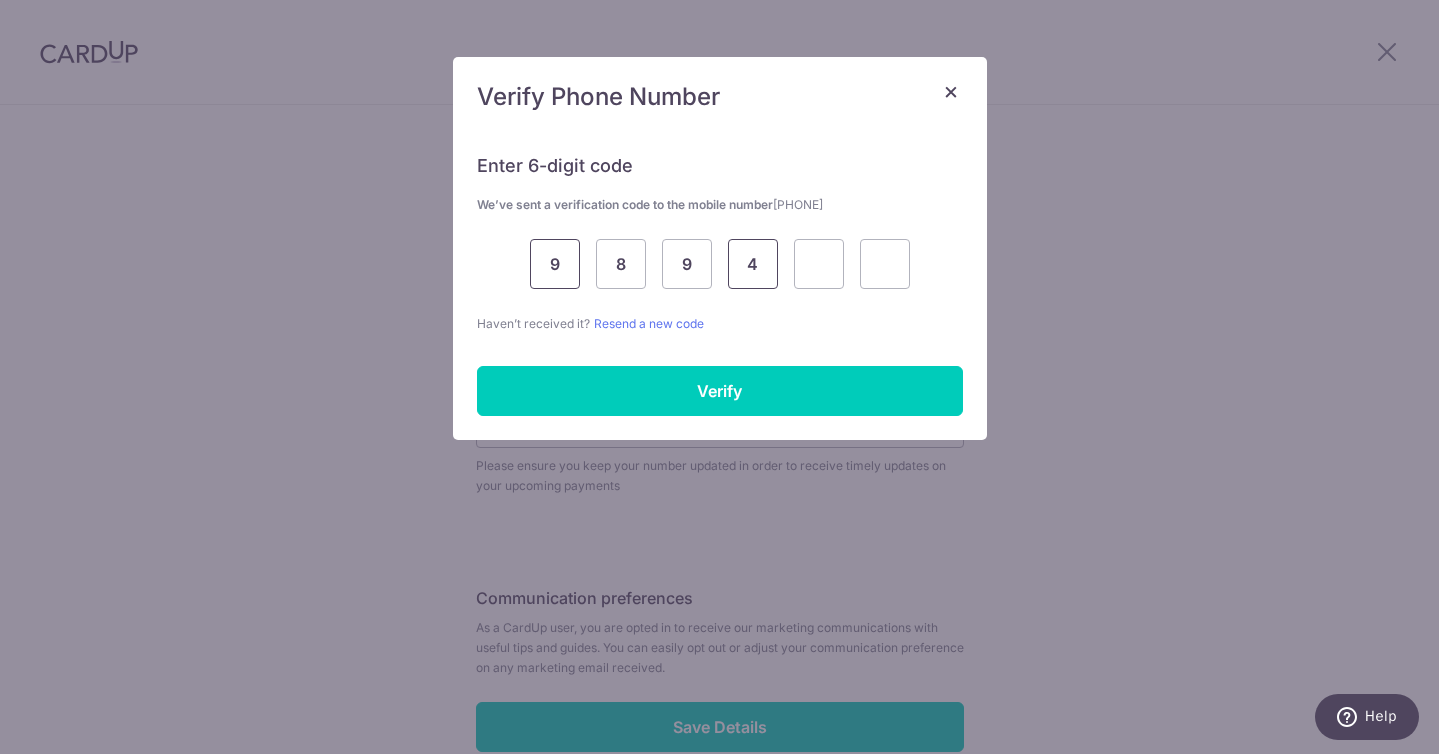 type on "4" 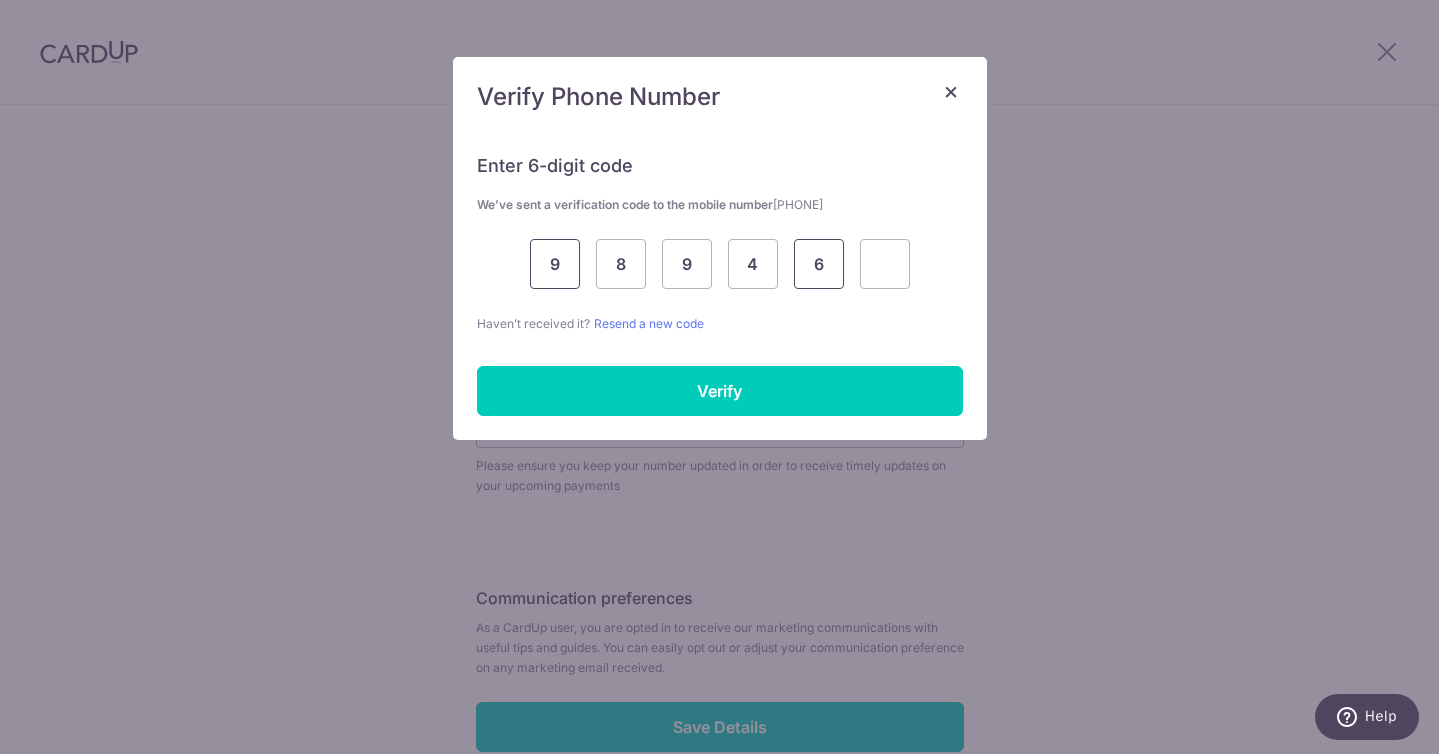 type on "6" 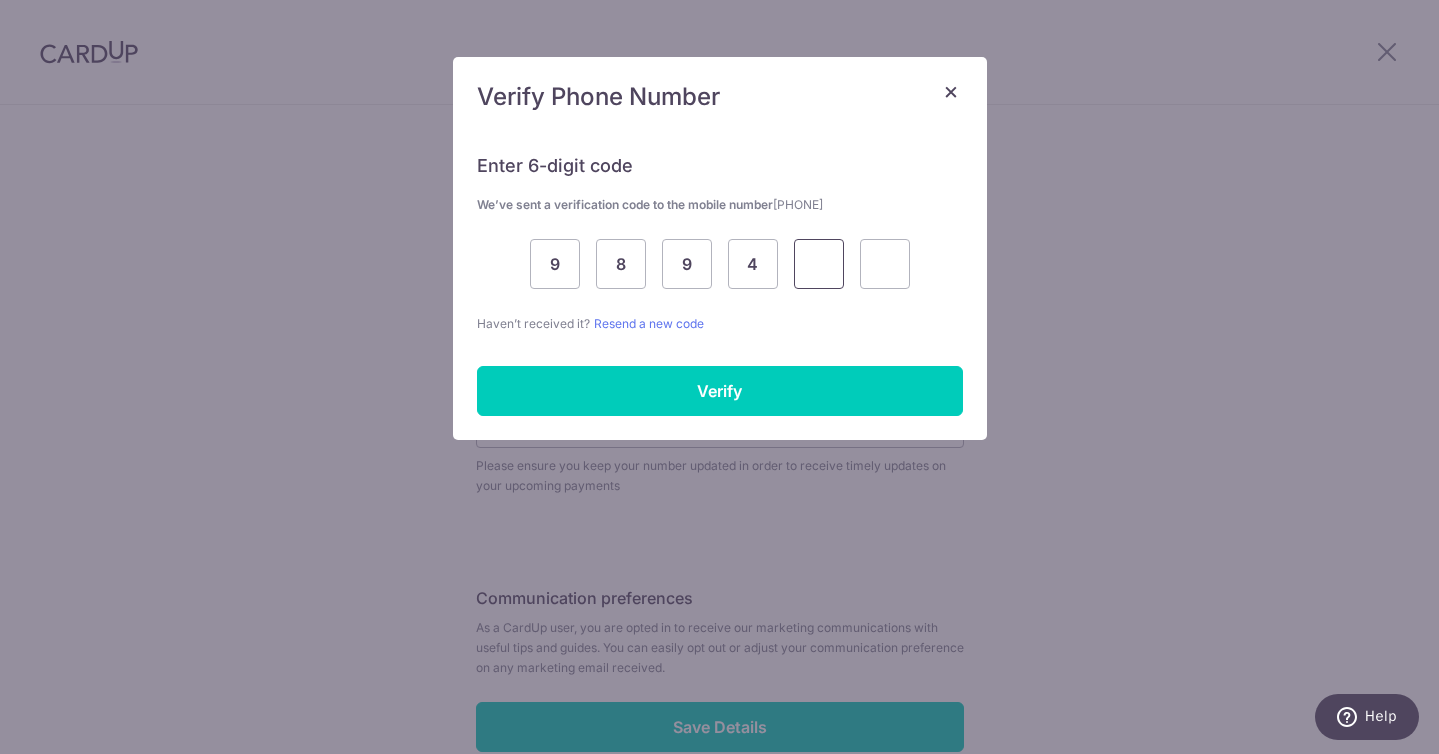 type 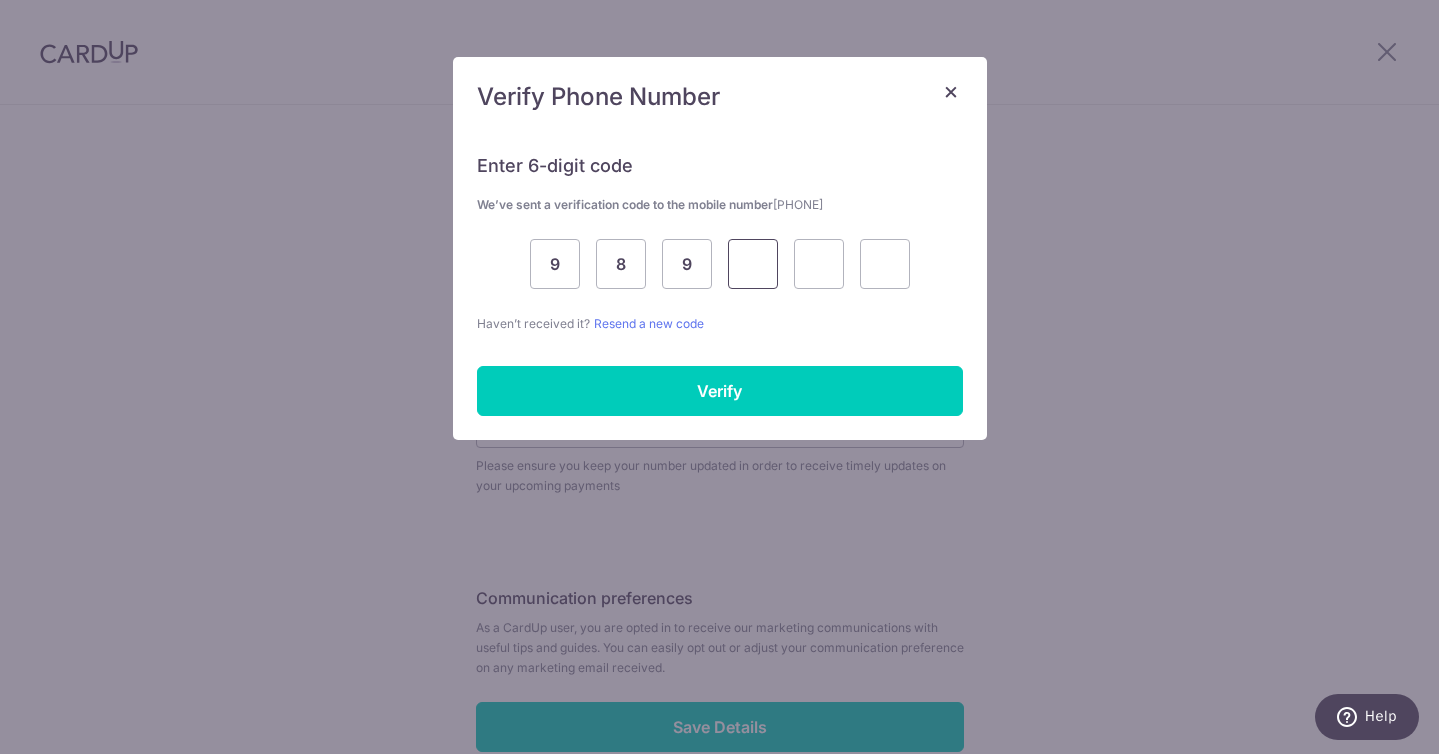 type 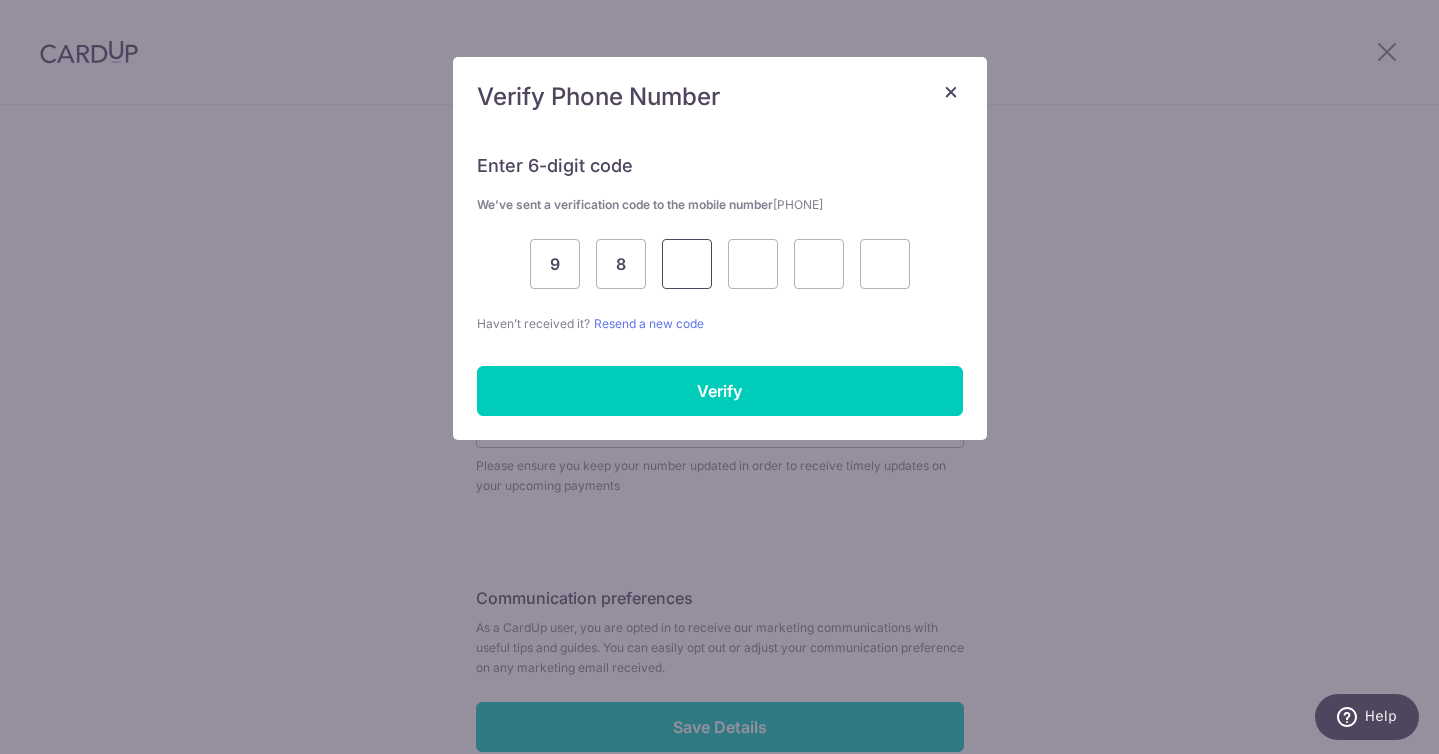 type 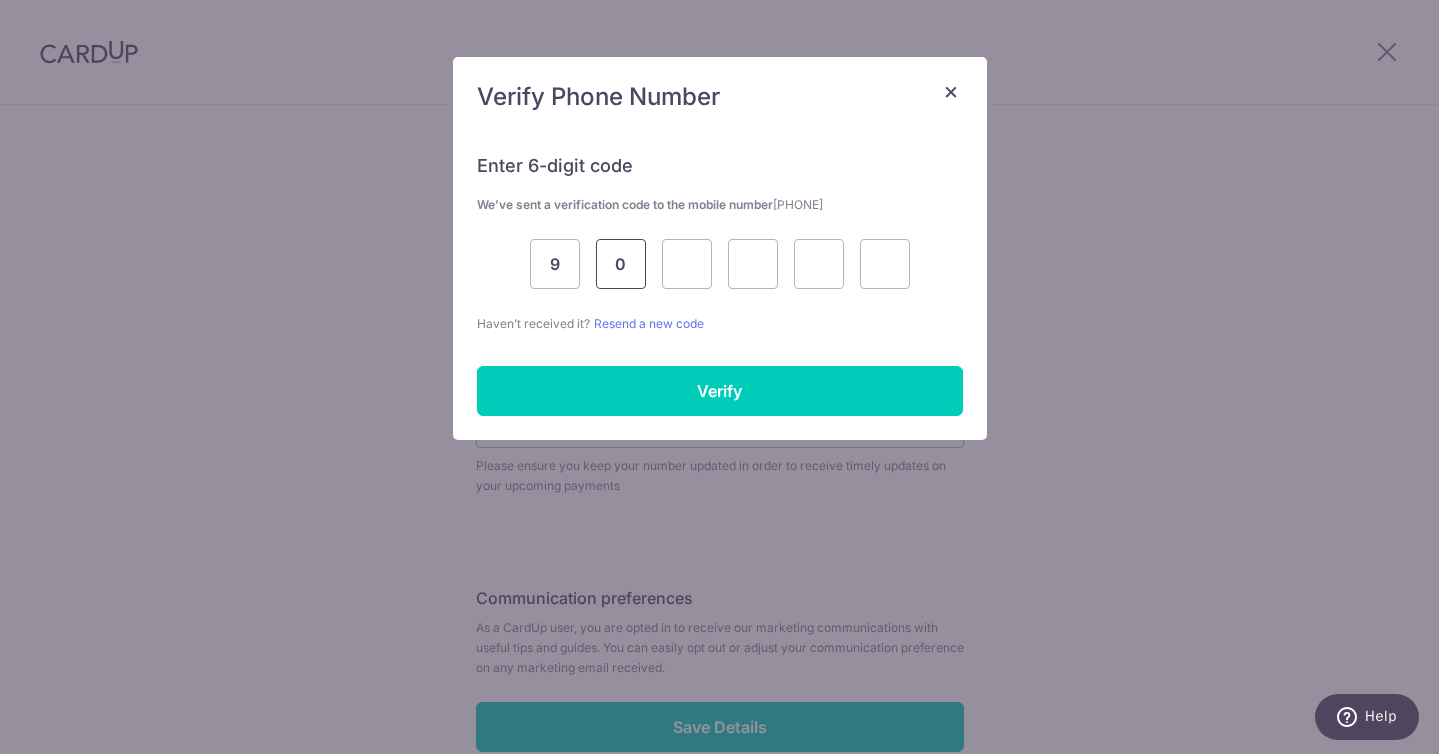 type on "0" 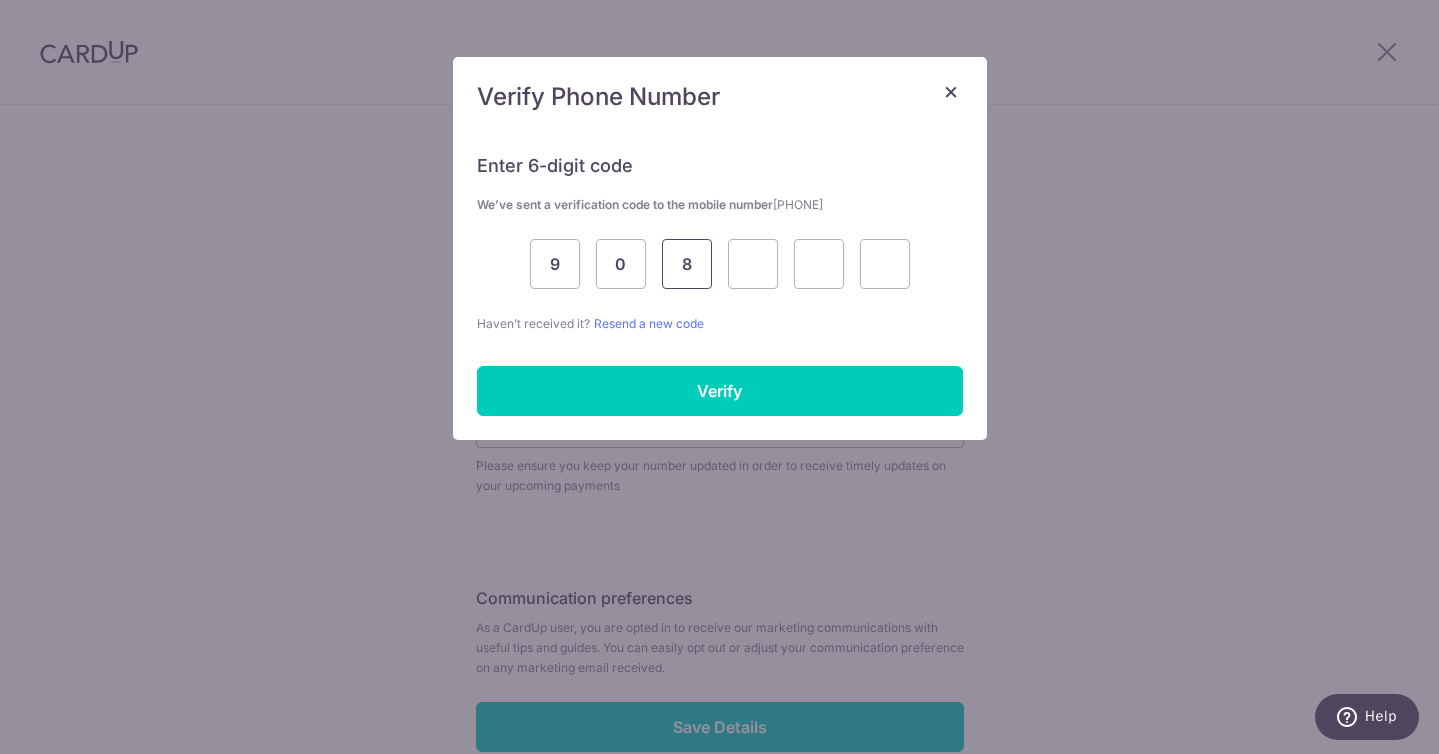 type on "8" 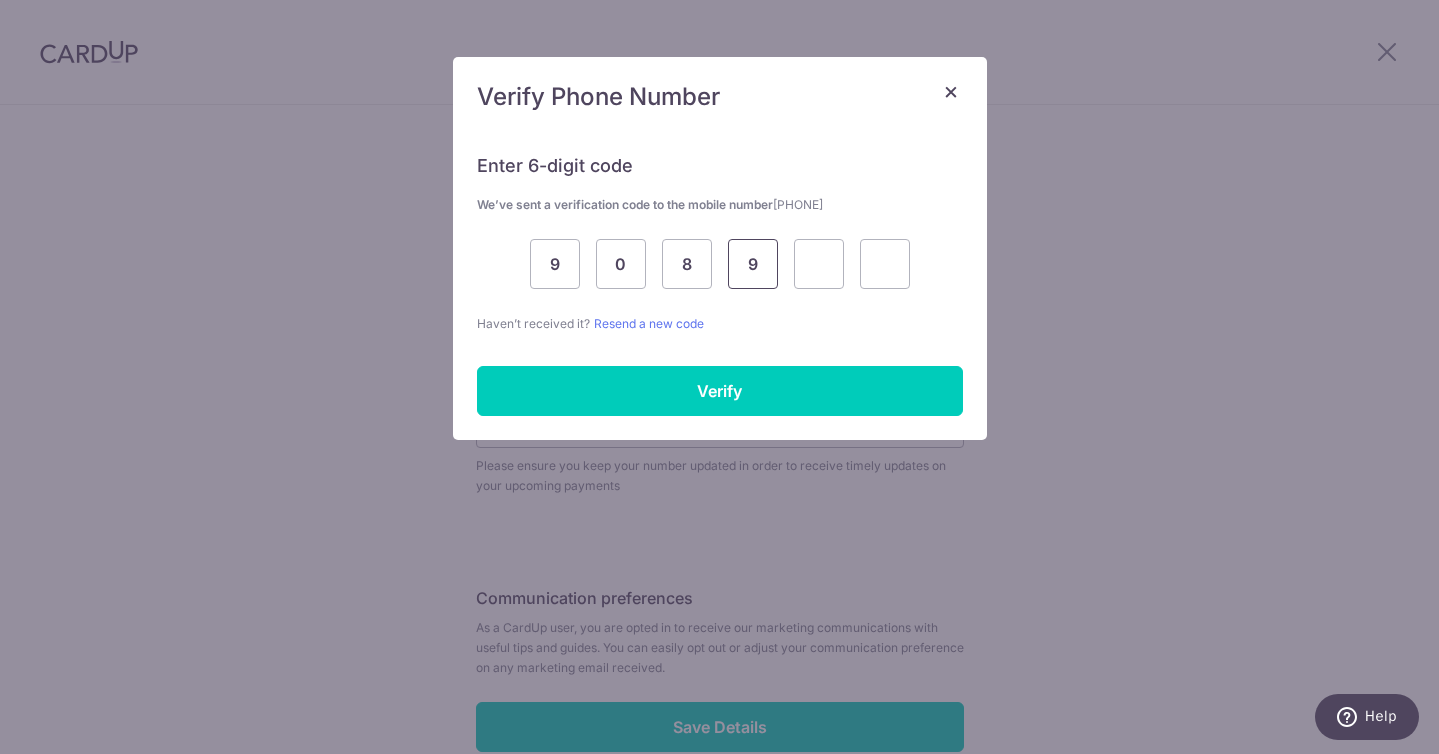 type on "9" 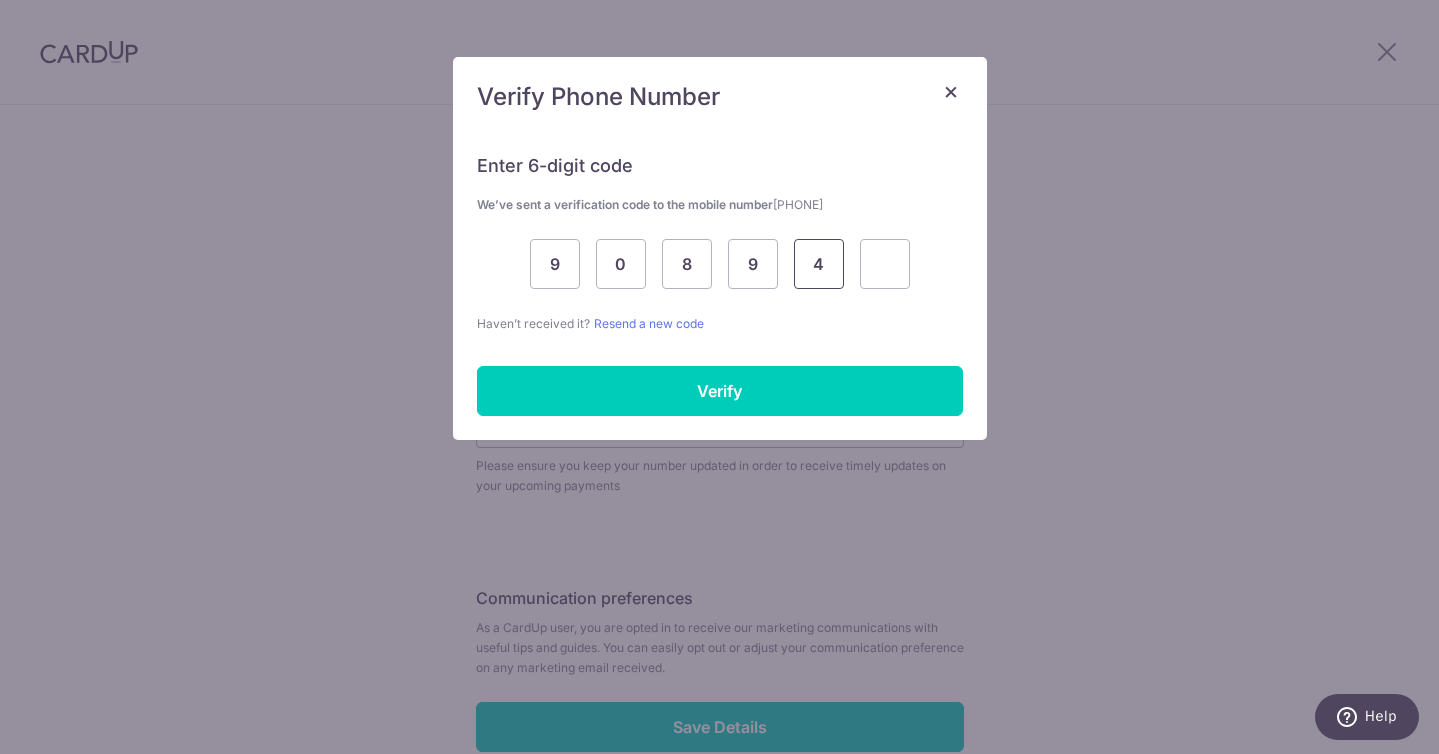 type on "4" 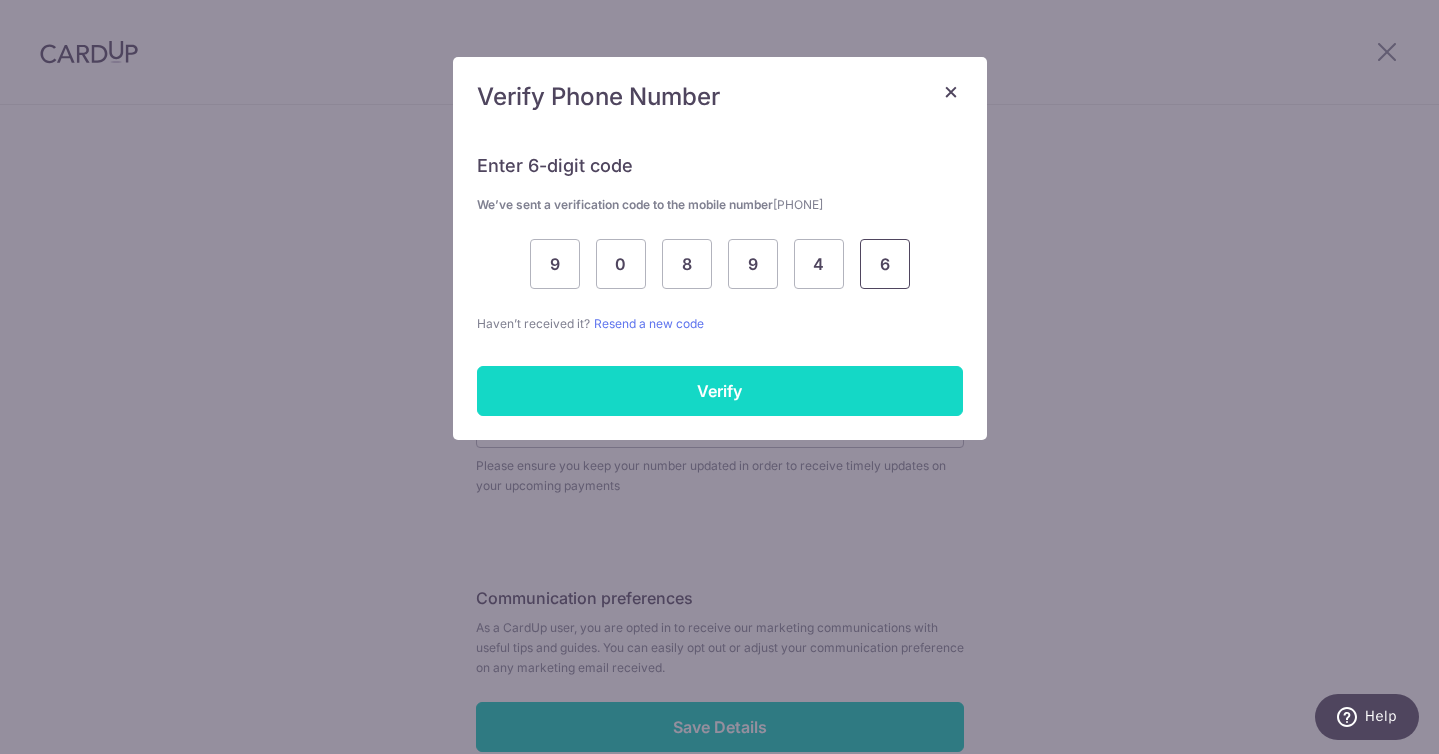 type on "6" 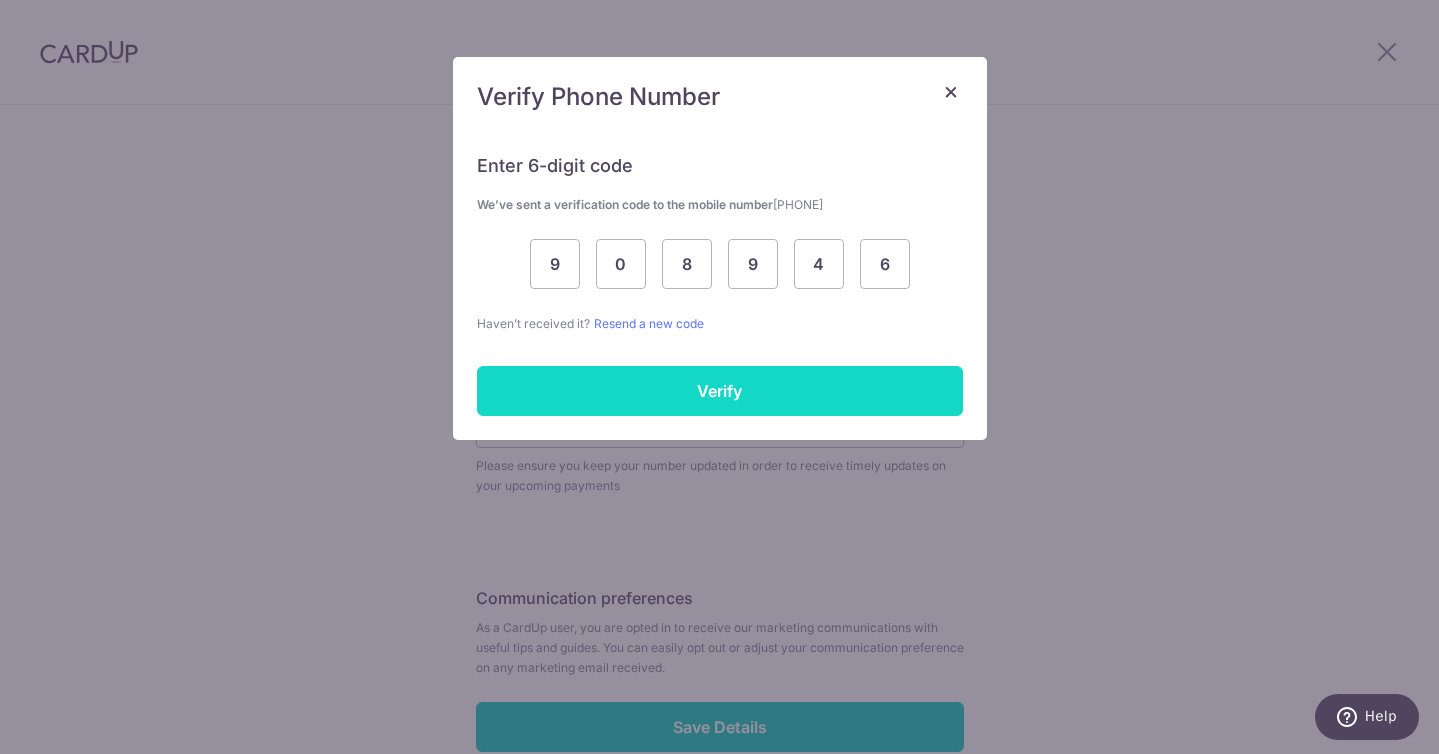 click on "Verify" at bounding box center (720, 391) 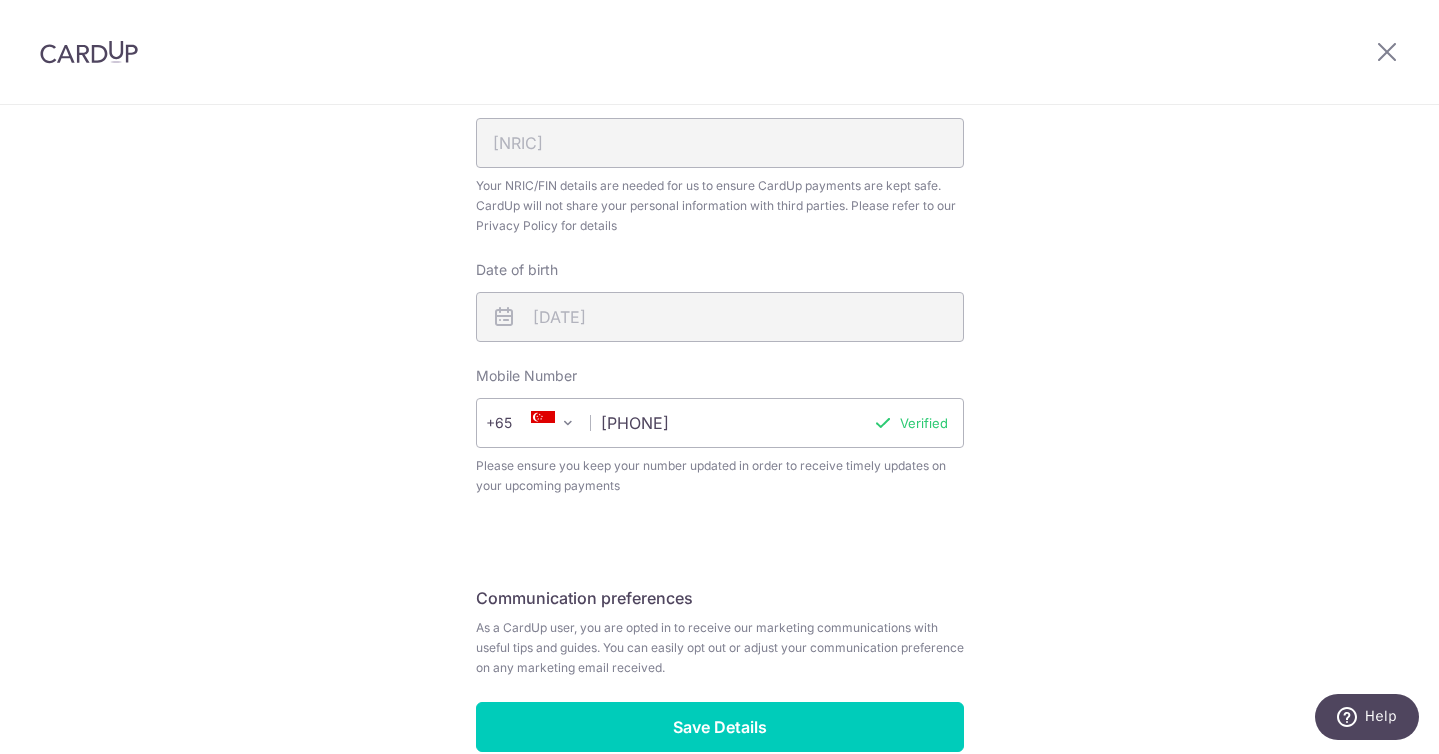 scroll, scrollTop: 727, scrollLeft: 0, axis: vertical 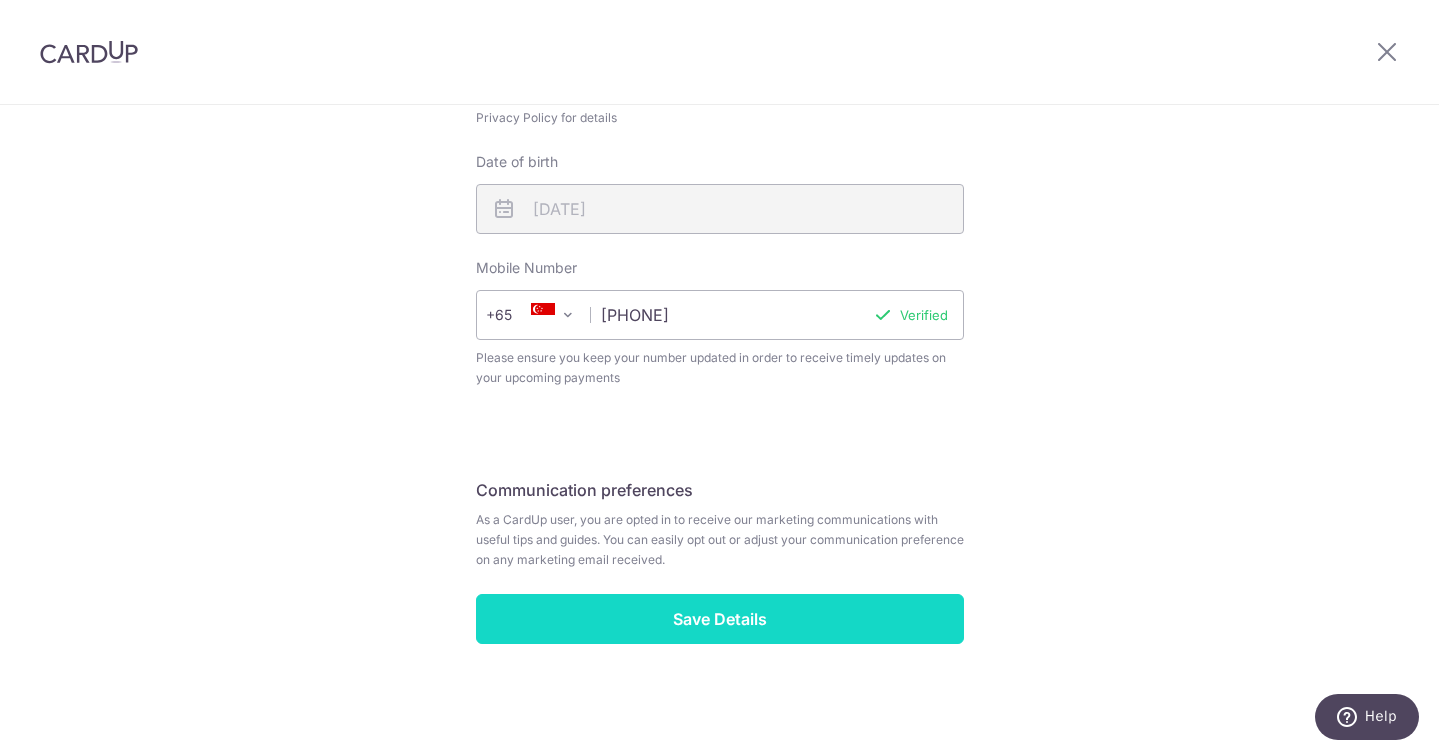 click on "Save Details" at bounding box center (720, 619) 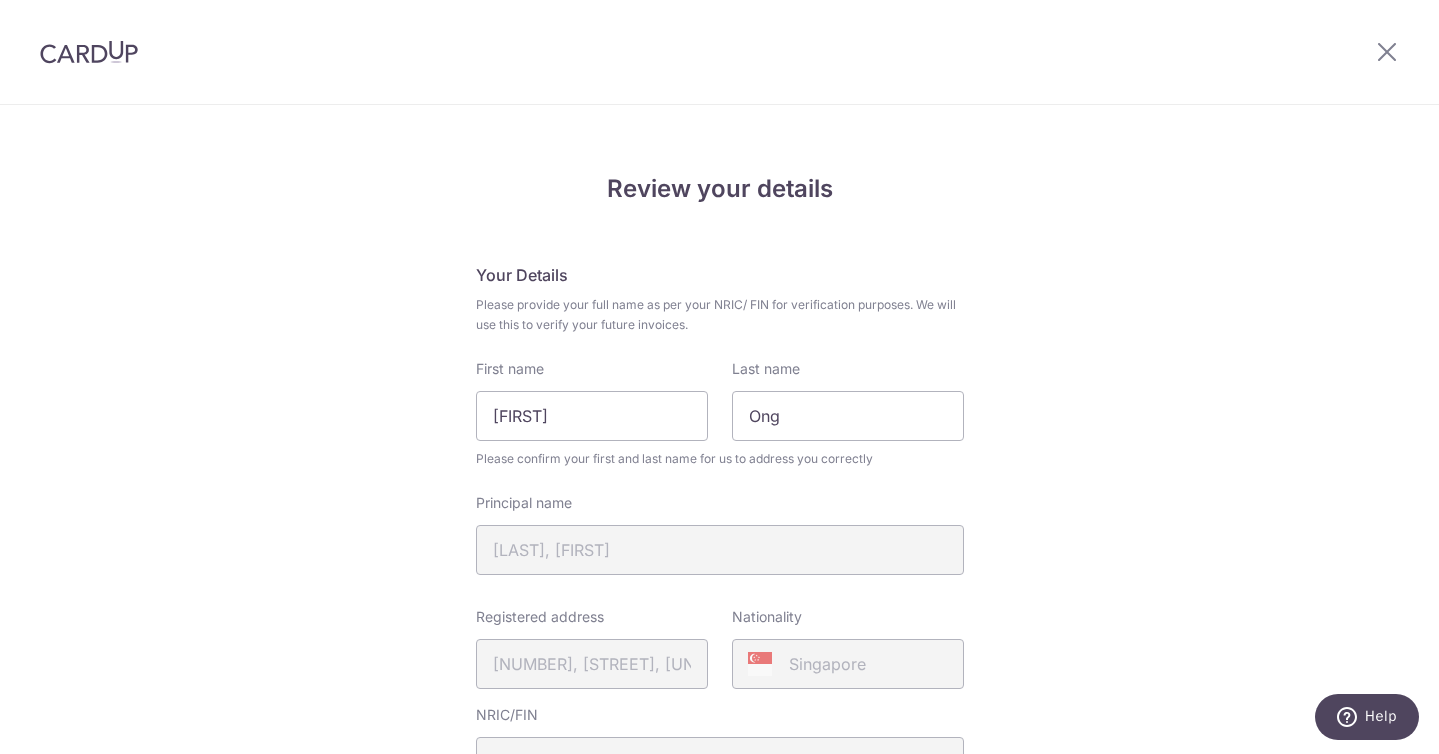 scroll, scrollTop: 727, scrollLeft: 0, axis: vertical 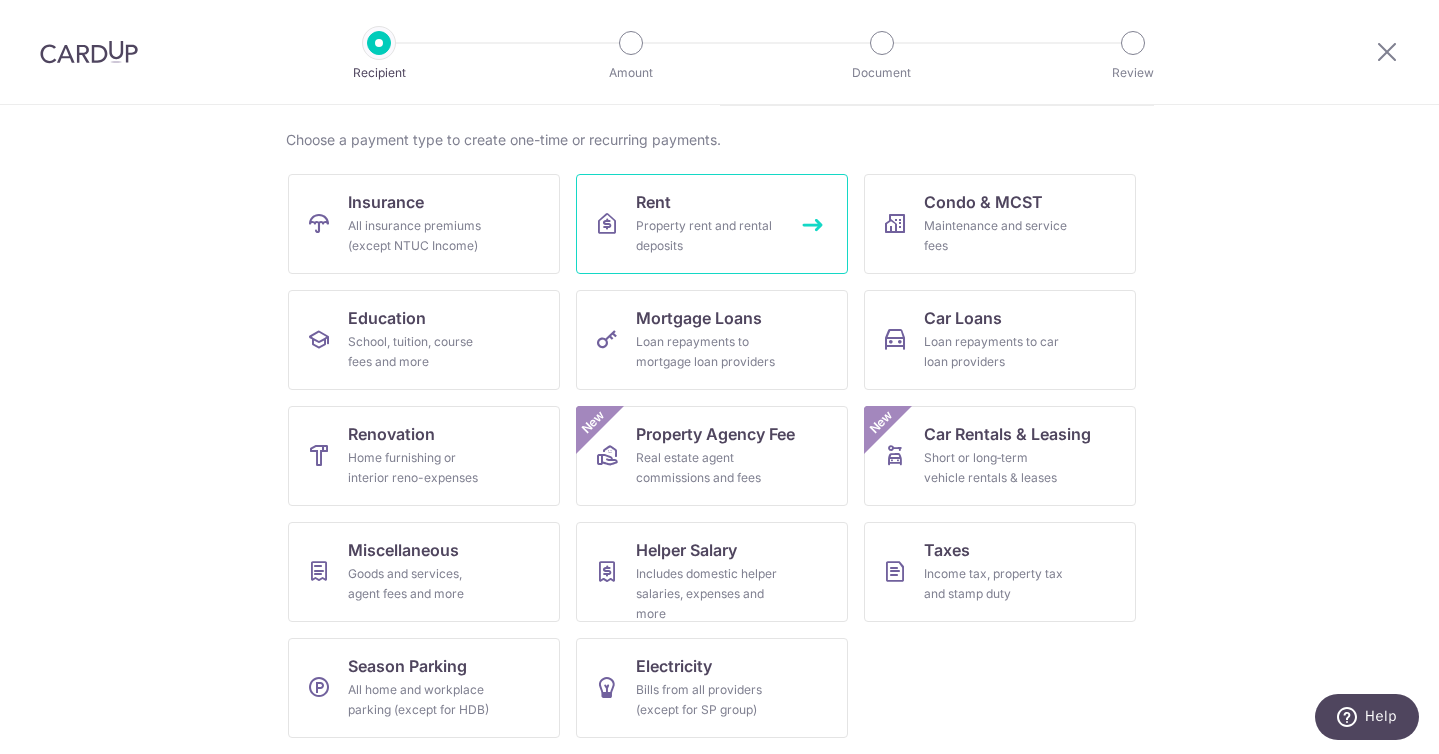 click on "Property rent and rental deposits" at bounding box center [708, 236] 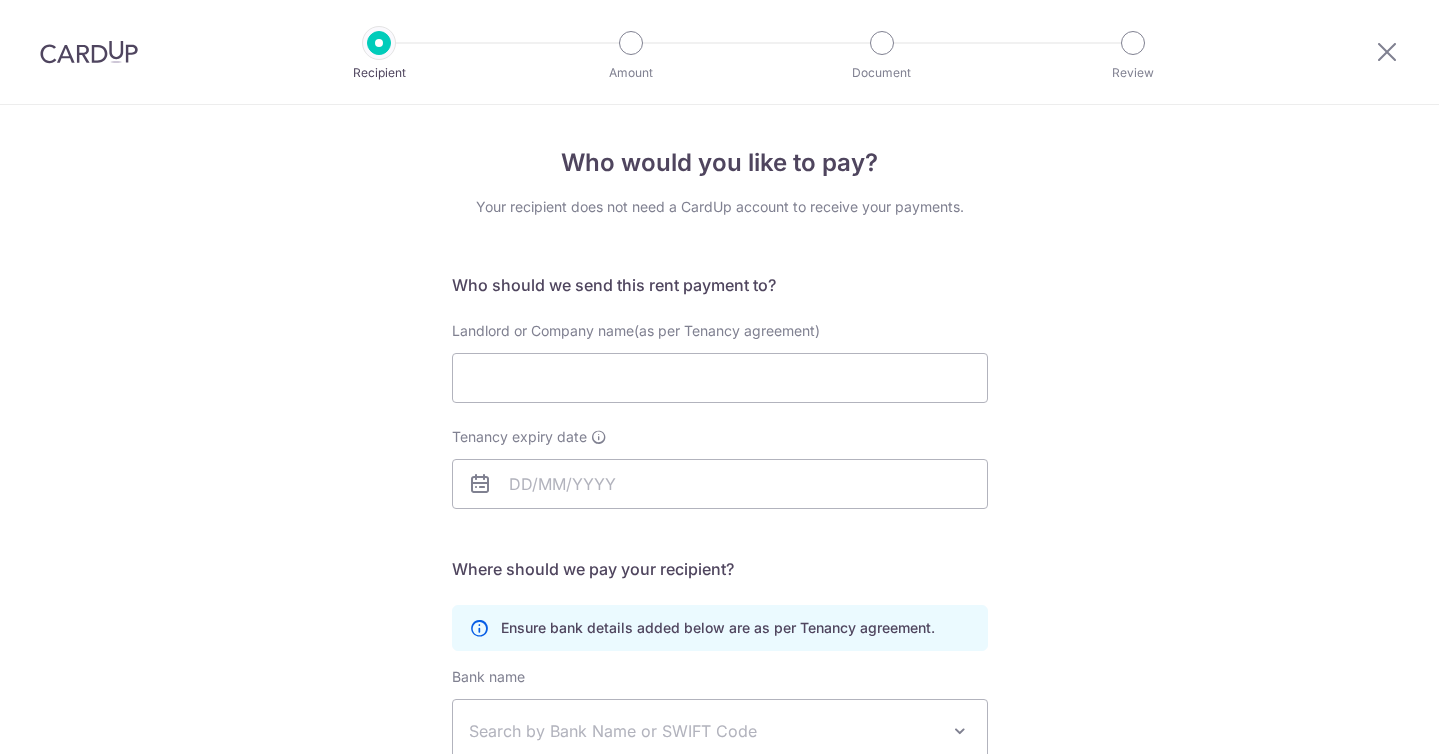 scroll, scrollTop: 0, scrollLeft: 0, axis: both 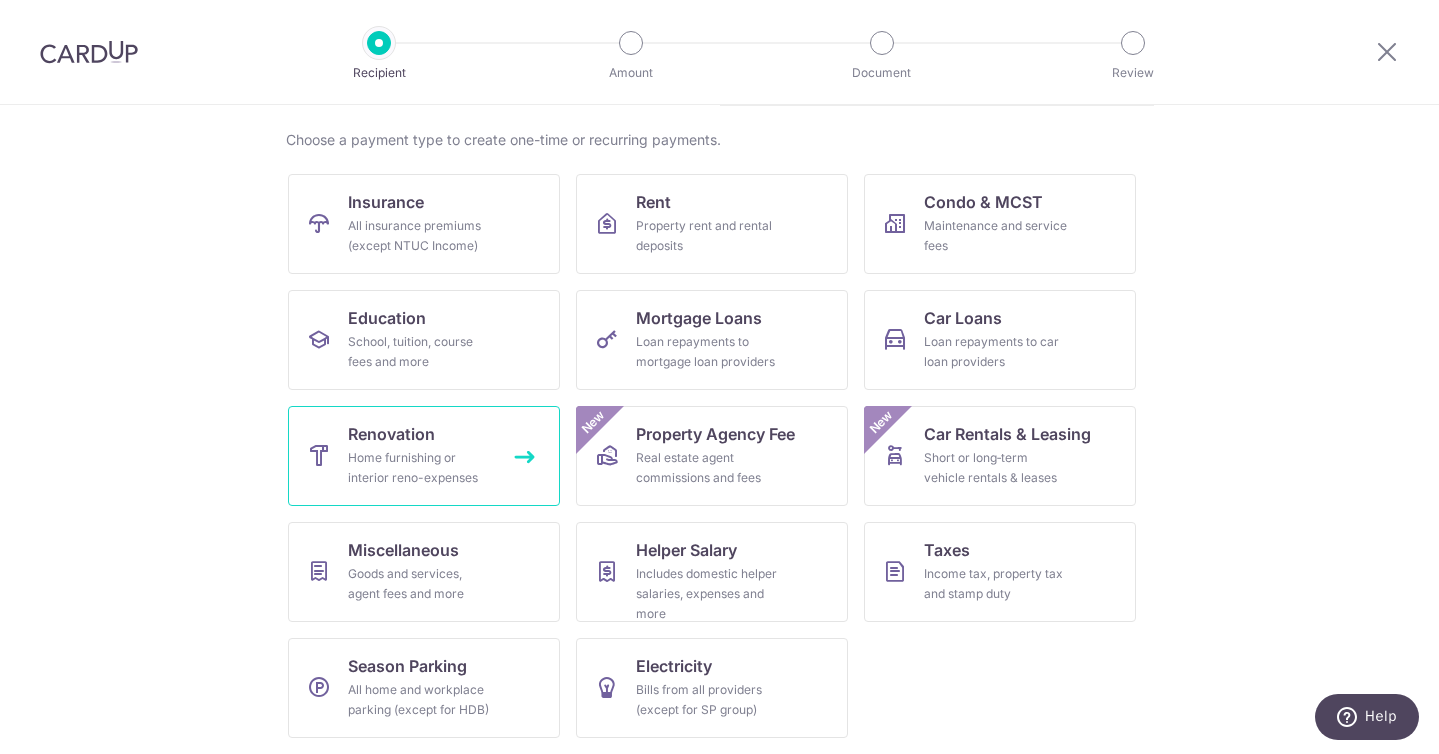 click on "Home furnishing or interior reno-expenses" at bounding box center (420, 468) 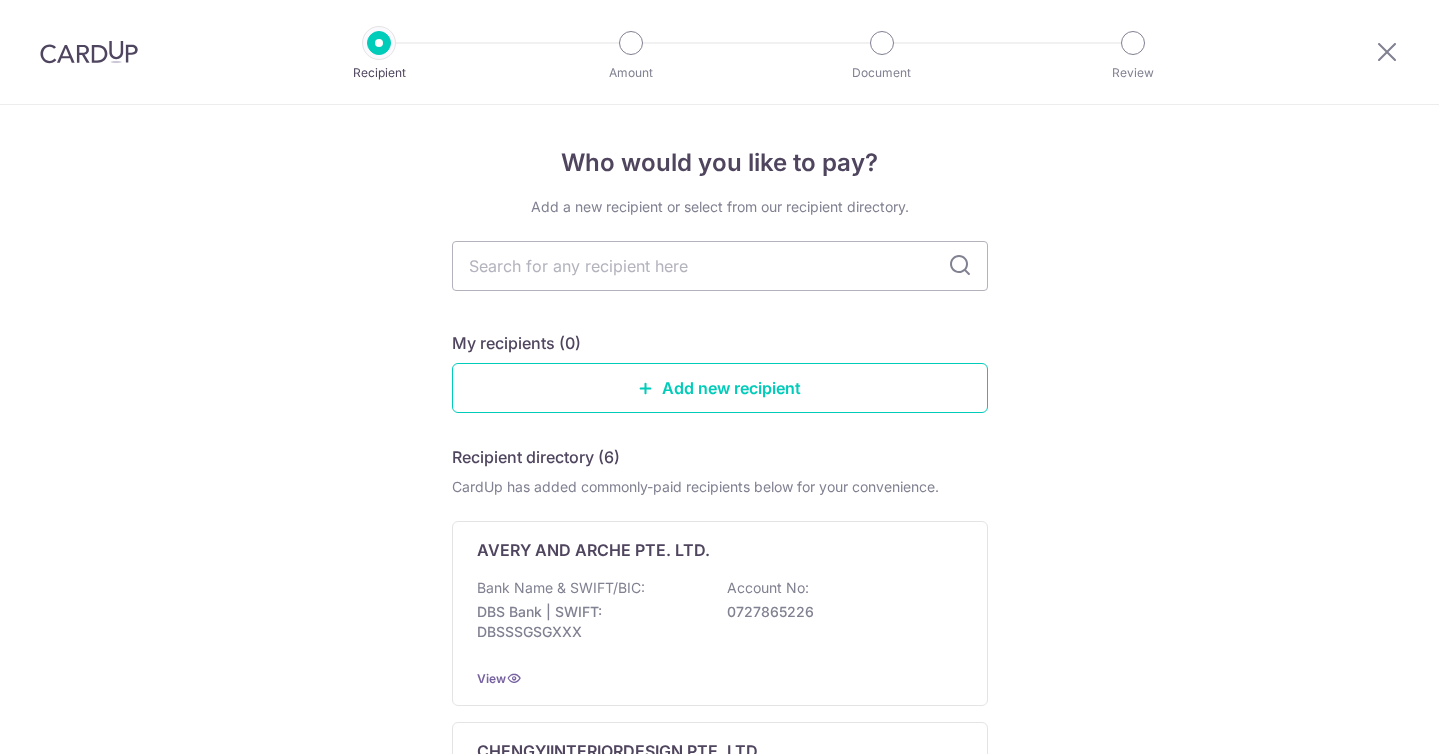 scroll, scrollTop: 0, scrollLeft: 0, axis: both 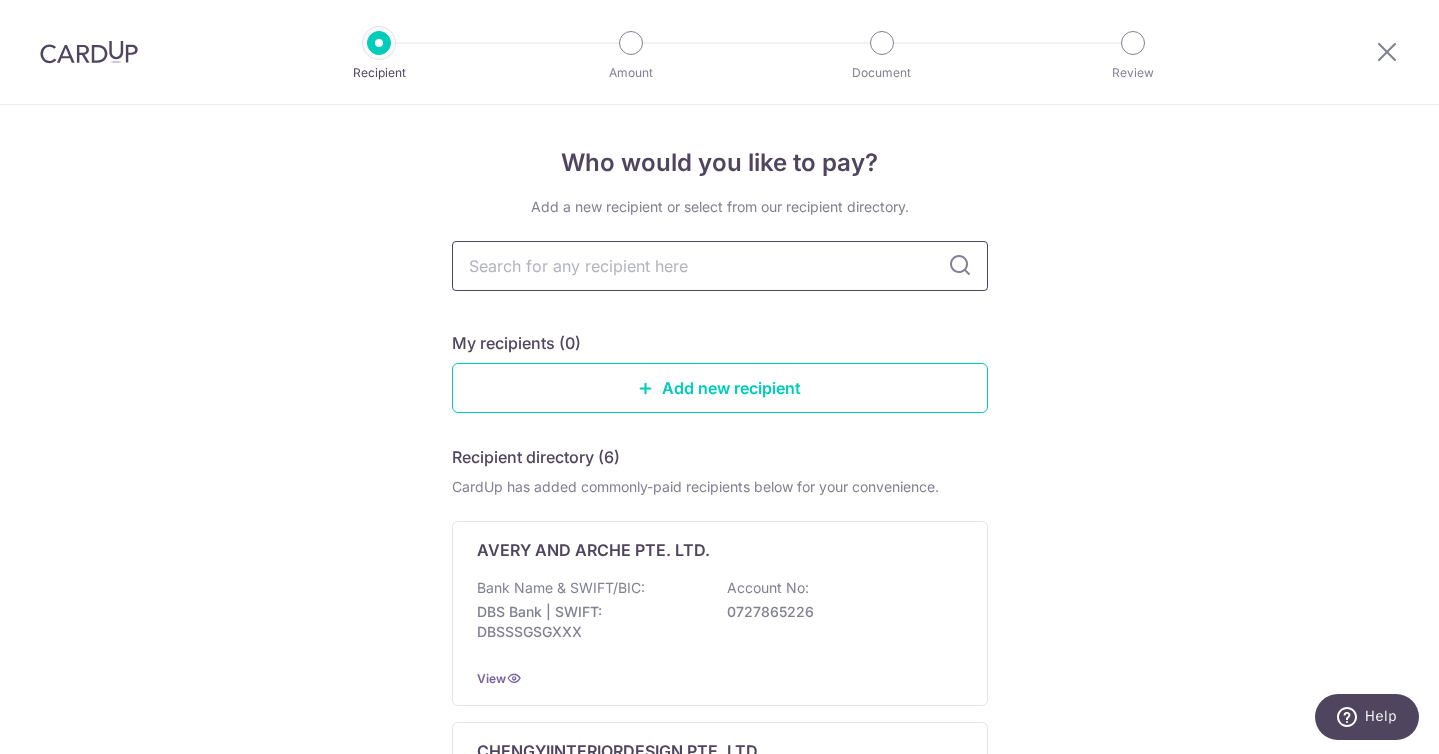 paste on "Hoong Fatt Heng Renovation Pte Ltd" 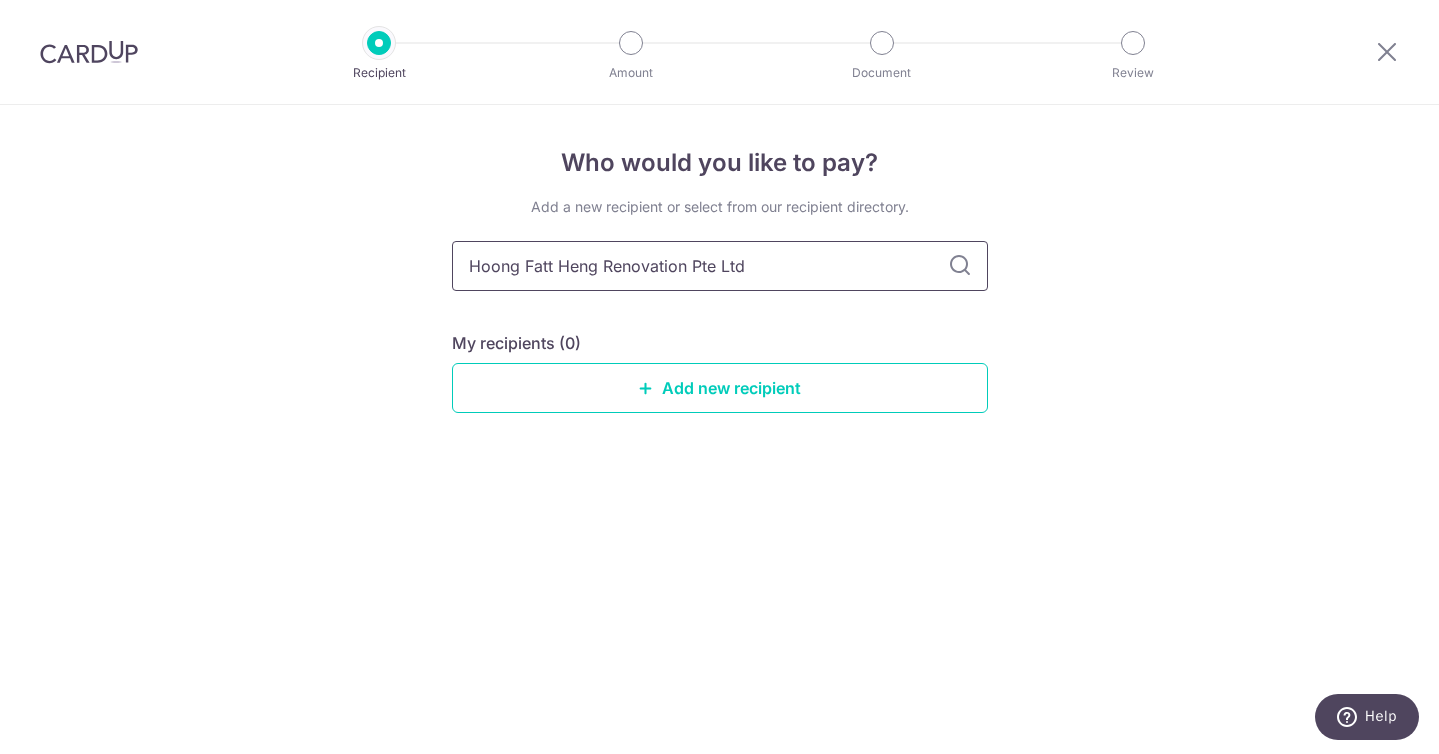 click on "Hoong Fatt Heng Renovation Pte Ltd" at bounding box center (720, 266) 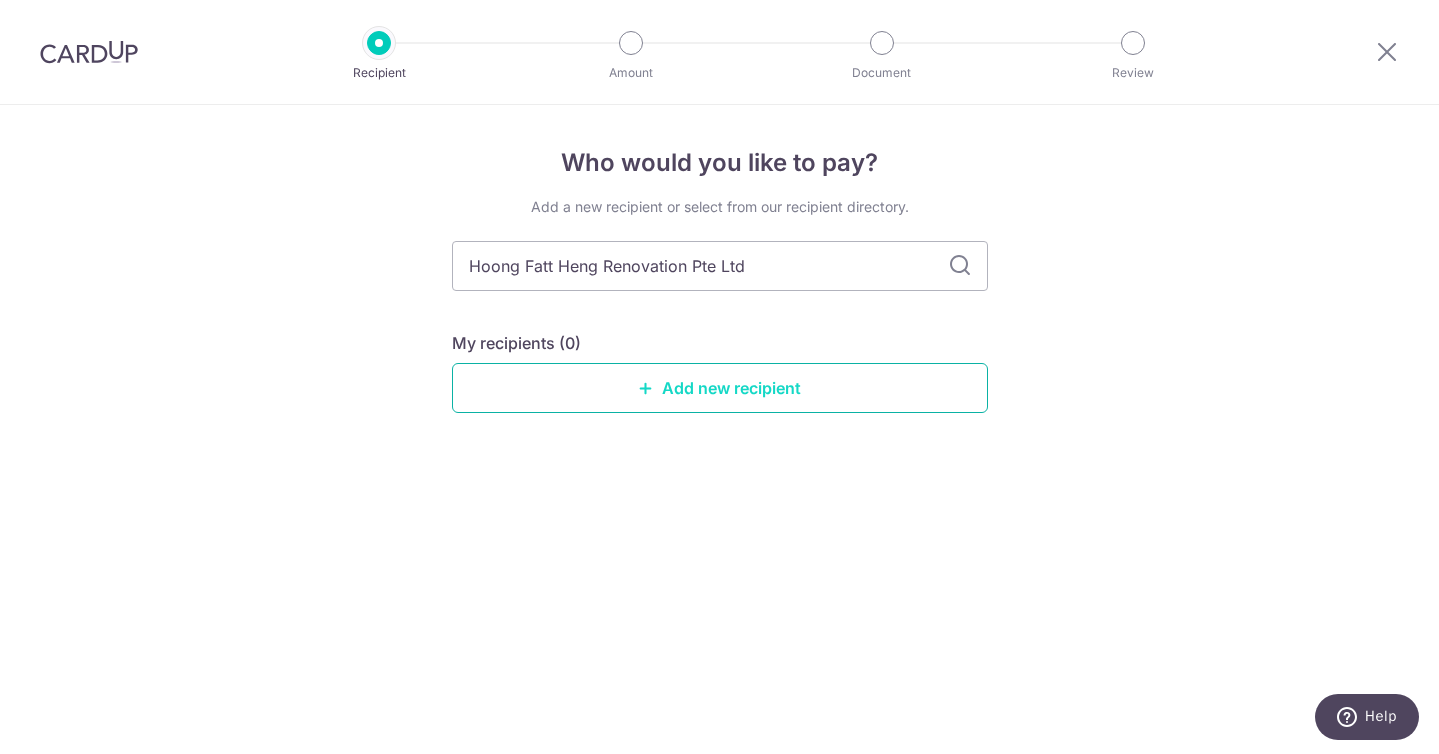 click on "Add new recipient" at bounding box center (720, 388) 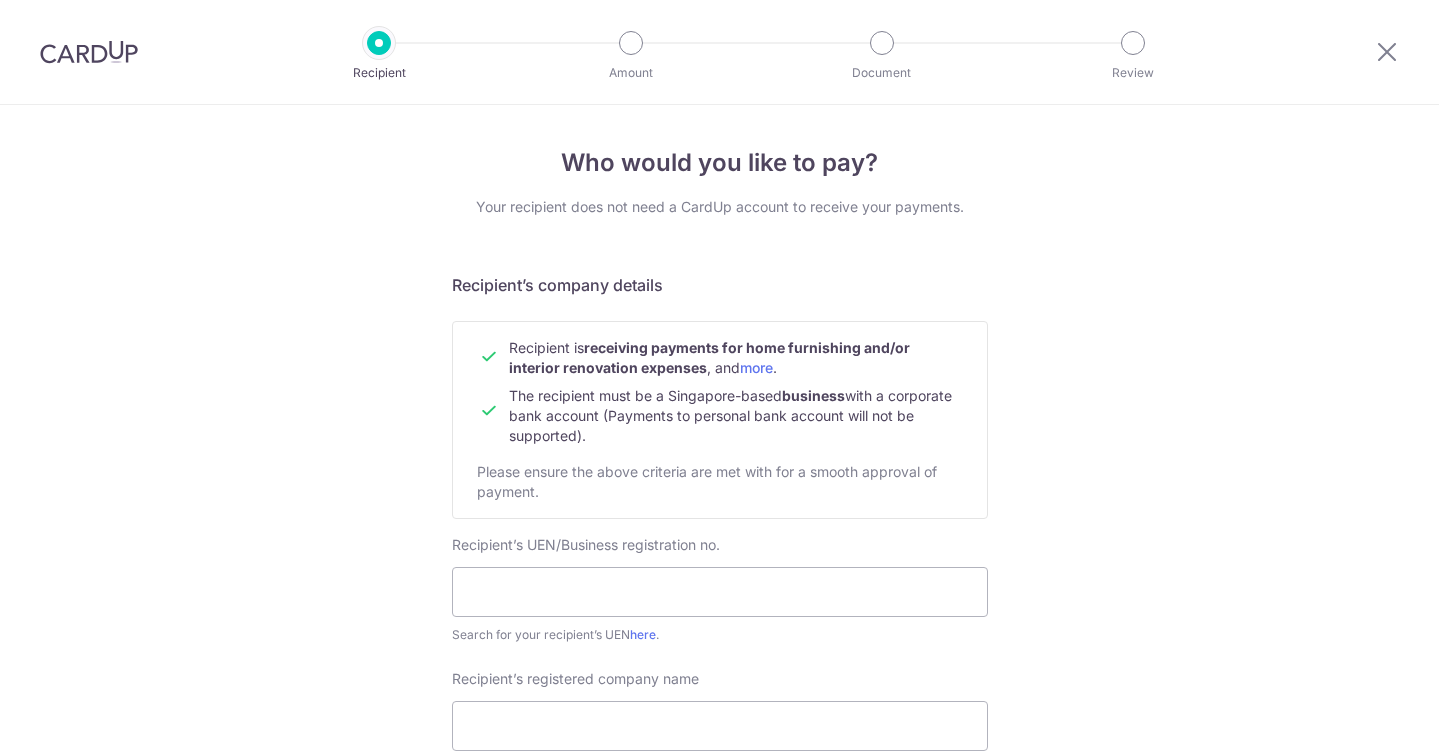 scroll, scrollTop: 0, scrollLeft: 0, axis: both 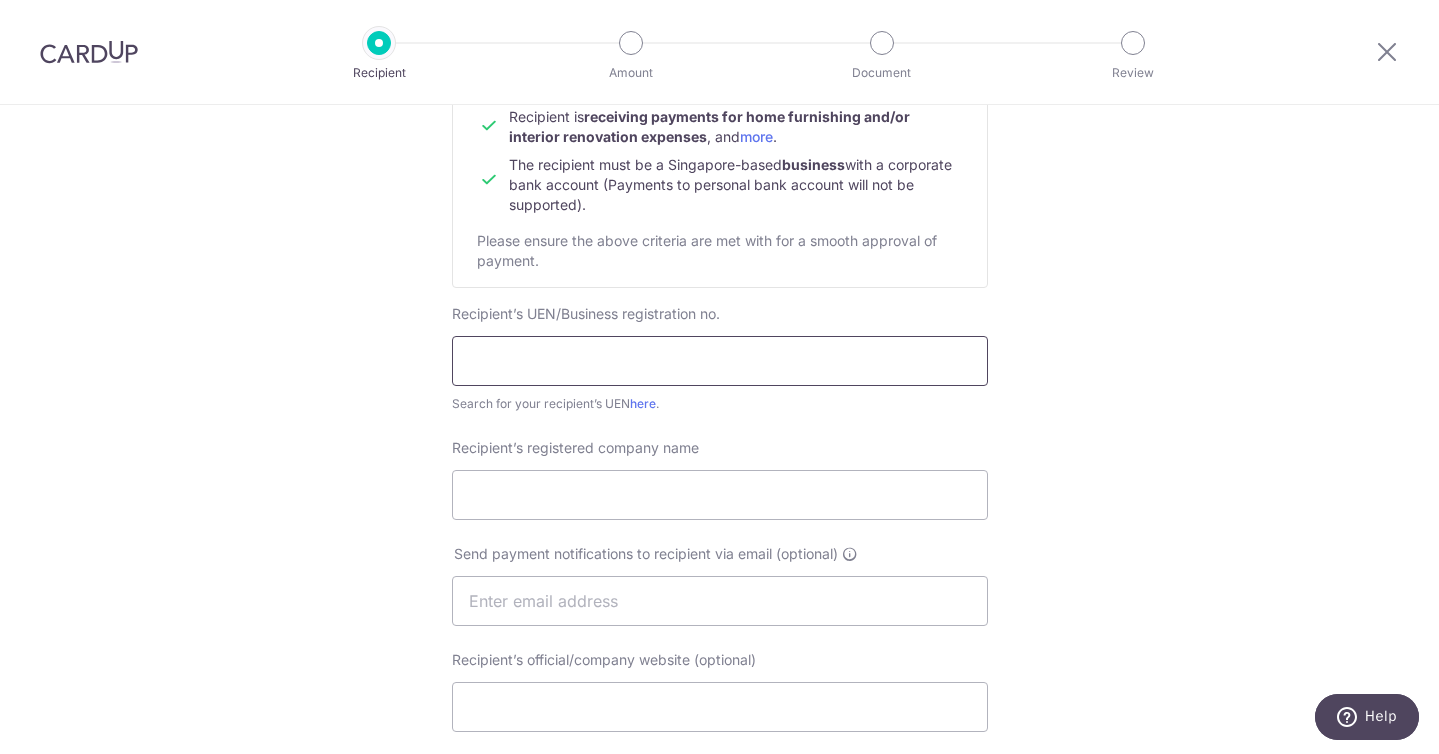 click at bounding box center [720, 361] 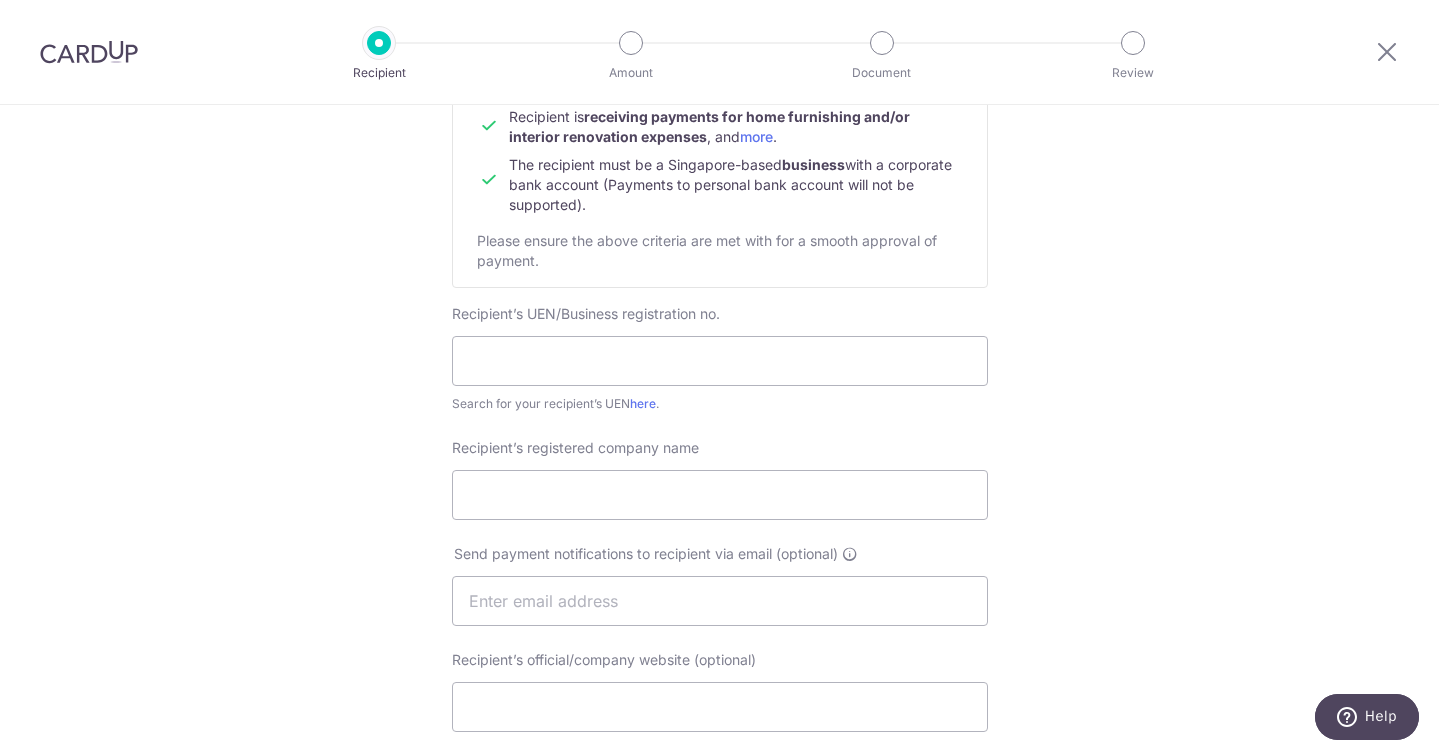 click on "Who would you like to pay?
Your recipient does not need a CardUp account to receive your payments.
Recipient’s company details
Recipient is  receiving payments for home furnishing and/or interior renovation expenses , and  more .
The recipient must be a Singapore-based  business  with a corporate bank account (Payments to personal bank account will not be supported).
Please ensure the above criteria are met with for a smooth approval of payment.
Recipient’s UEN/Business registration no.
Search for your recipient’s UEN  here .
." at bounding box center (719, 626) 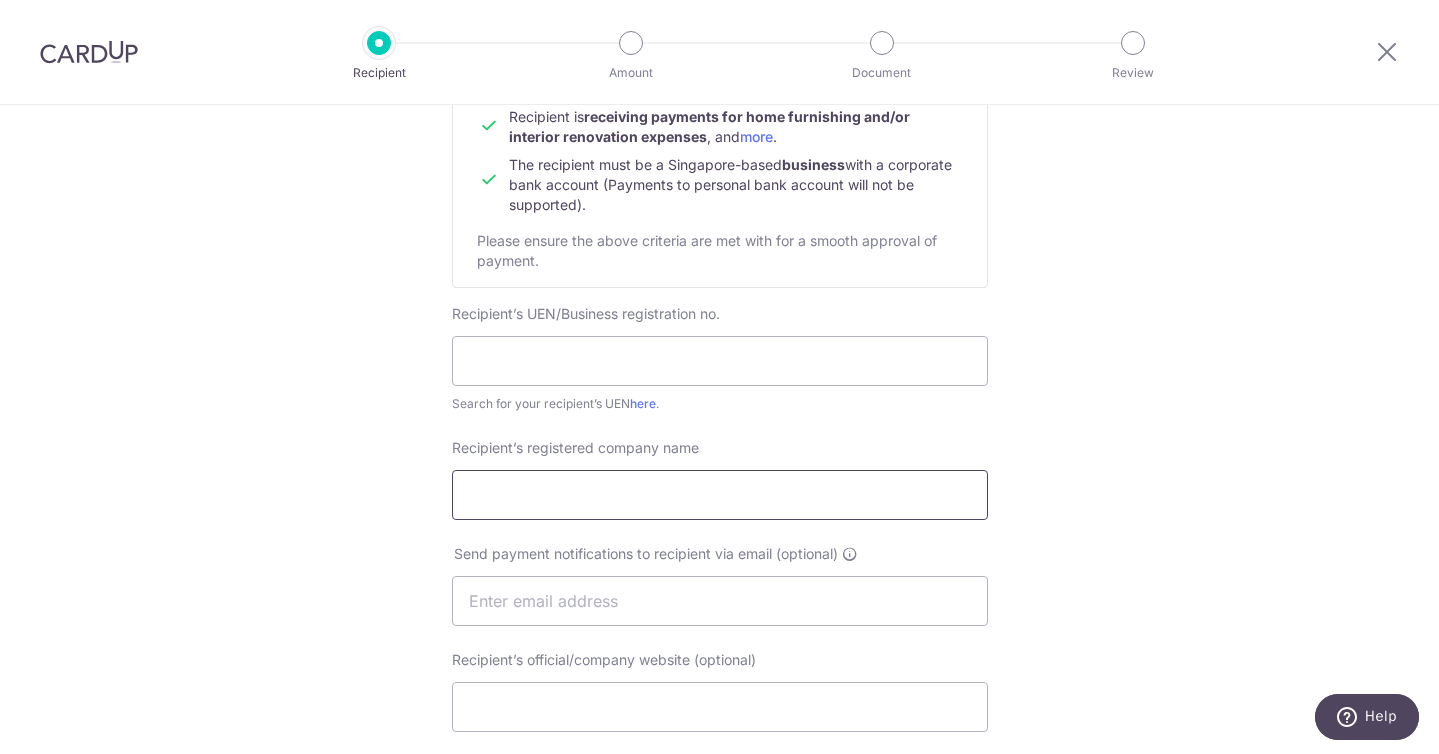 click on "Recipient’s registered company name" at bounding box center [720, 495] 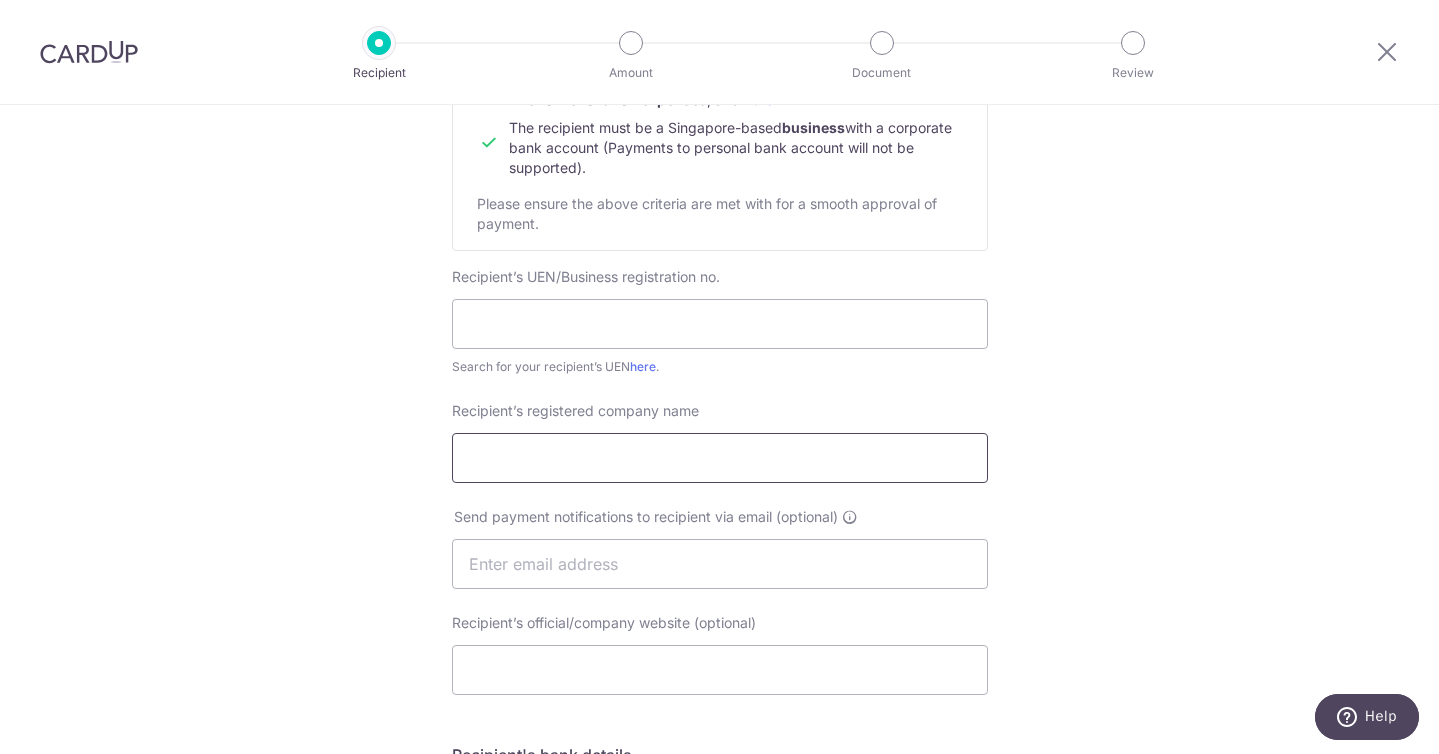 paste on "Hoong Fatt Heng Renovation Pte Ltd" 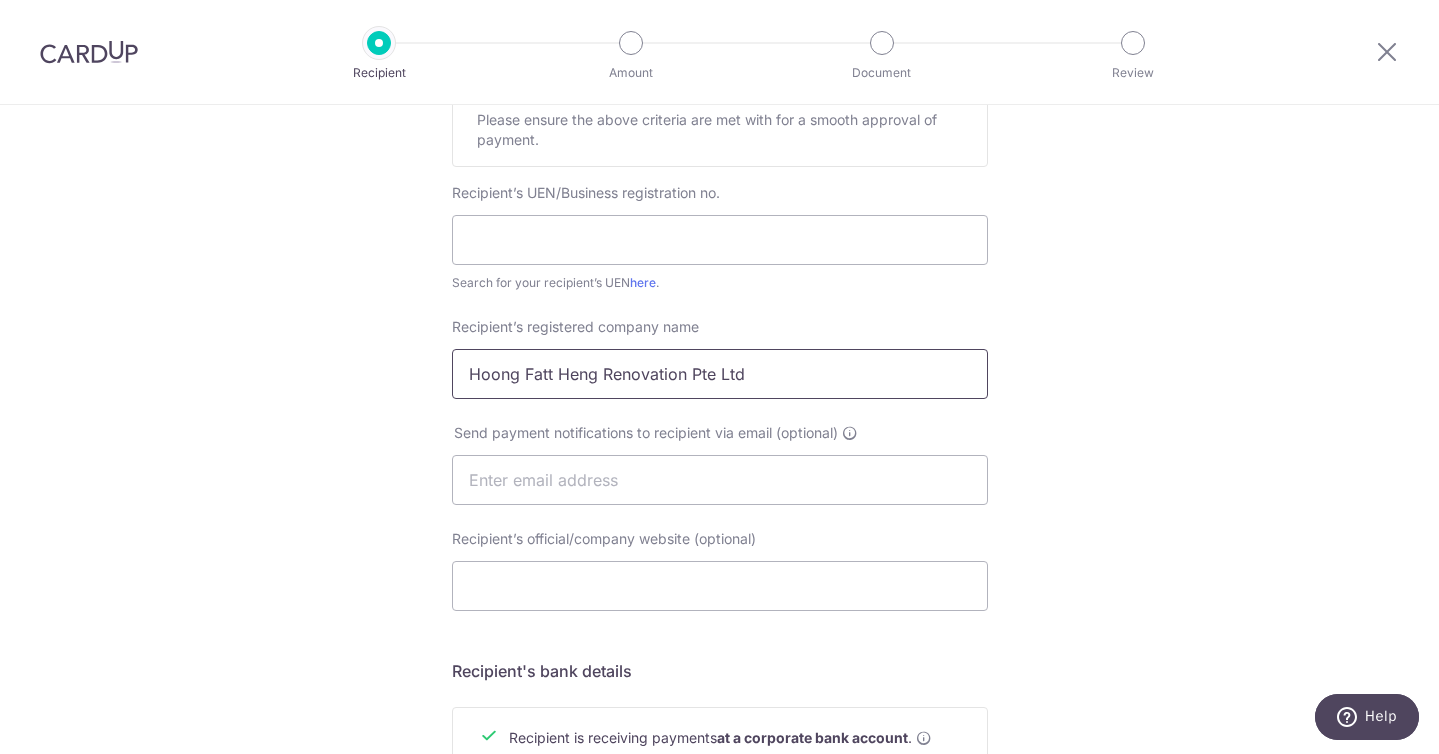 scroll, scrollTop: 353, scrollLeft: 0, axis: vertical 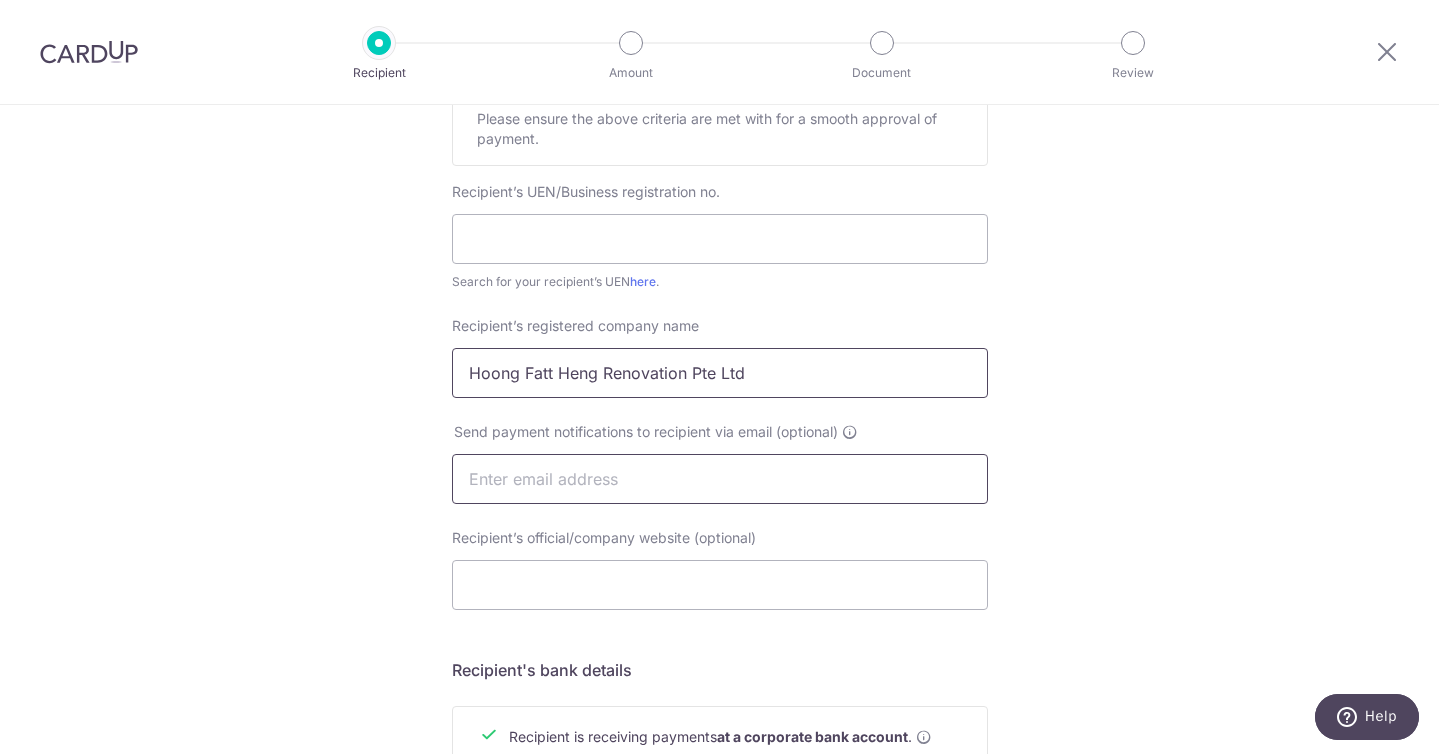 type on "Hoong Fatt Heng Renovation Pte Ltd" 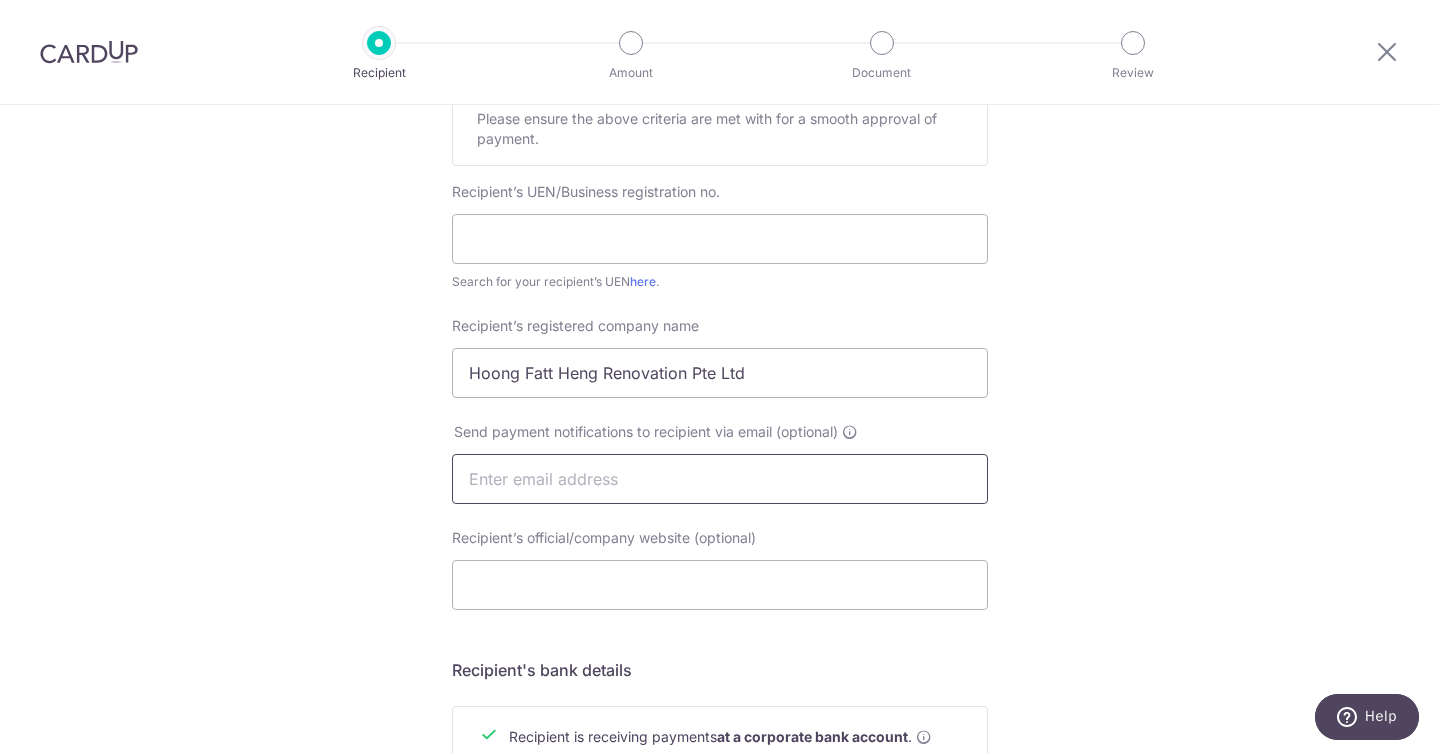 click at bounding box center (720, 479) 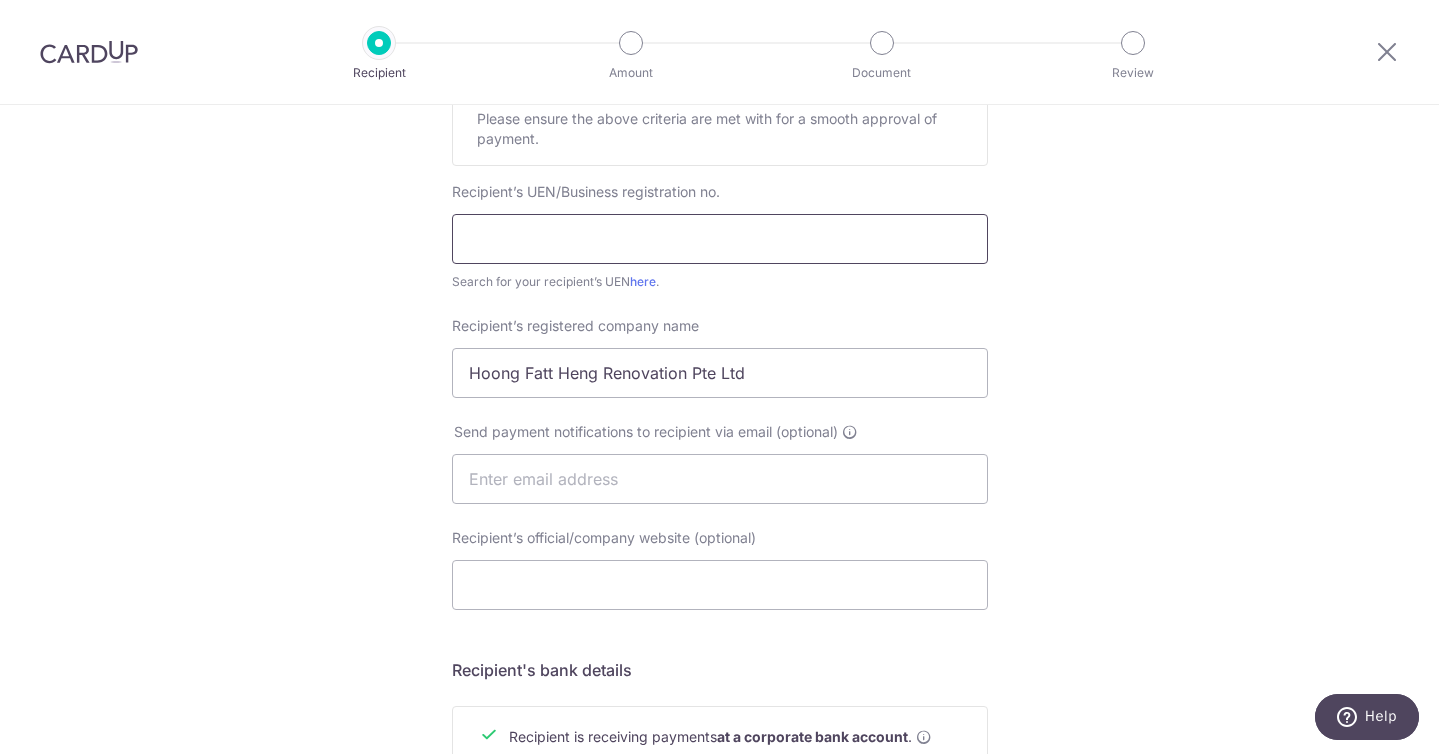 click at bounding box center (720, 239) 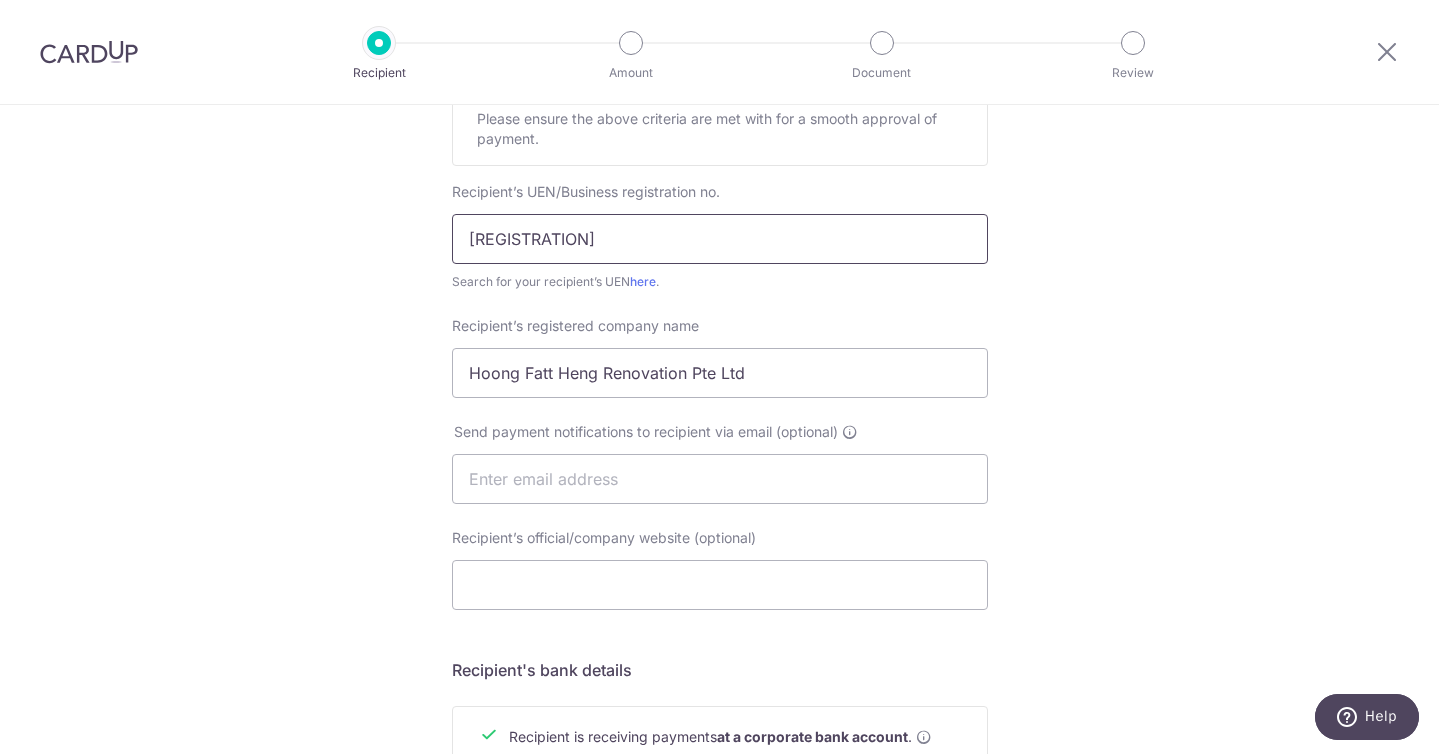 click on "[NUMBER]" at bounding box center [720, 239] 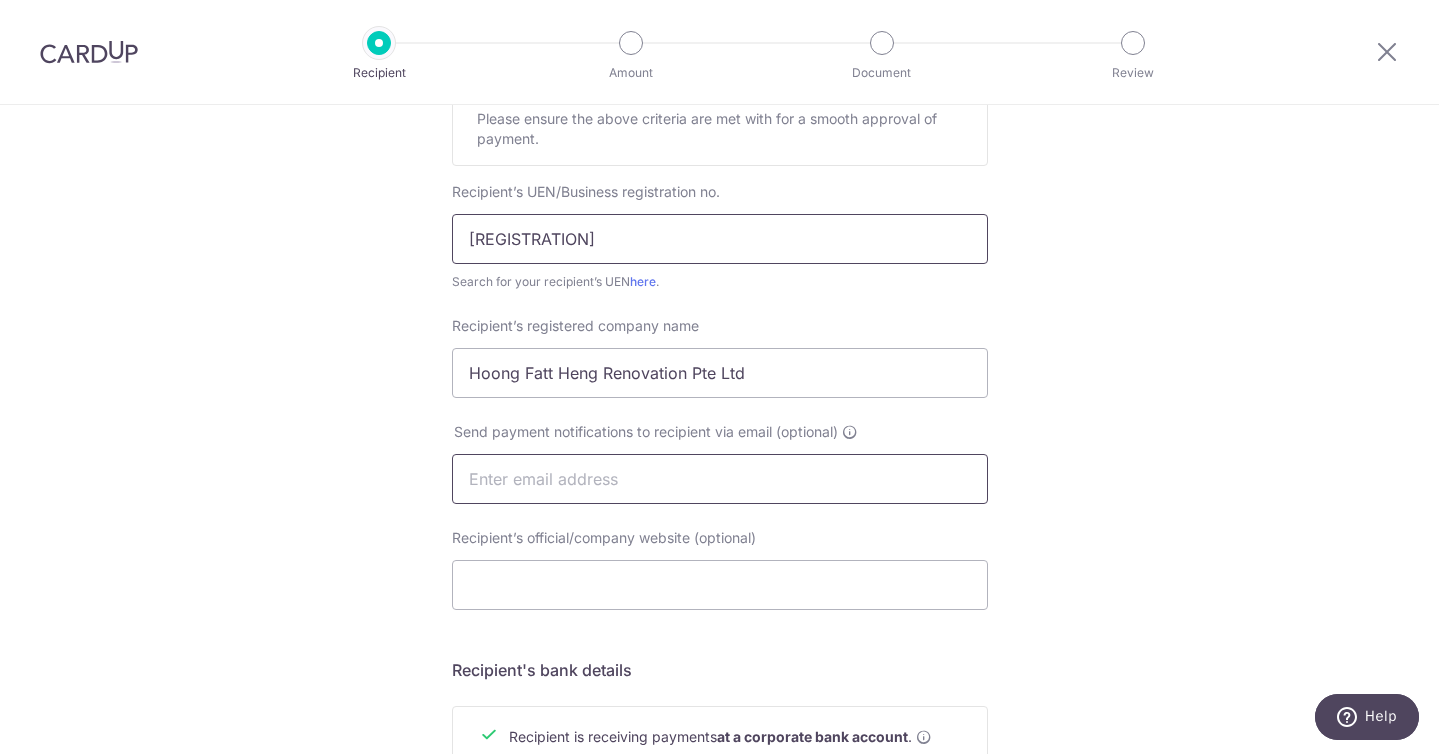 type on "[NUMBER]" 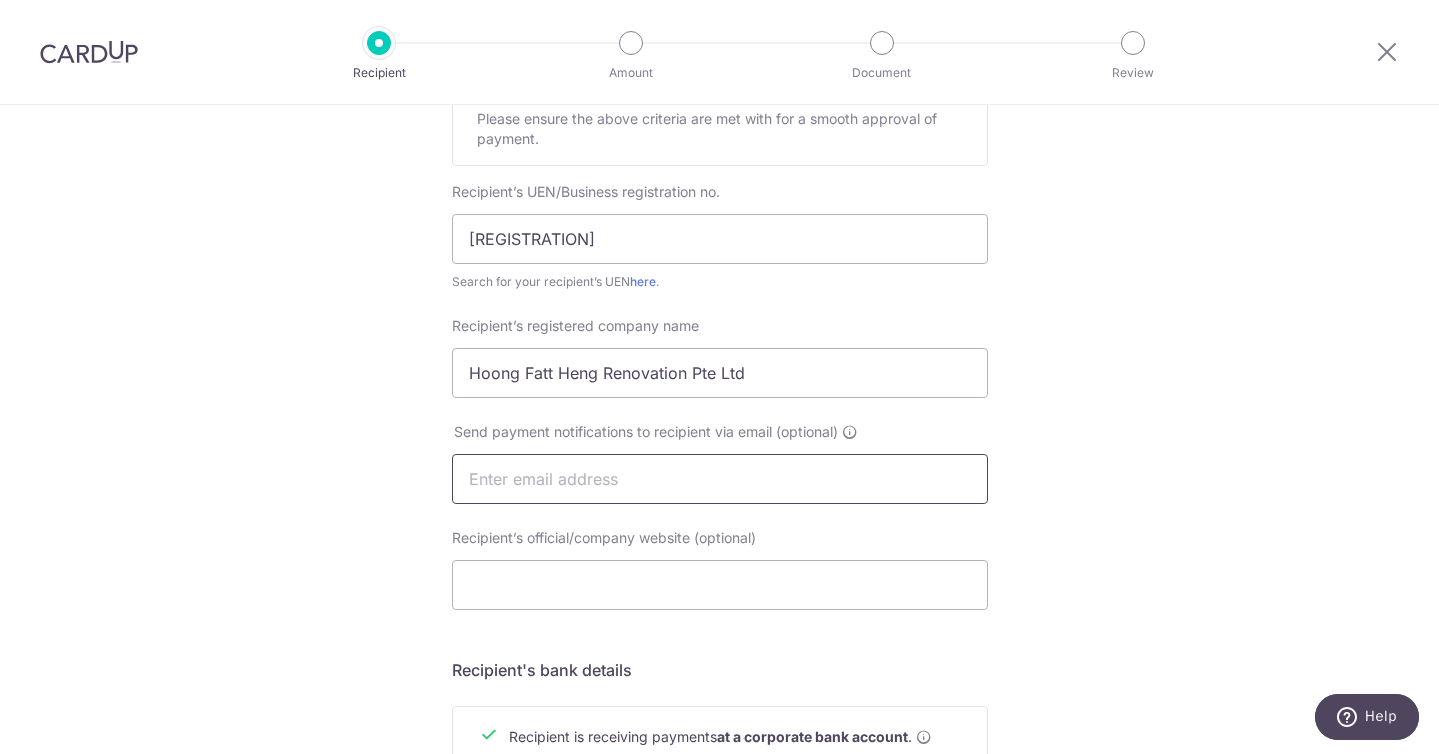 click at bounding box center [720, 479] 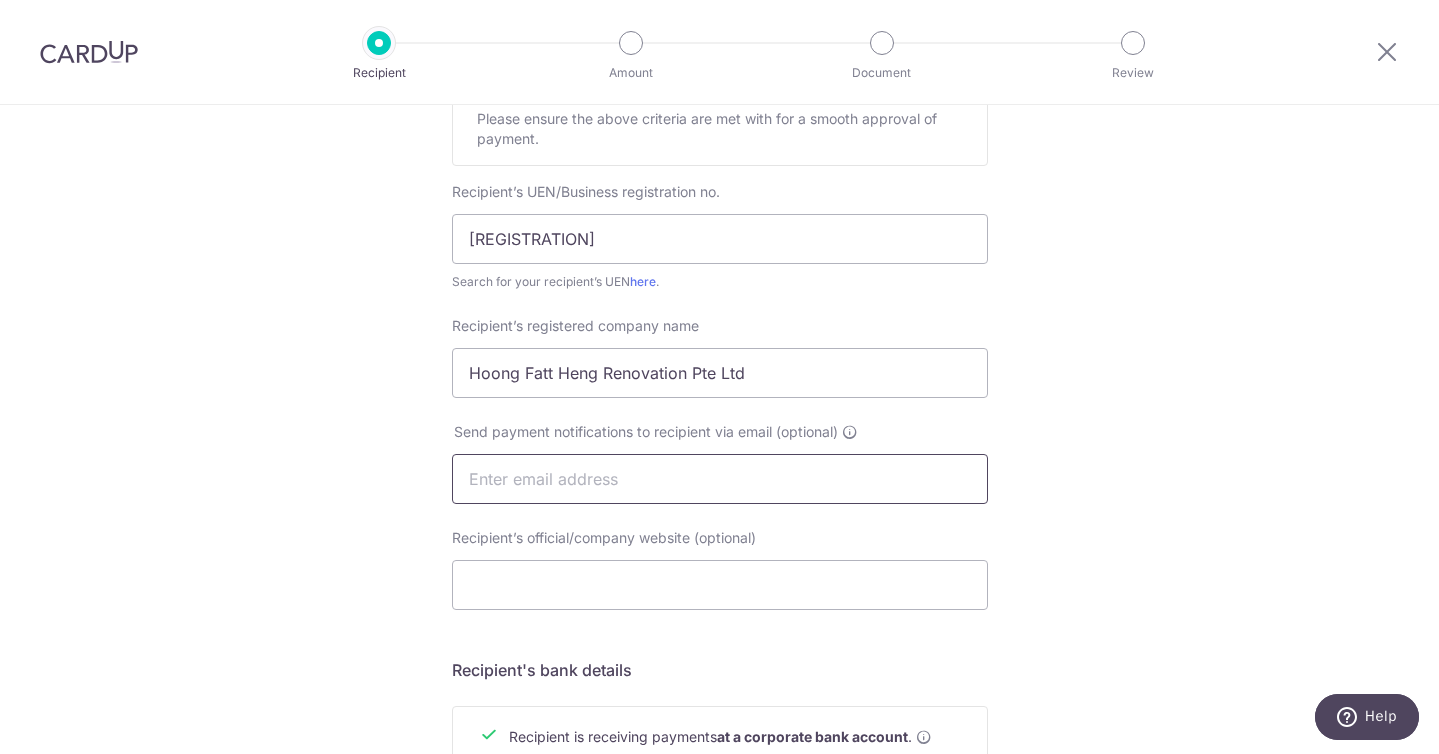 paste on "admin@hoongfattheng.com.sg" 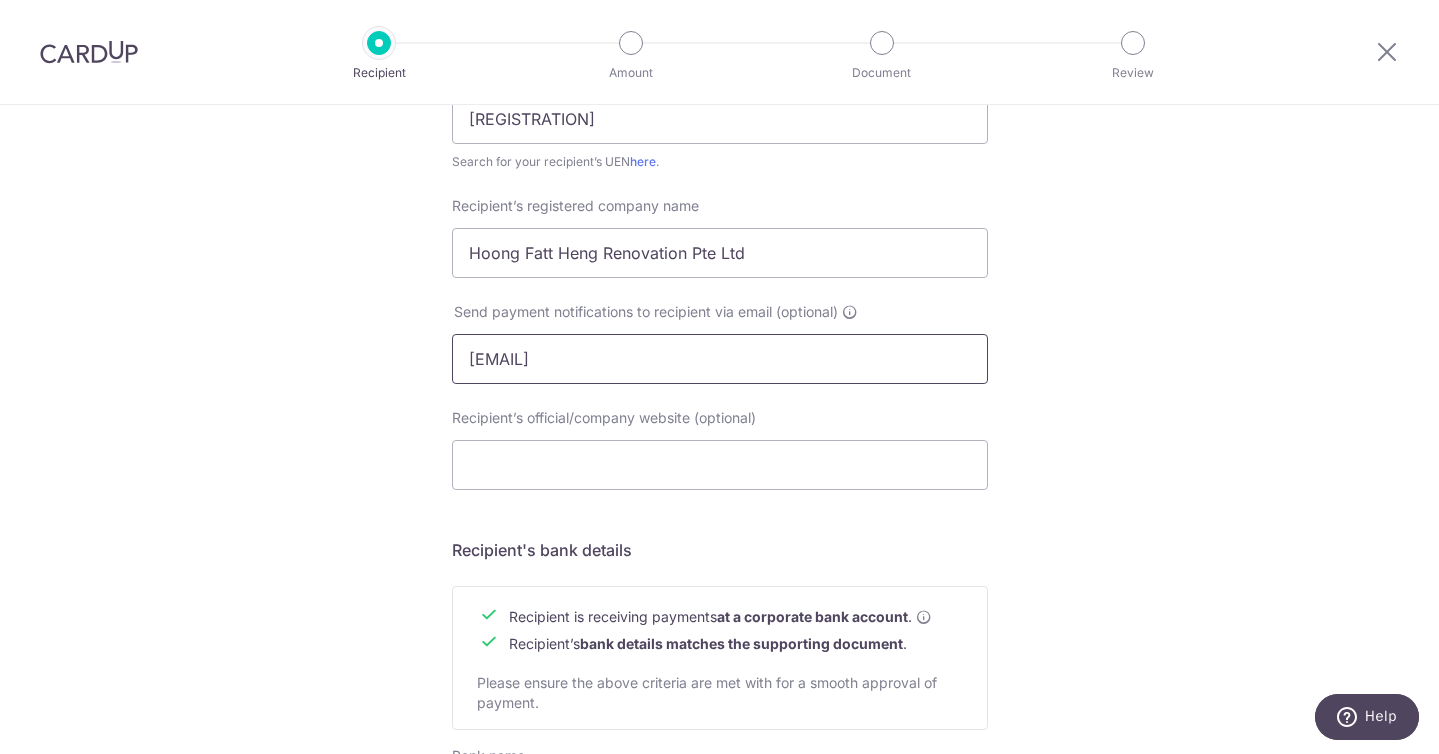 scroll, scrollTop: 473, scrollLeft: 0, axis: vertical 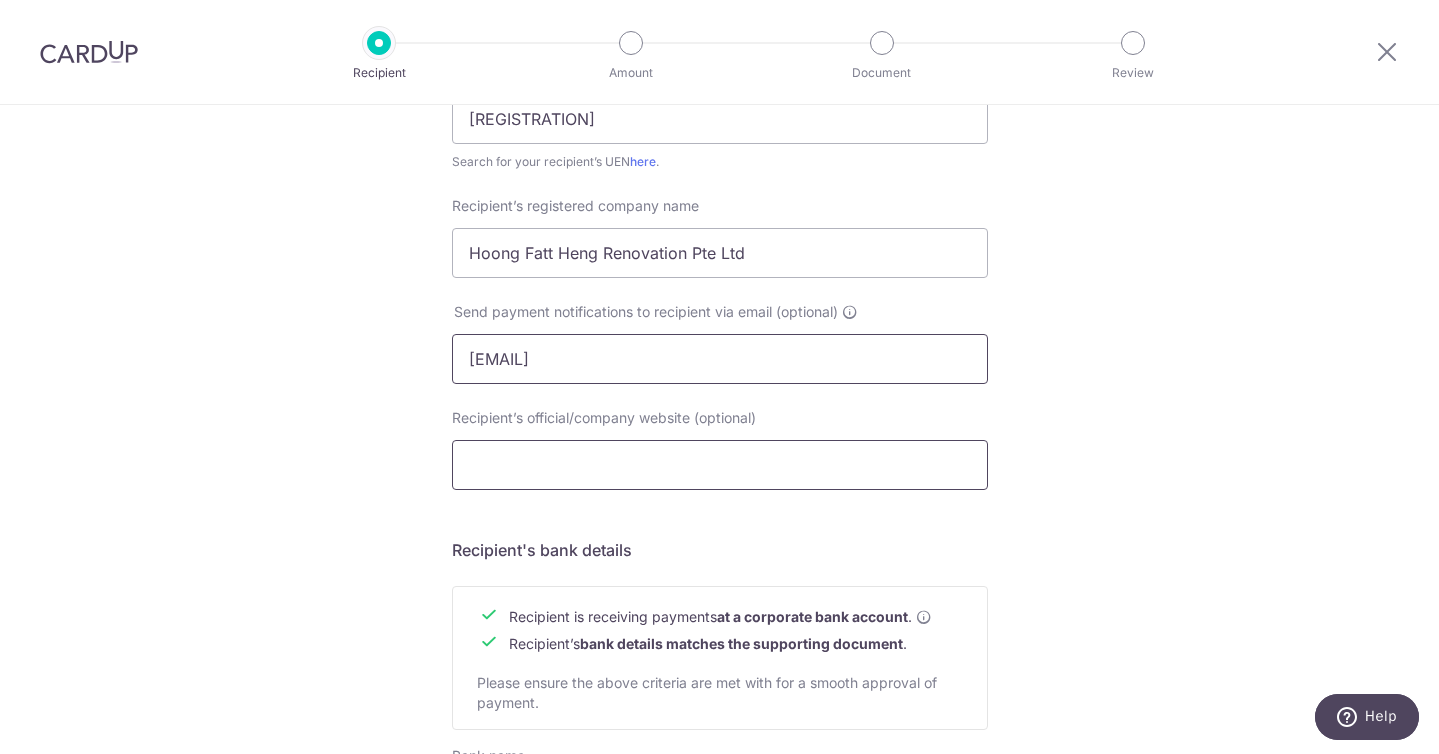 type on "admin@hoongfattheng.com.sg" 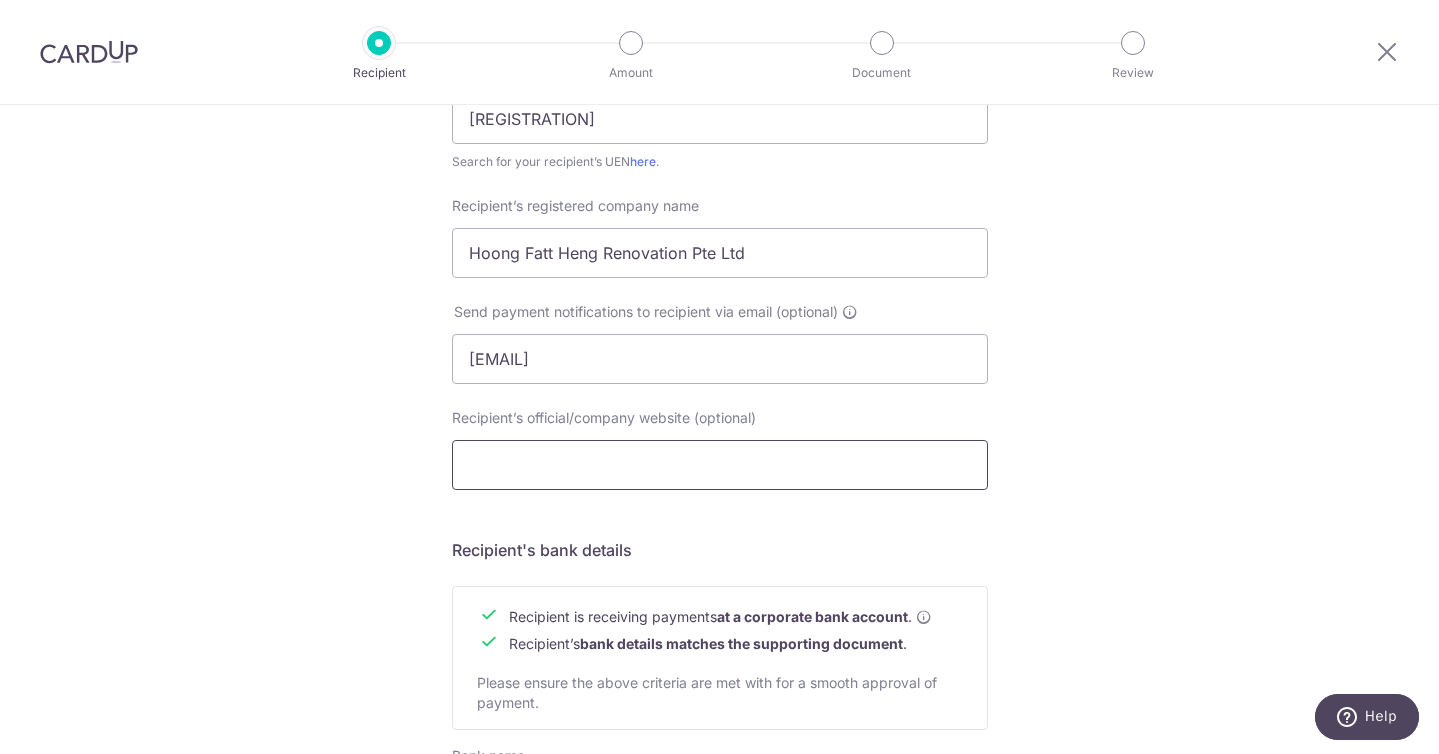 click on "Recipient’s official/company website (optional)" at bounding box center (720, 465) 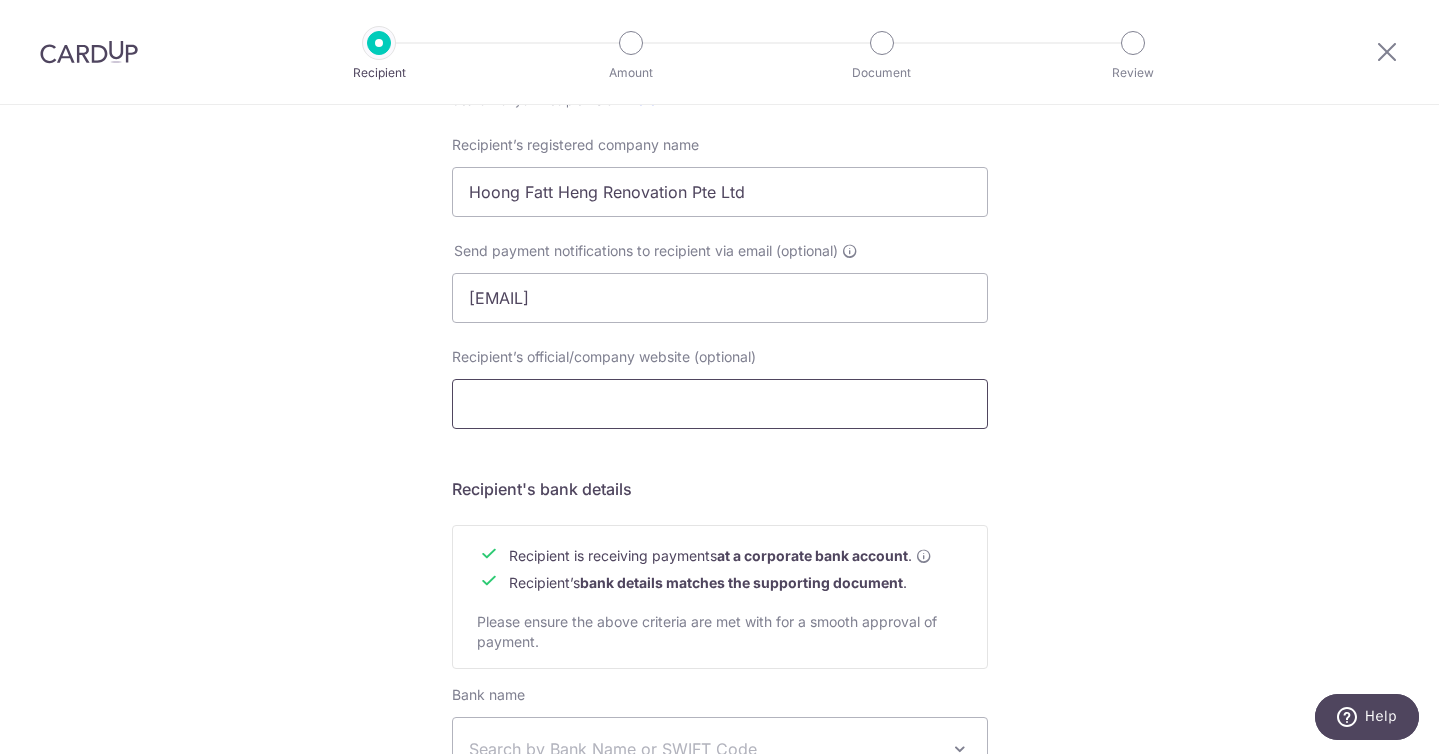 scroll, scrollTop: 856, scrollLeft: 0, axis: vertical 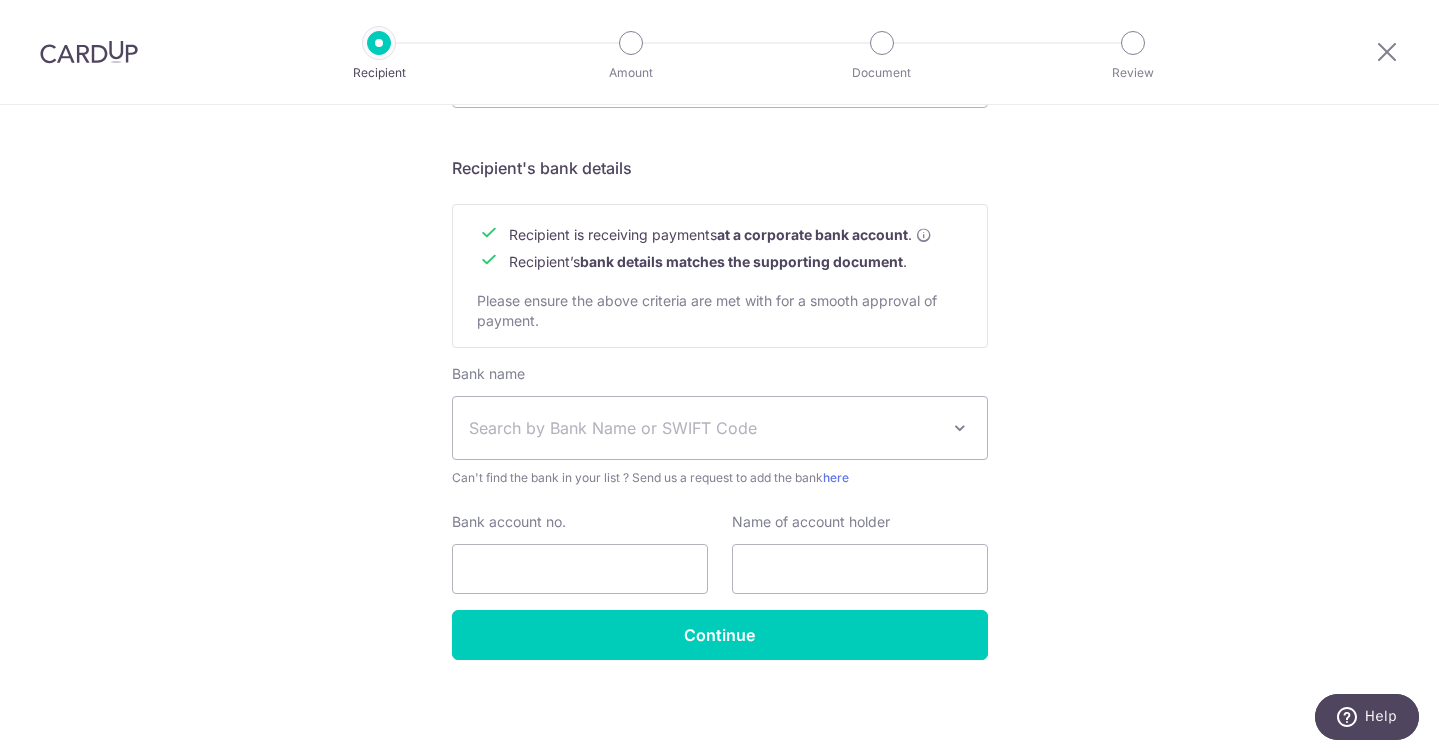 click on "Search by Bank Name or SWIFT Code" at bounding box center [704, 428] 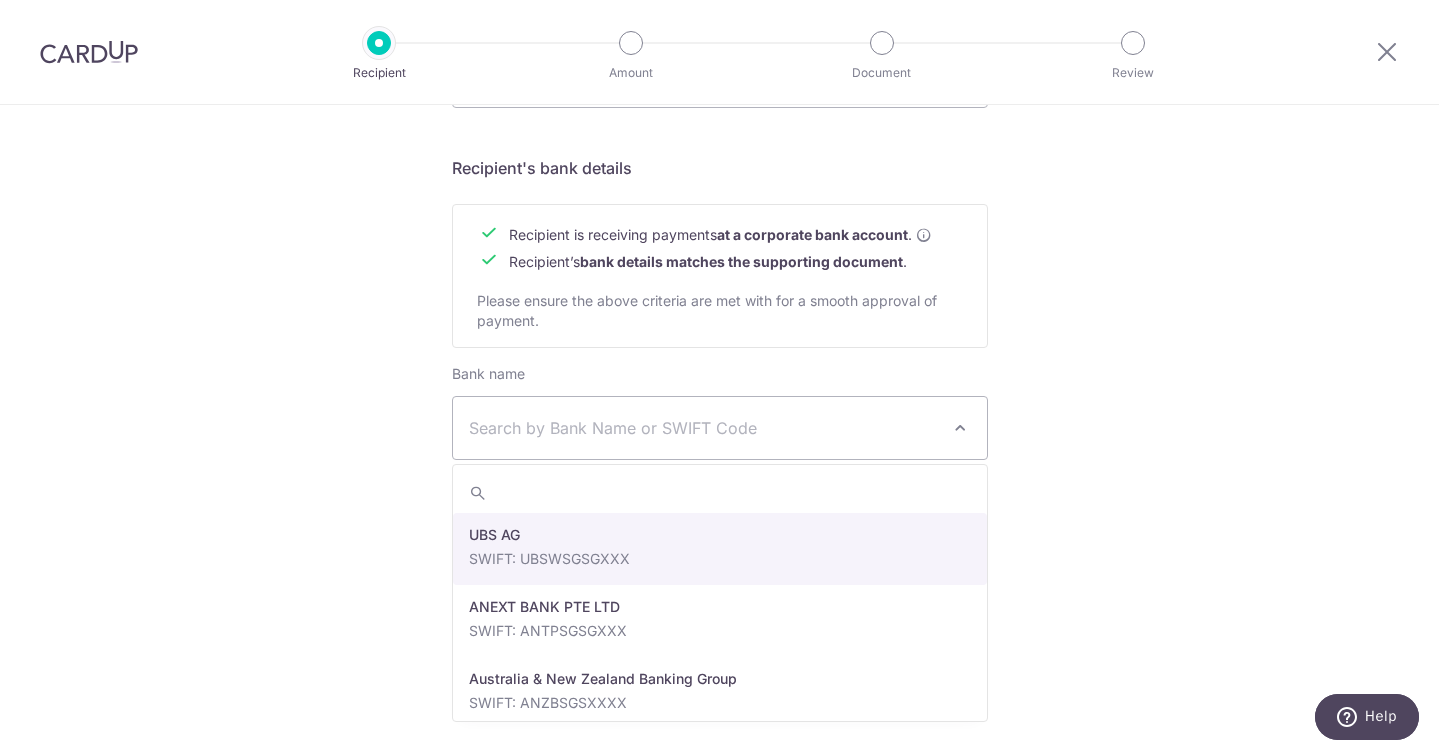 click on "Who would you like to pay?
Your recipient does not need a CardUp account to receive your payments.
Recipient’s company details
Recipient is  receiving payments for home furnishing and/or interior renovation expenses , and  more .
The recipient must be a Singapore-based  business  with a corporate bank account (Payments to personal bank account will not be supported).
Please ensure the above criteria are met with for a smooth approval of payment.
Recipient’s UEN/Business registration no.
201500100R
Search for your recipient’s UEN  here .
." at bounding box center [719, 2] 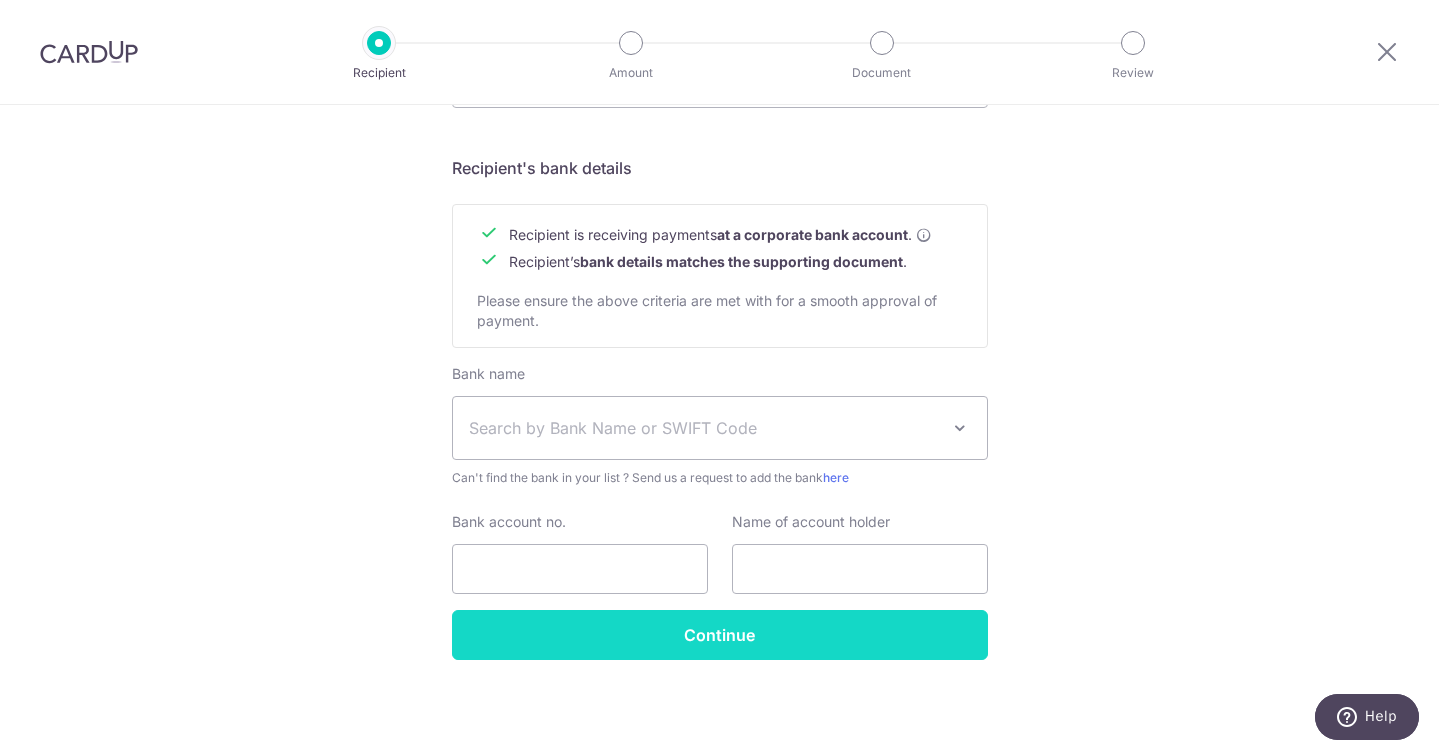 click on "Continue" at bounding box center [720, 635] 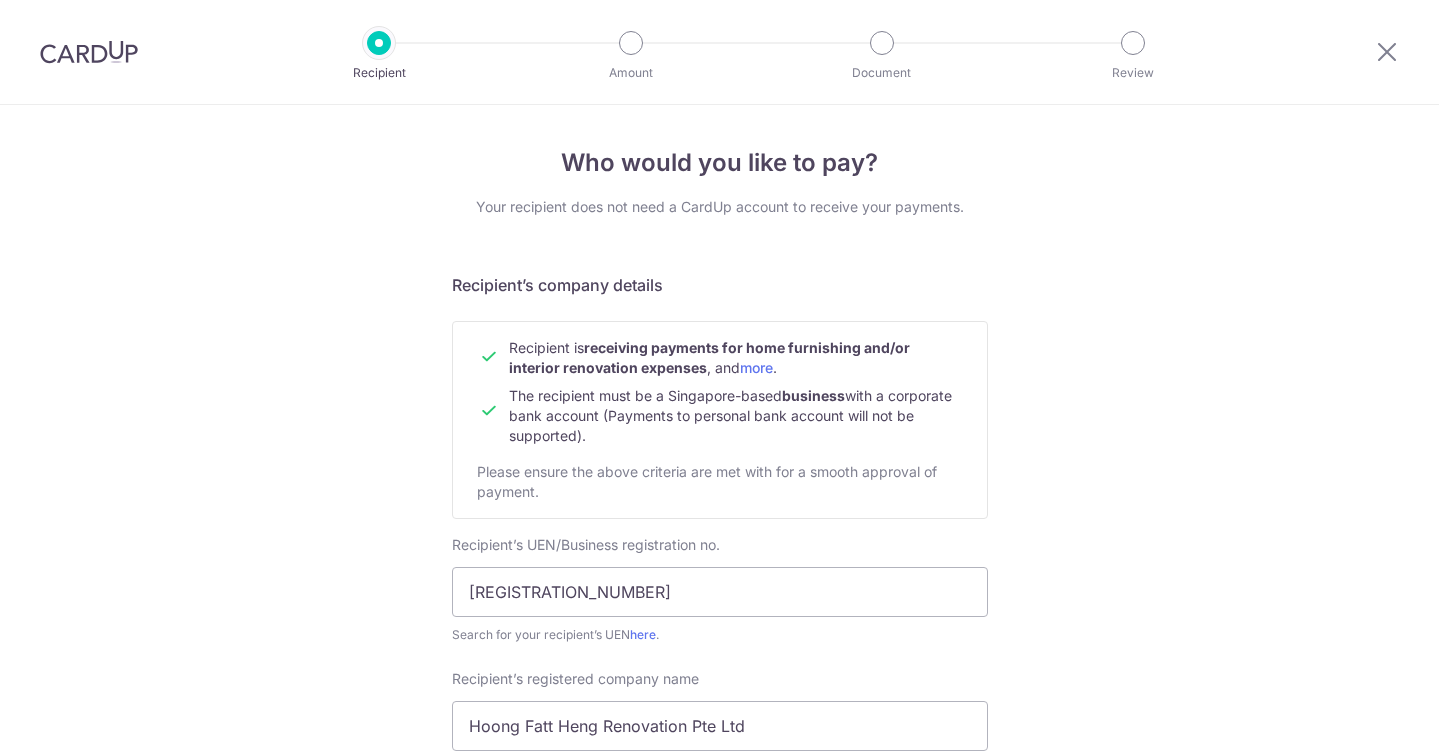 scroll, scrollTop: 0, scrollLeft: 0, axis: both 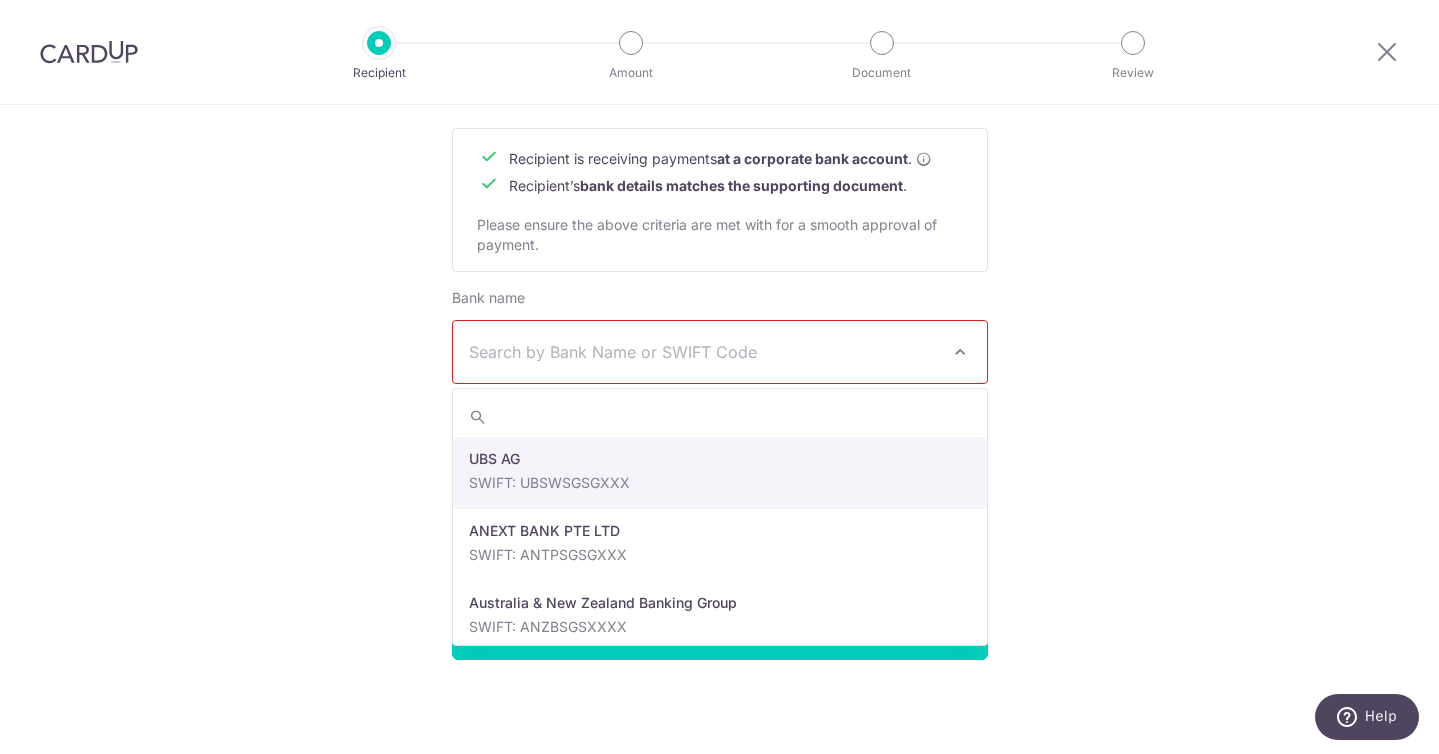 click on "Search by Bank Name or SWIFT Code" at bounding box center [704, 352] 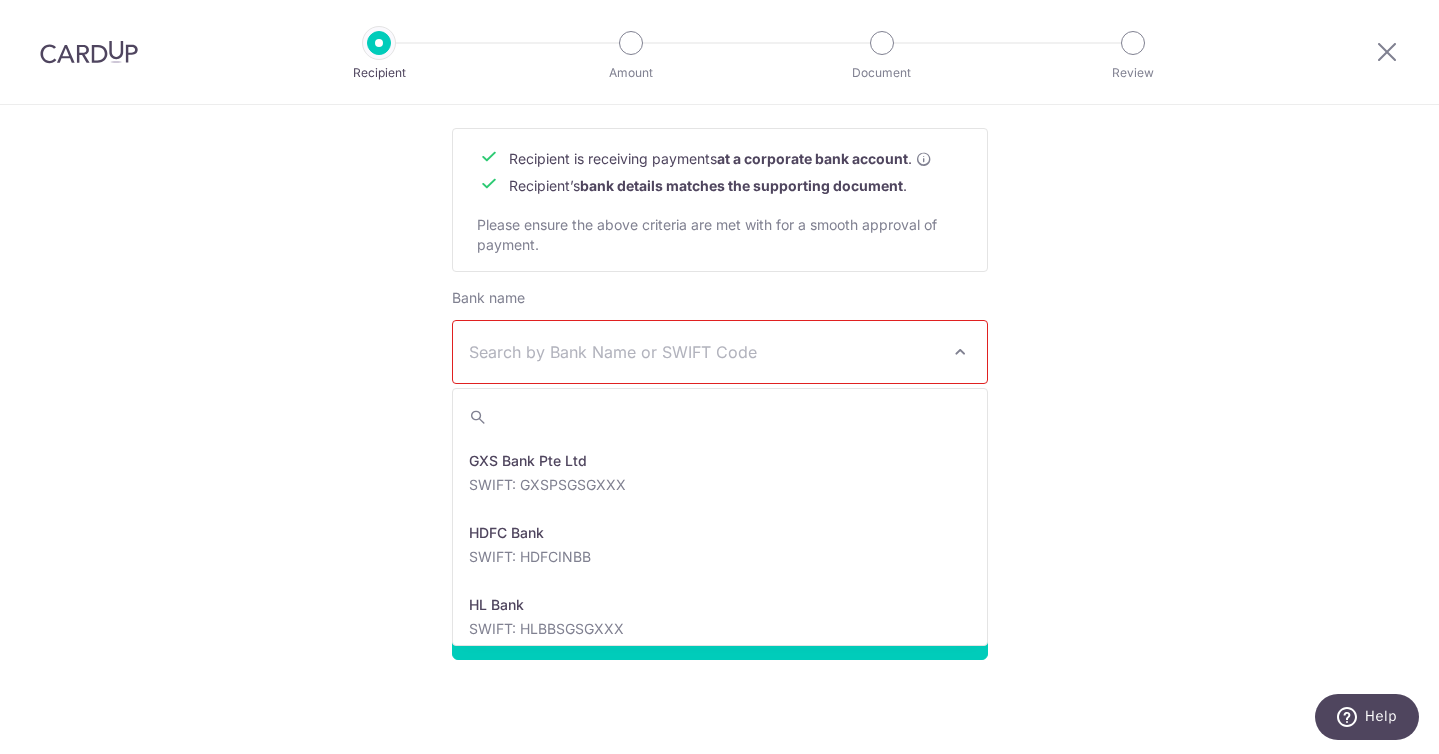 scroll, scrollTop: 2260, scrollLeft: 0, axis: vertical 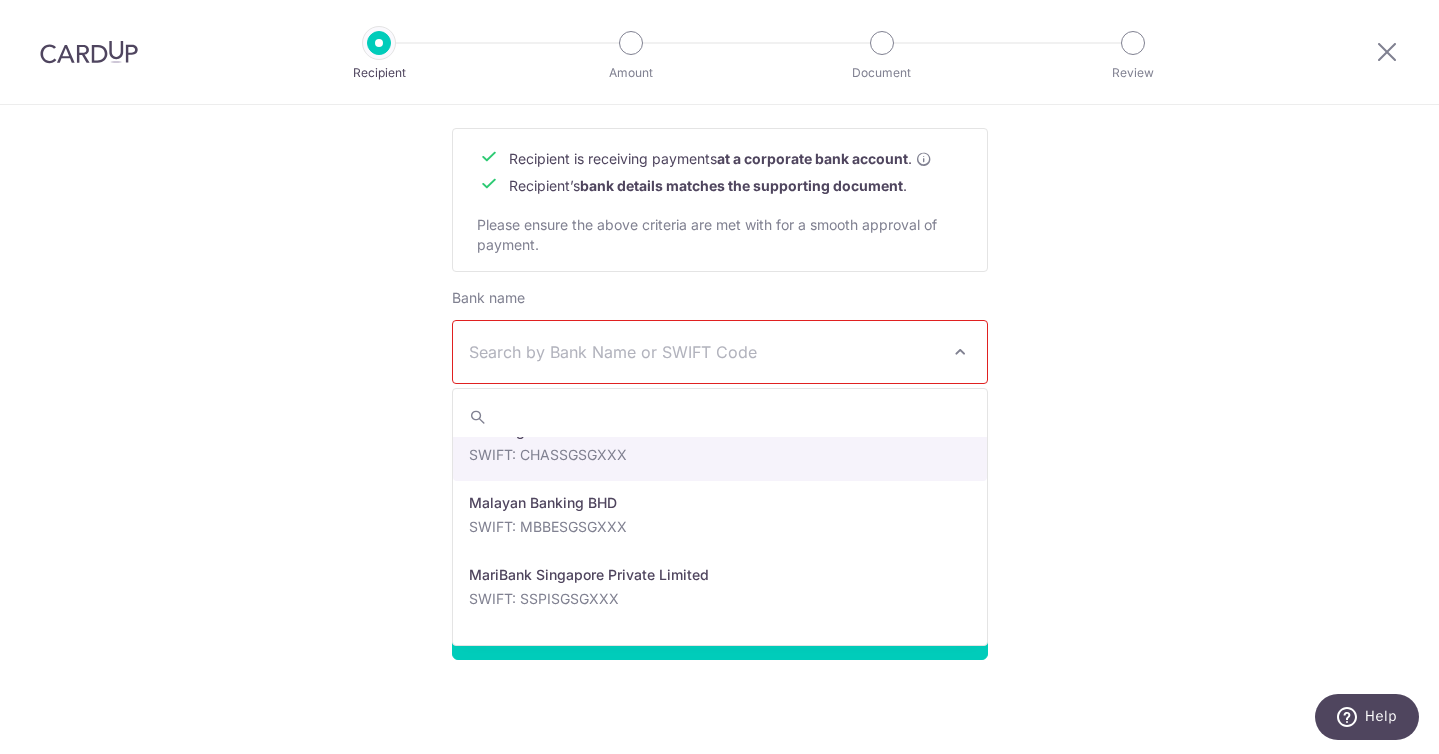 click on "Who would you like to pay?
Your recipient does not need a CardUp account to receive your payments.
Recipient’s company details
Recipient is  receiving payments for home furnishing and/or interior renovation expenses , and  more .
The recipient must be a Singapore-based  business  with a corporate bank account (Payments to personal bank account will not be supported).
Please ensure the above criteria are met with for a smooth approval of payment.
Recipient’s UEN/Business registration no.
[NUMBER]
Search for your recipient’s UEN  here .
." at bounding box center [719, -36] 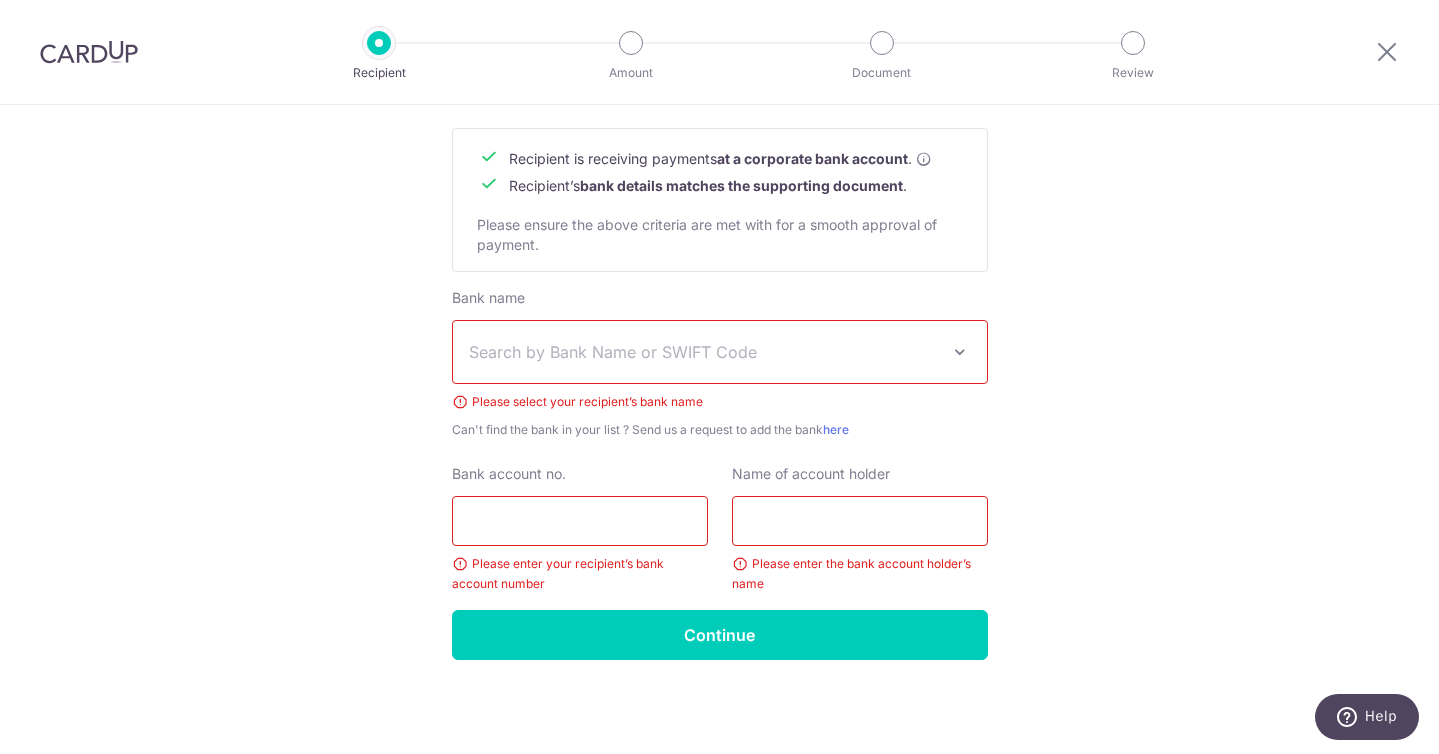 scroll, scrollTop: 932, scrollLeft: 0, axis: vertical 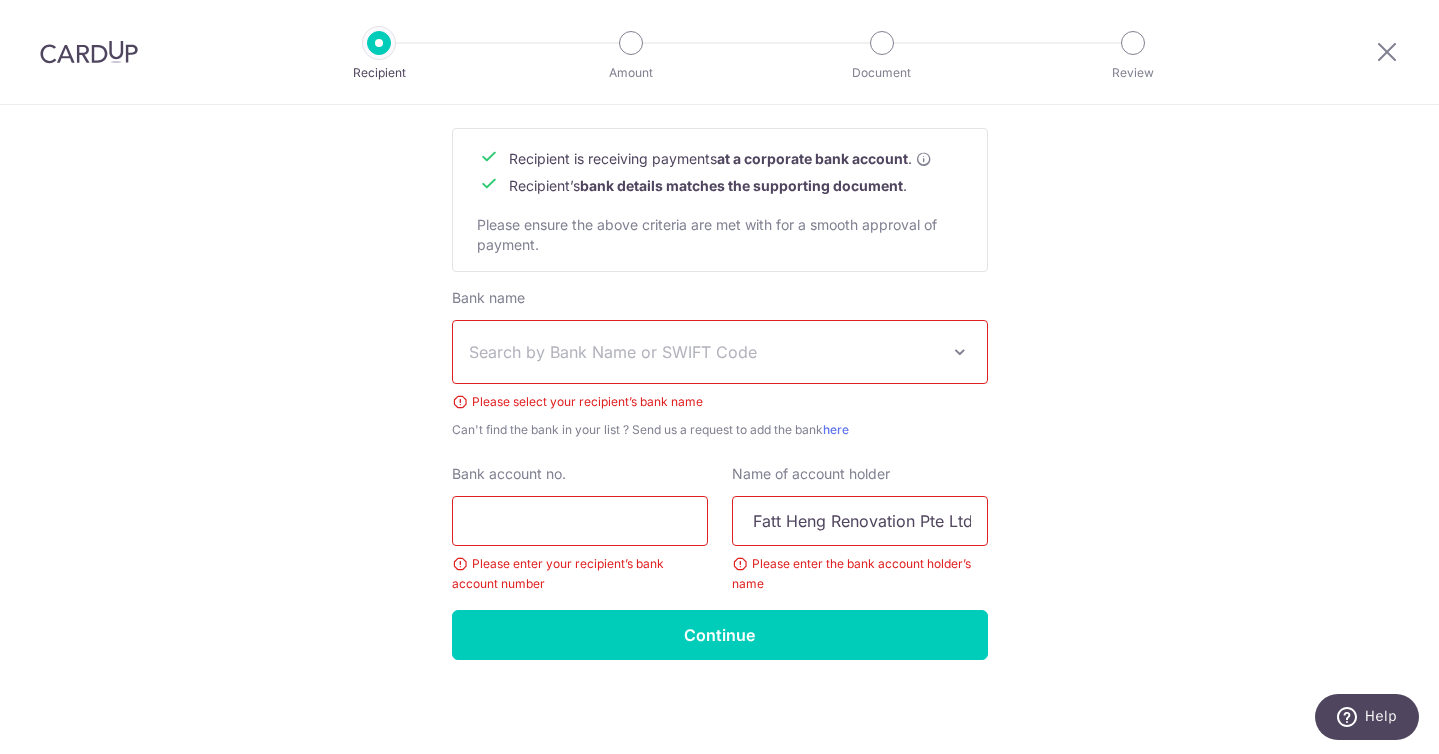 type on "Hoong Fatt Heng Renovation Pte Ltd" 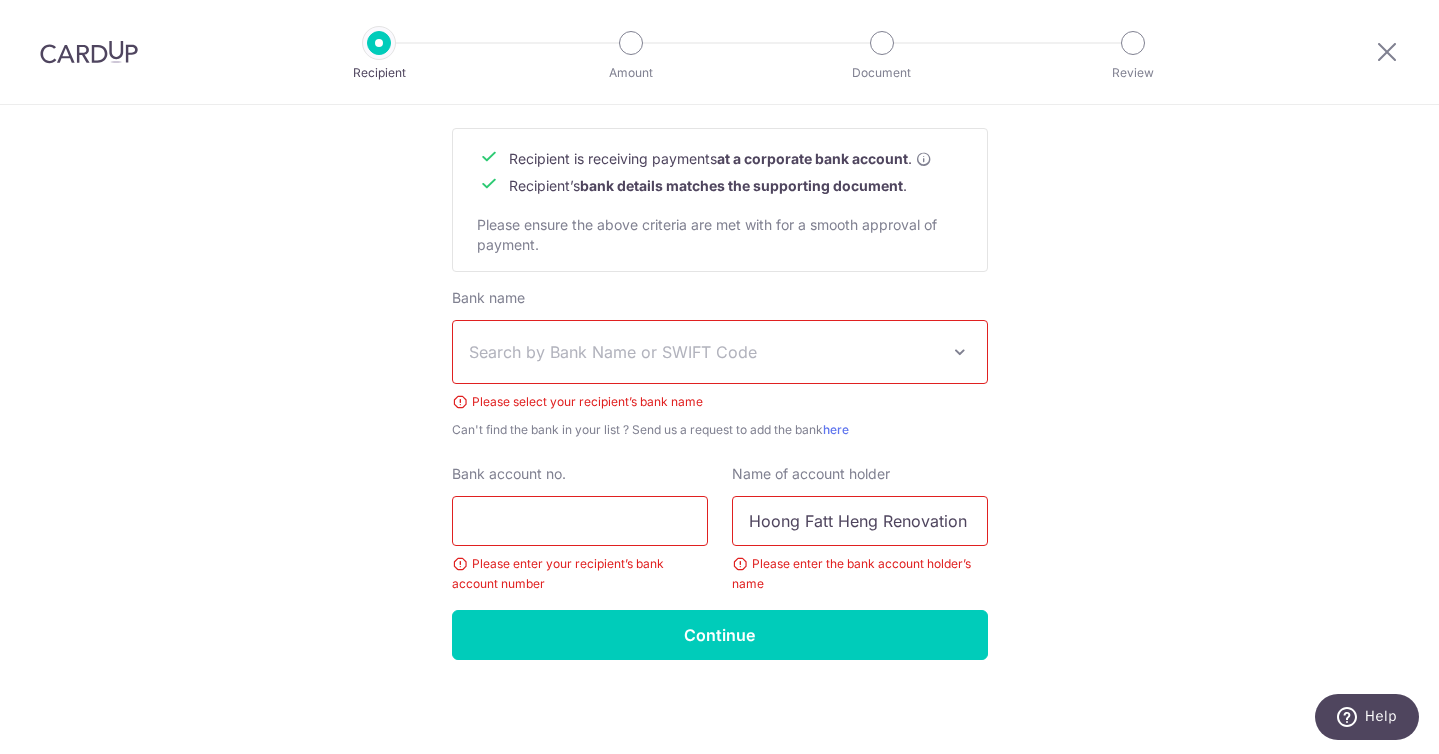 click on "Search by Bank Name or SWIFT Code" at bounding box center (704, 352) 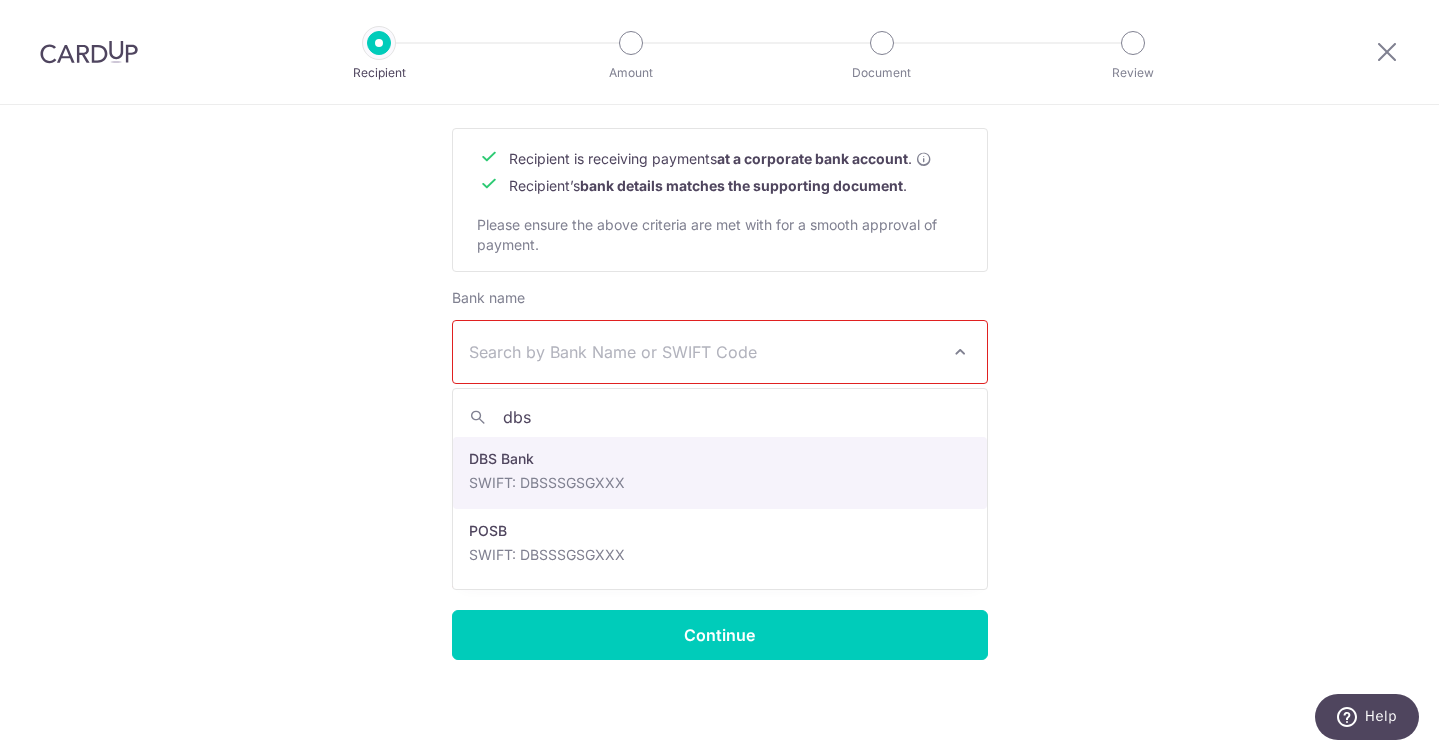 type on "dbs" 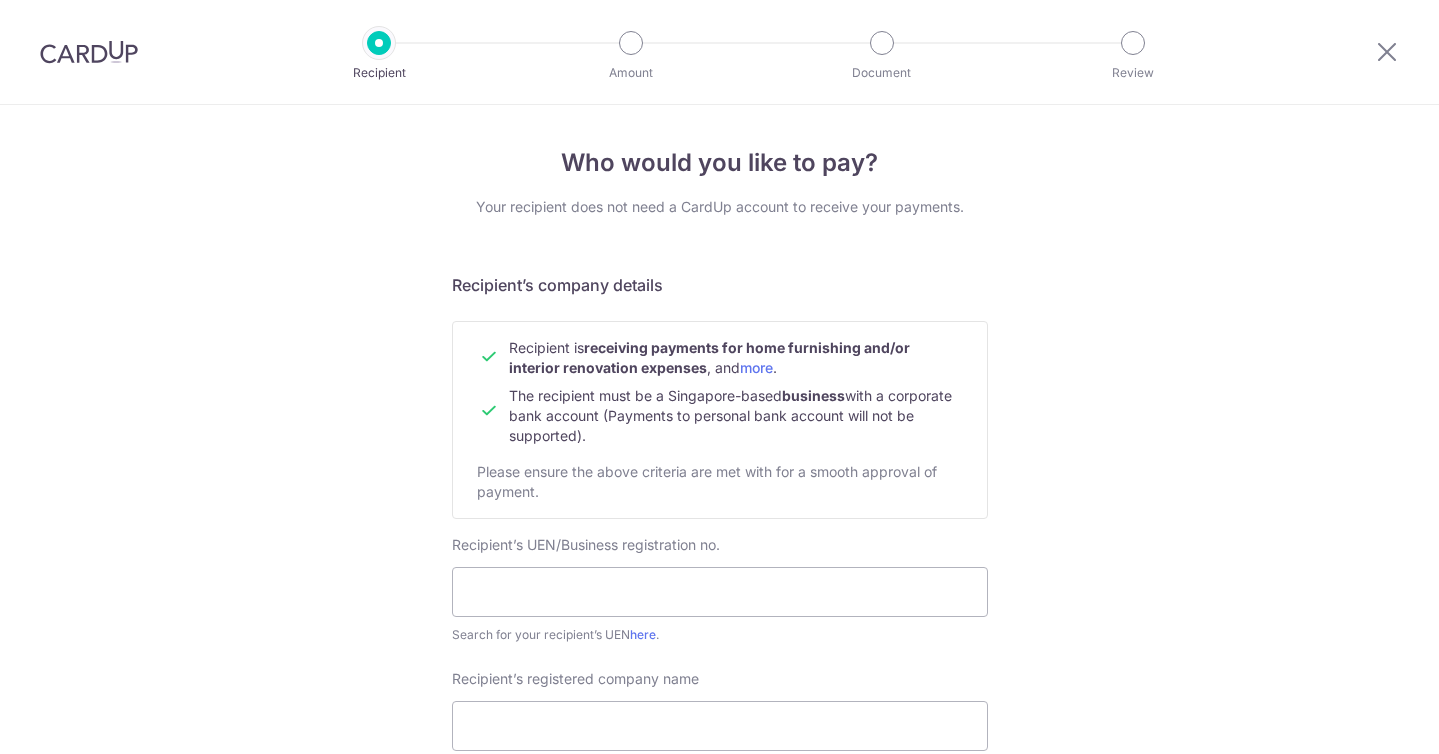scroll, scrollTop: 0, scrollLeft: 0, axis: both 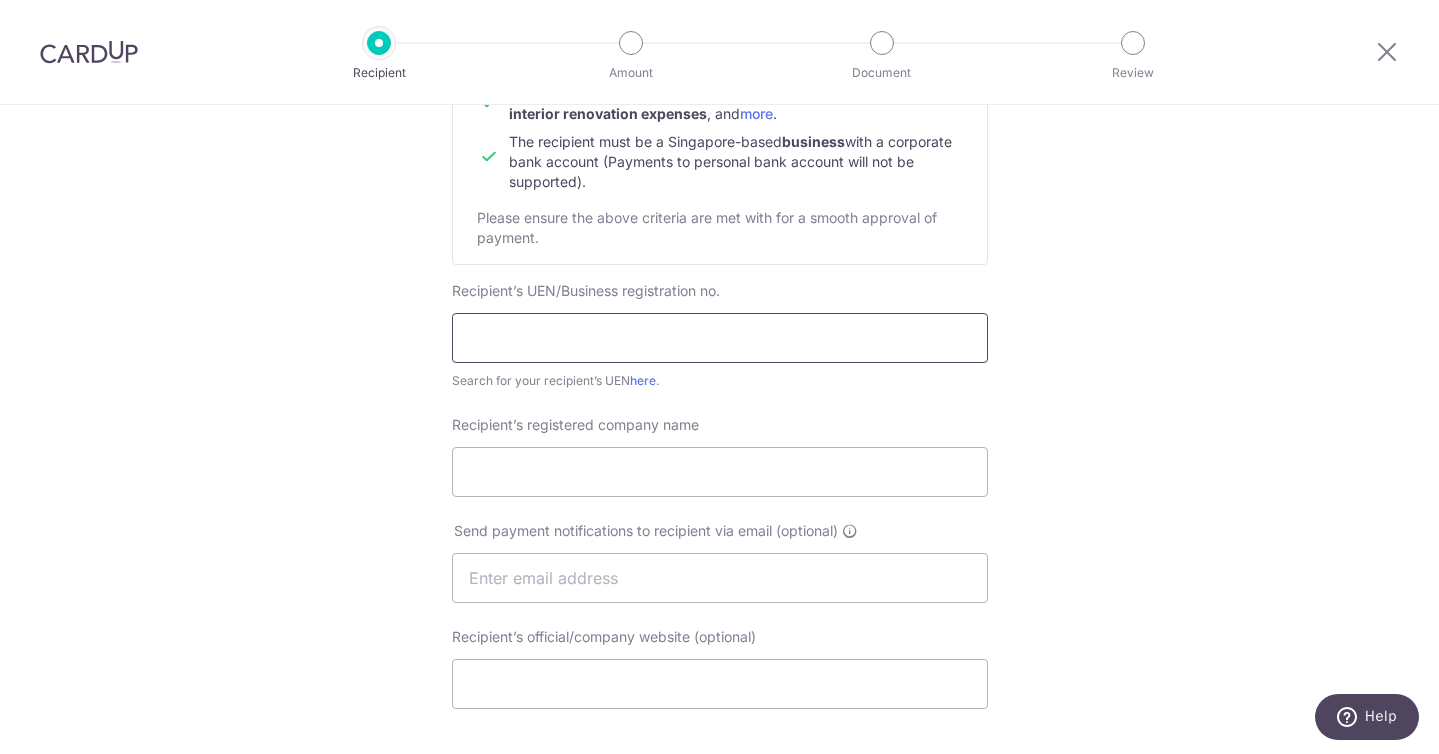 click at bounding box center [720, 338] 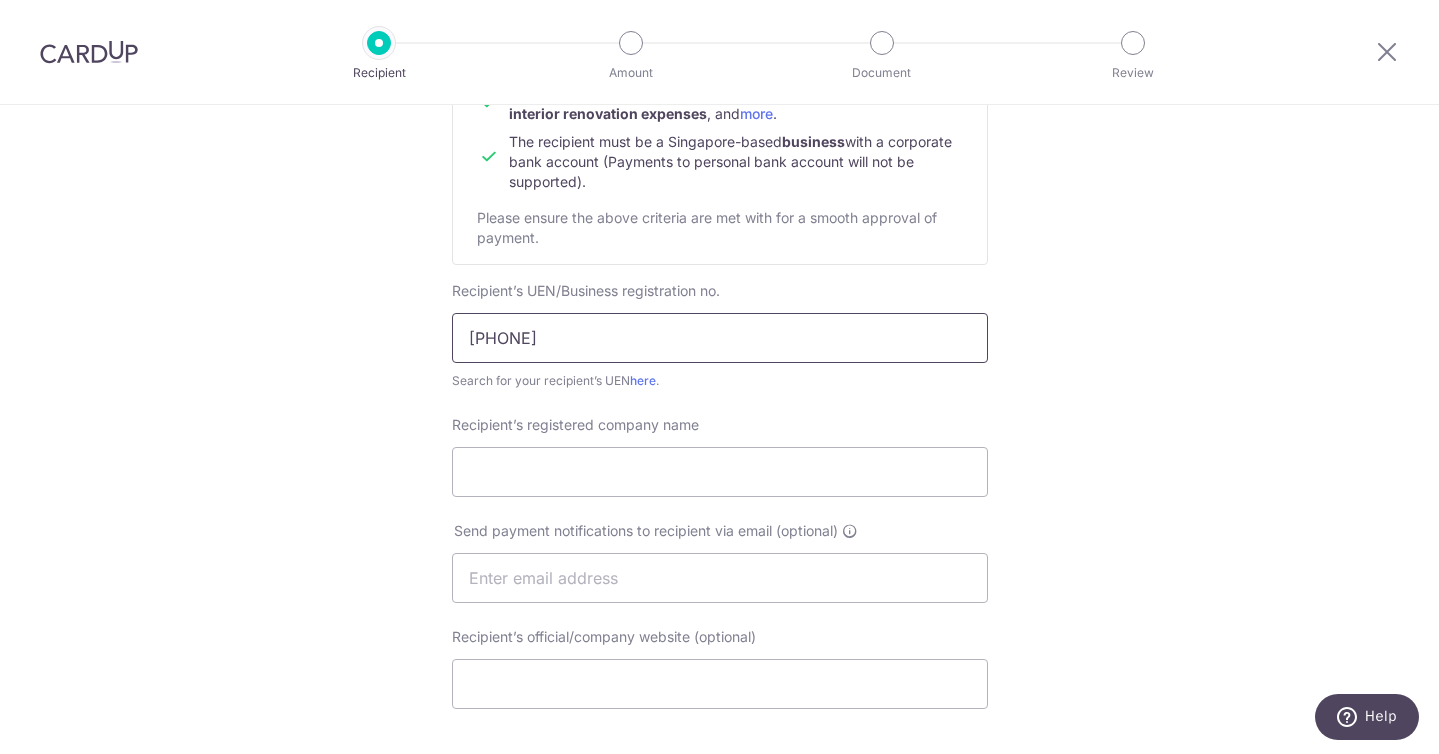 type 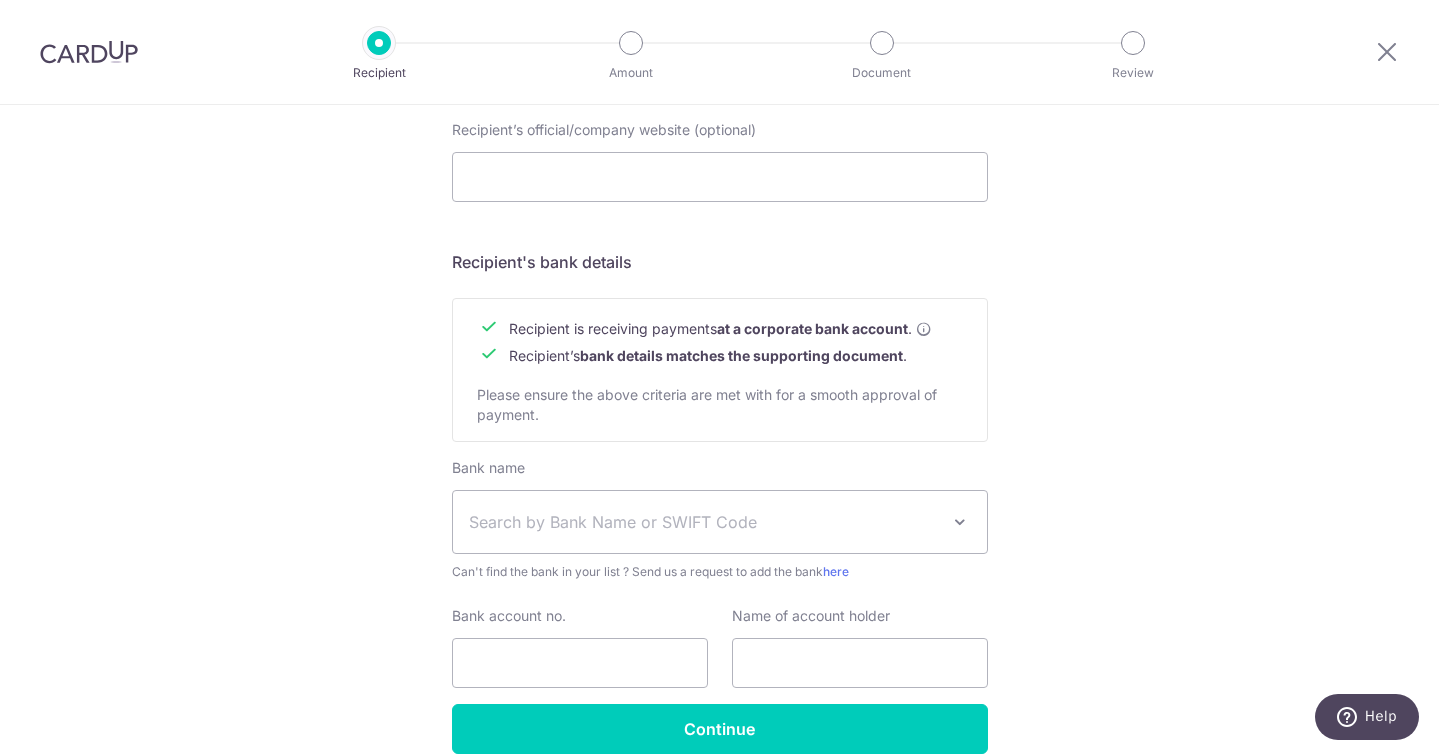 scroll, scrollTop: 856, scrollLeft: 0, axis: vertical 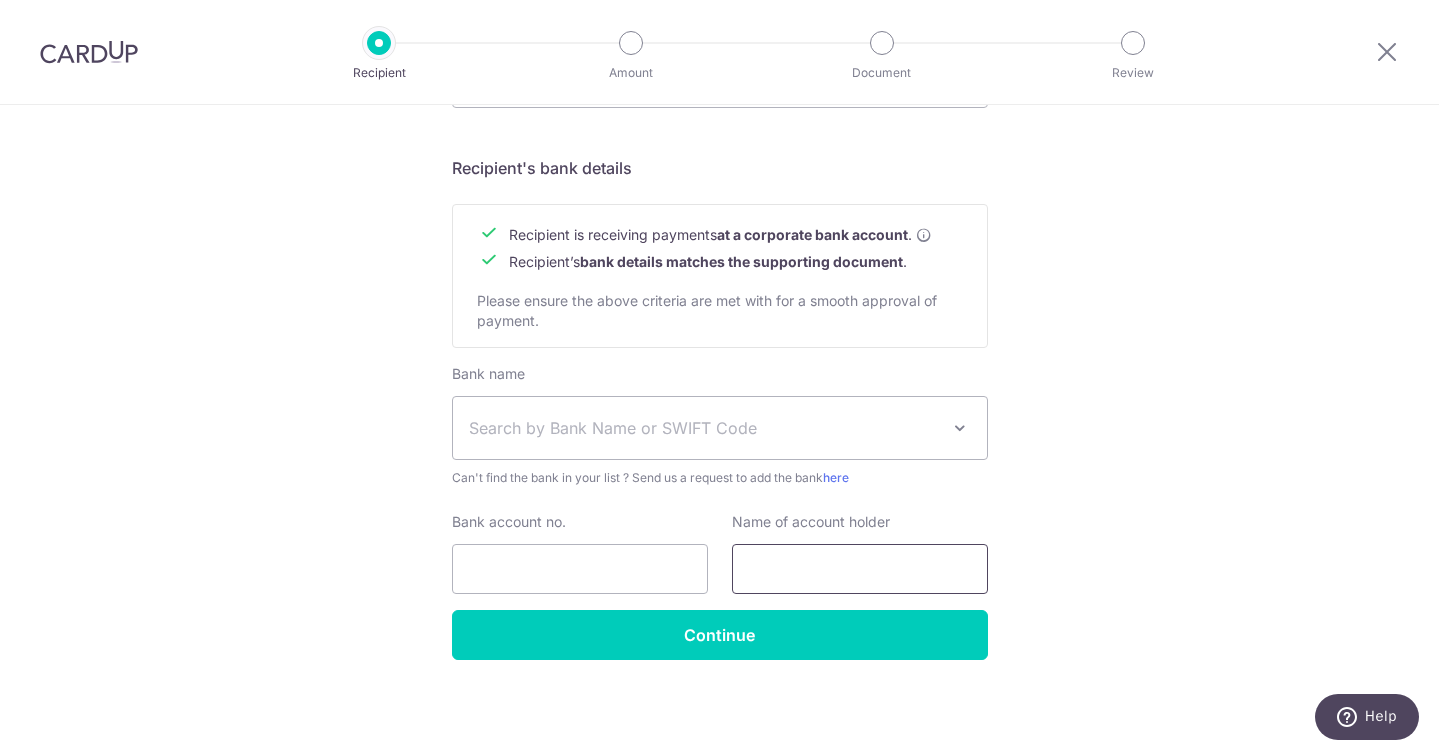 click at bounding box center [860, 569] 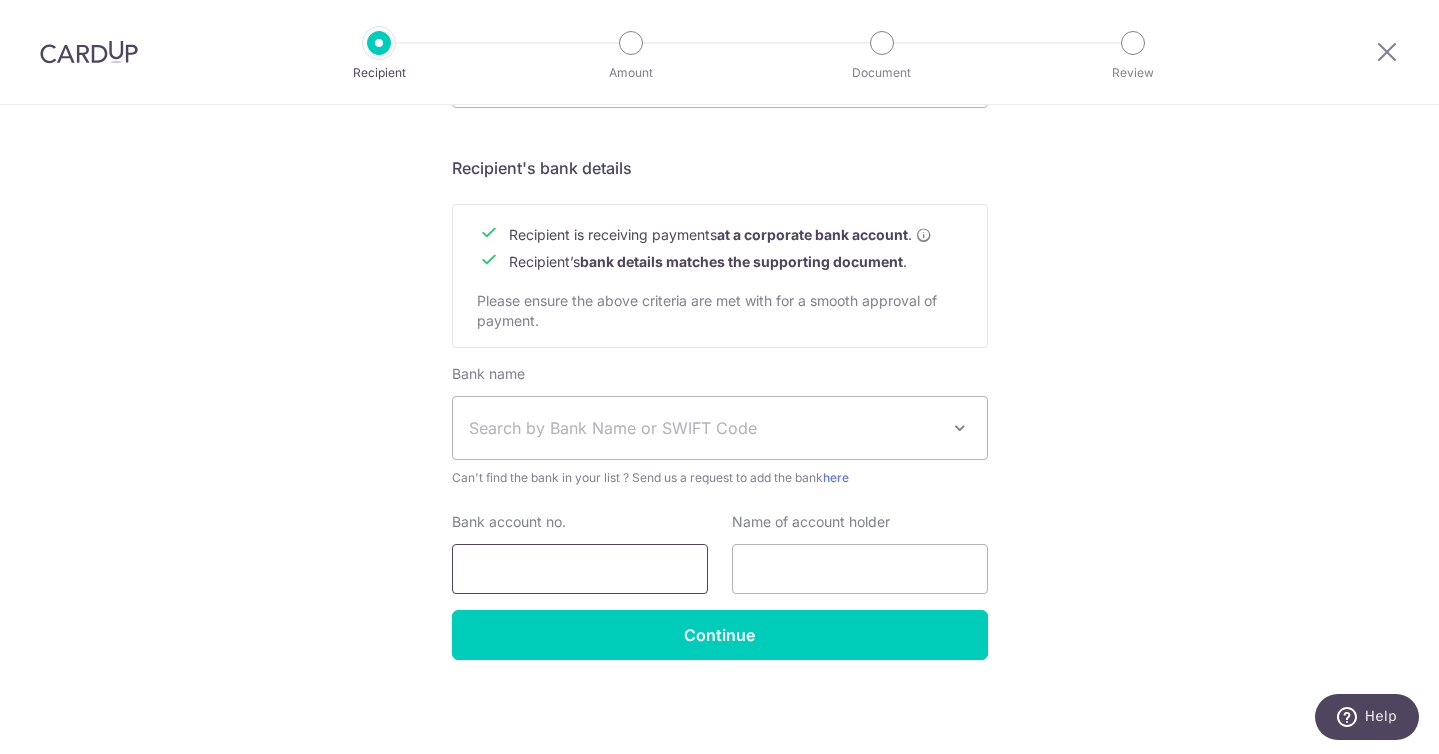 click on "Bank account no." at bounding box center (580, 569) 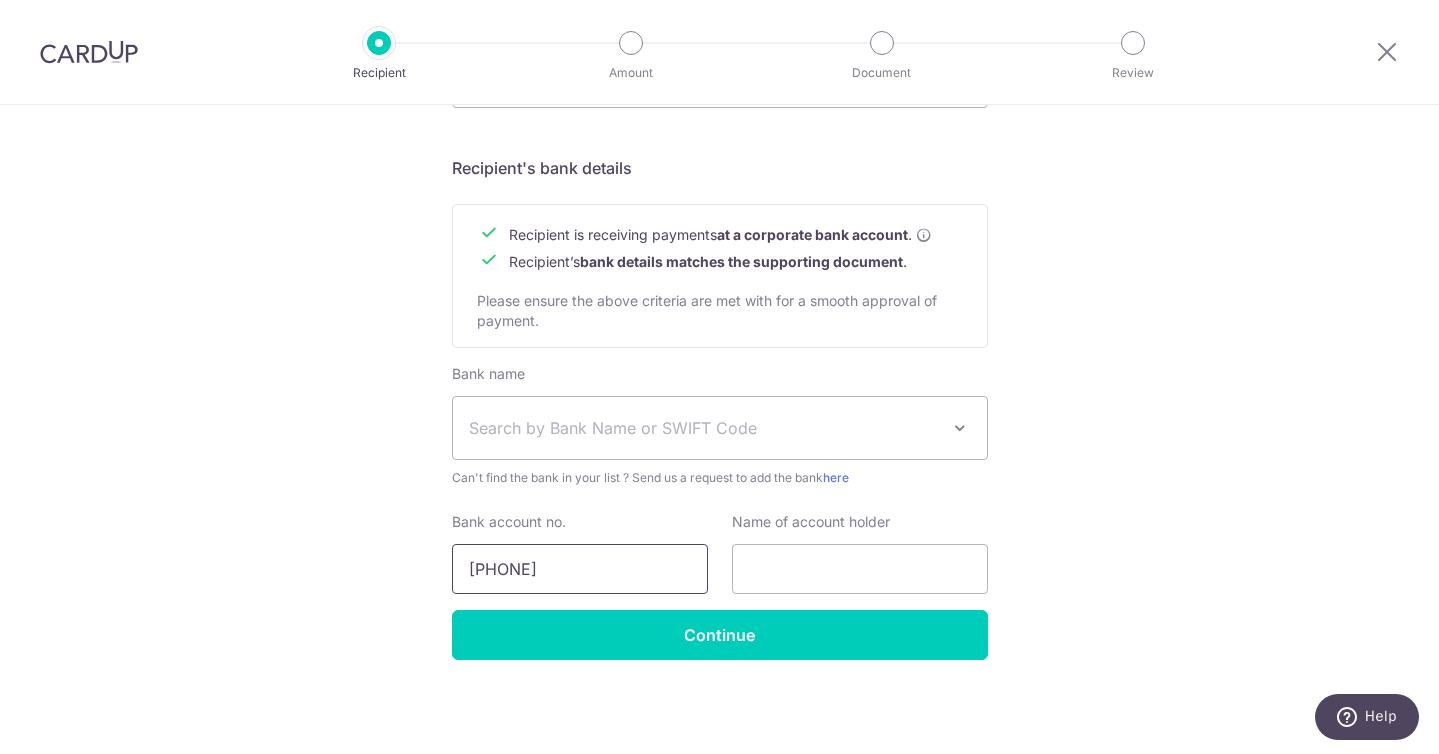 type on "[PHONE]" 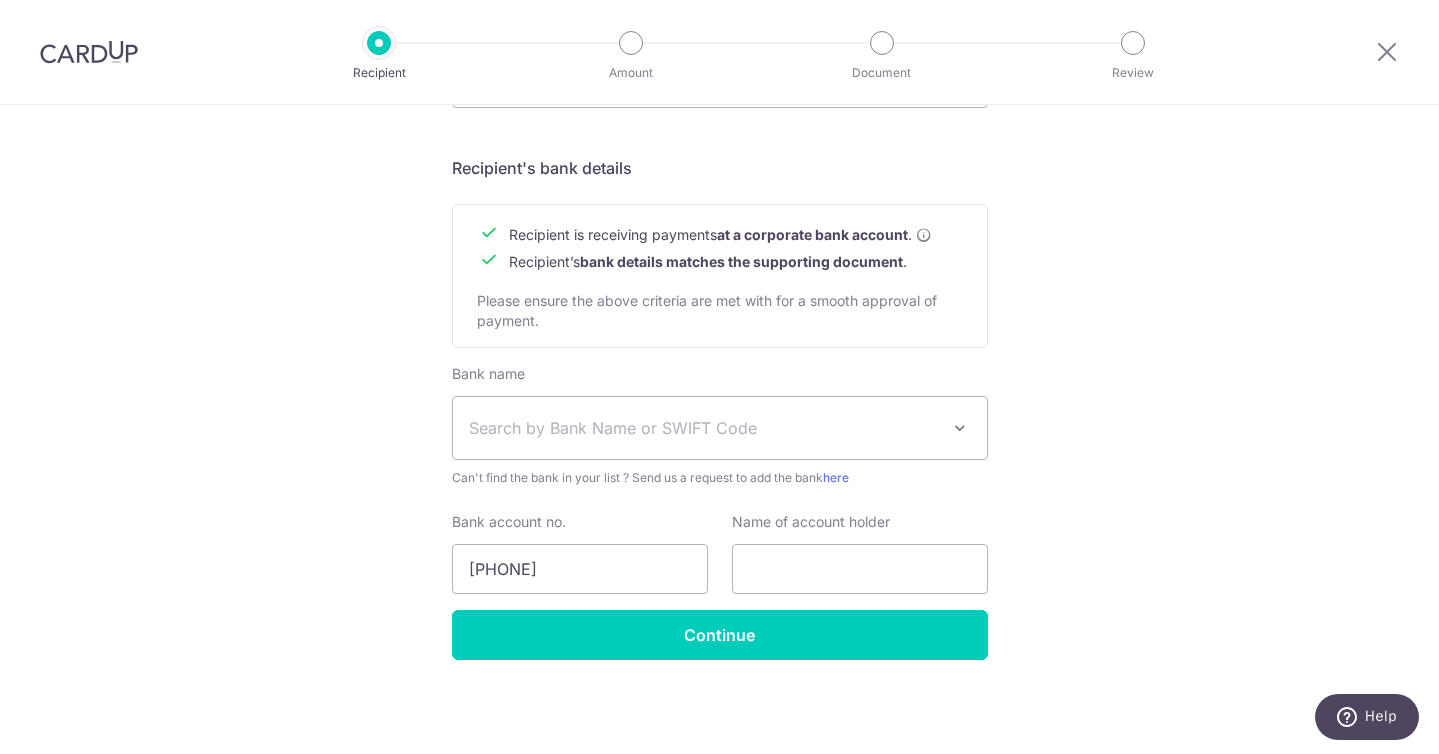 click on "Search by Bank Name or SWIFT Code" at bounding box center [704, 428] 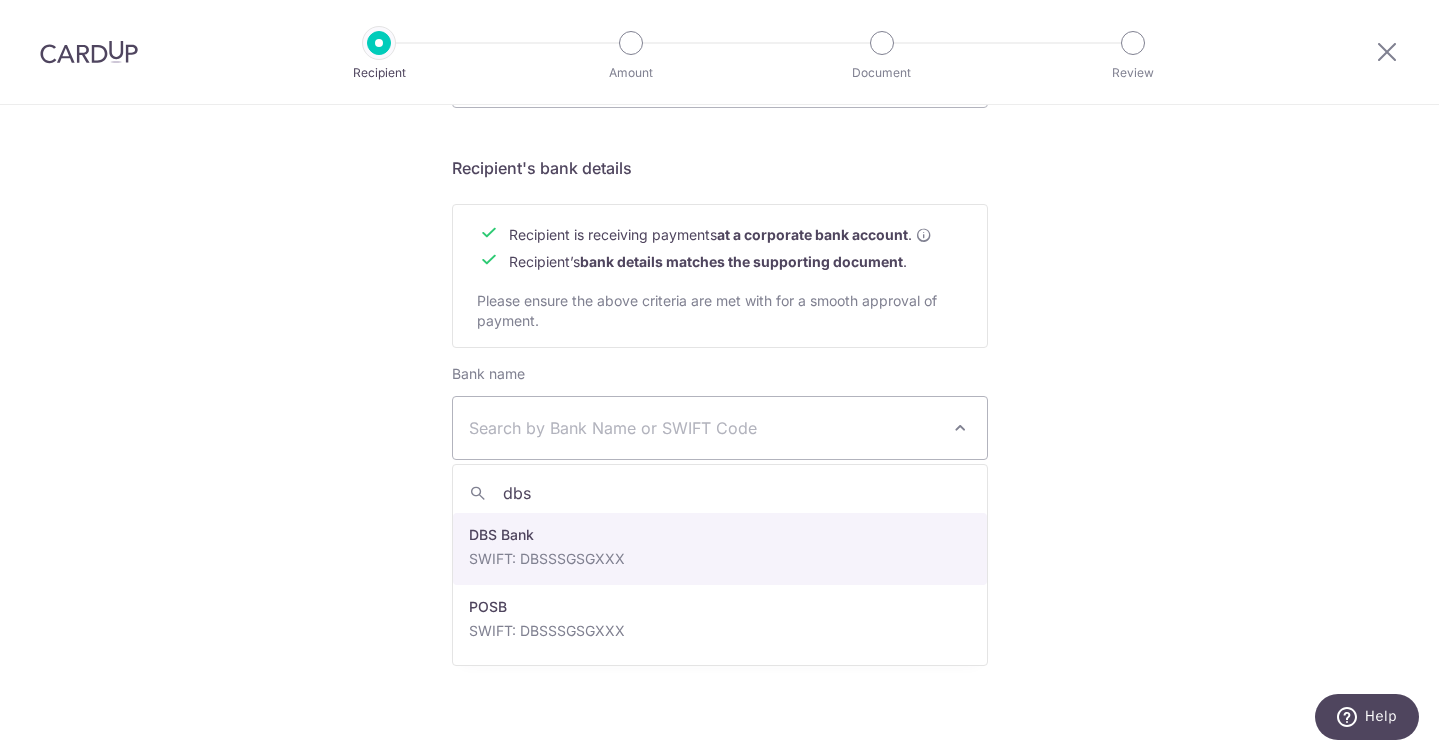type on "dbs" 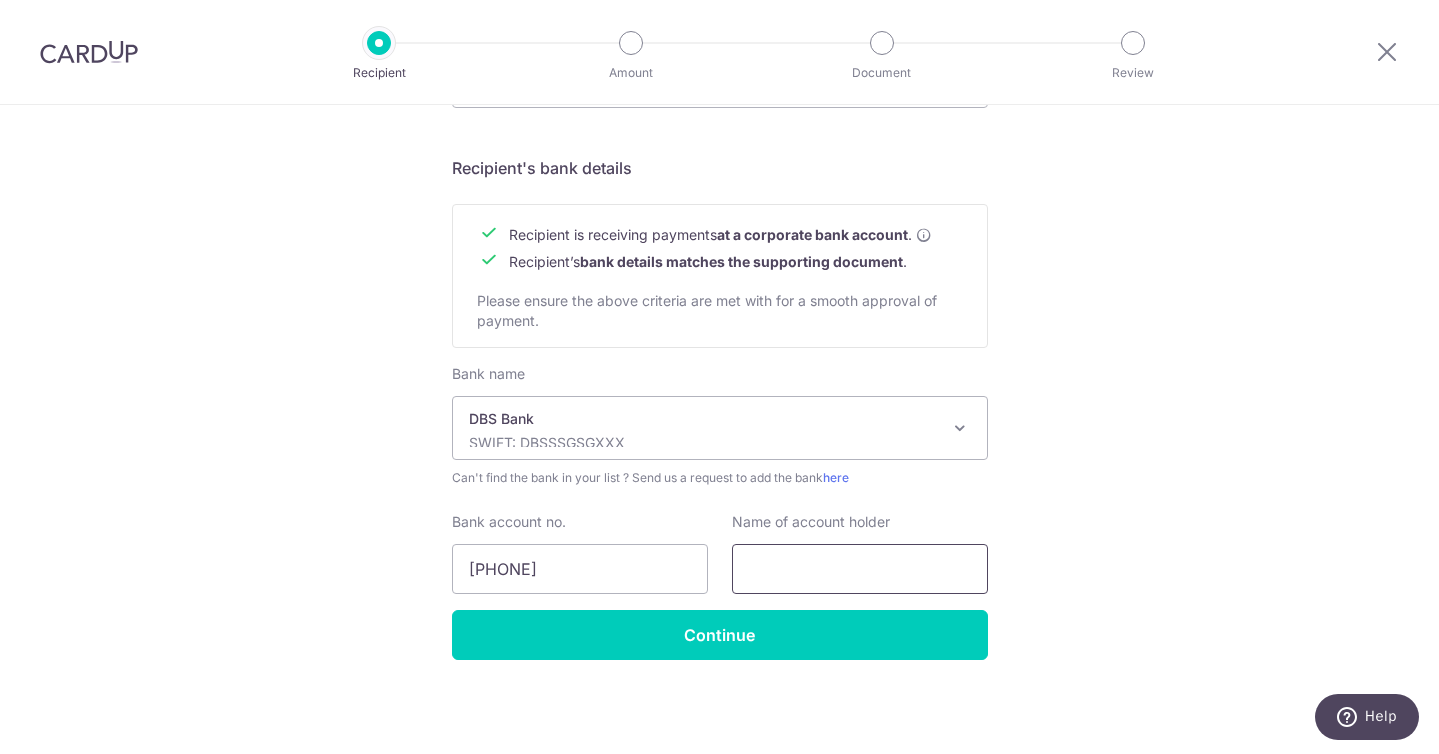 click at bounding box center [860, 569] 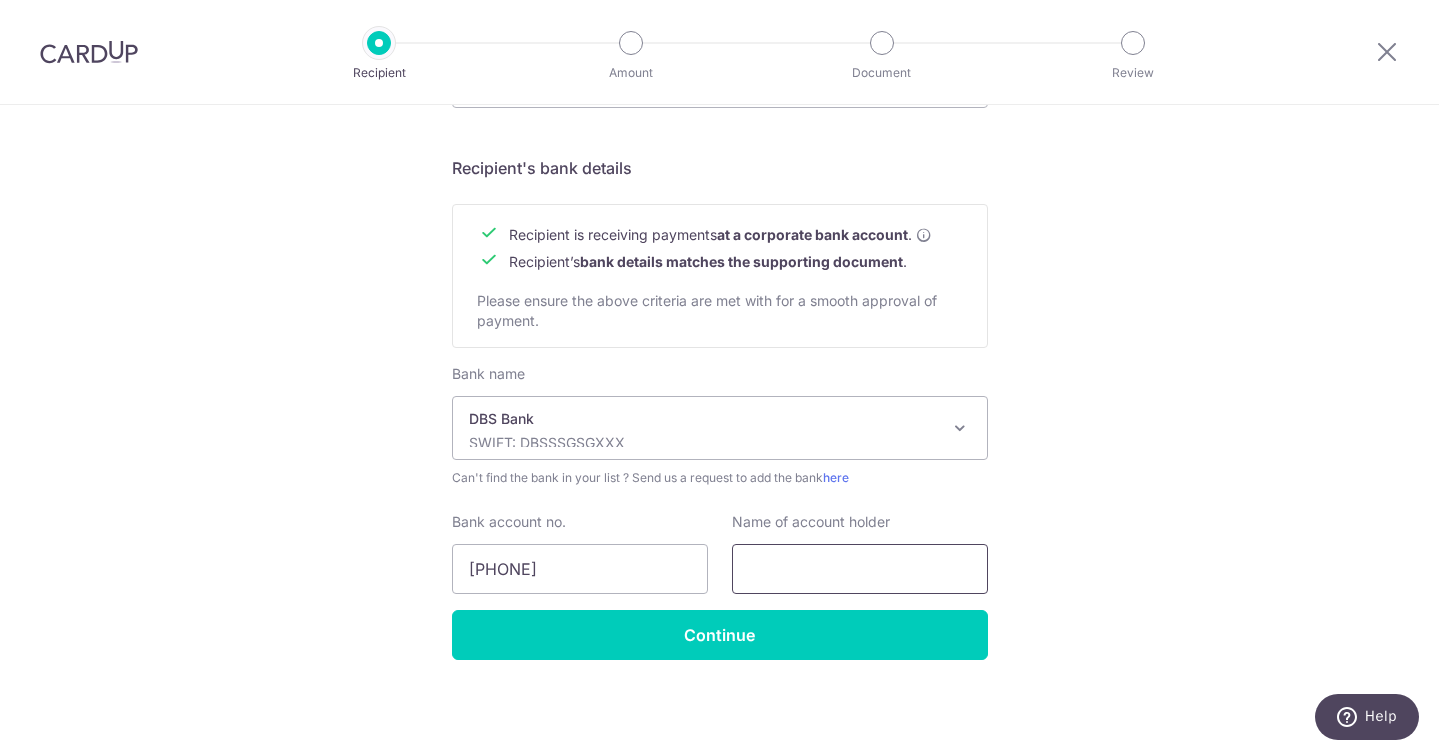 click at bounding box center [860, 569] 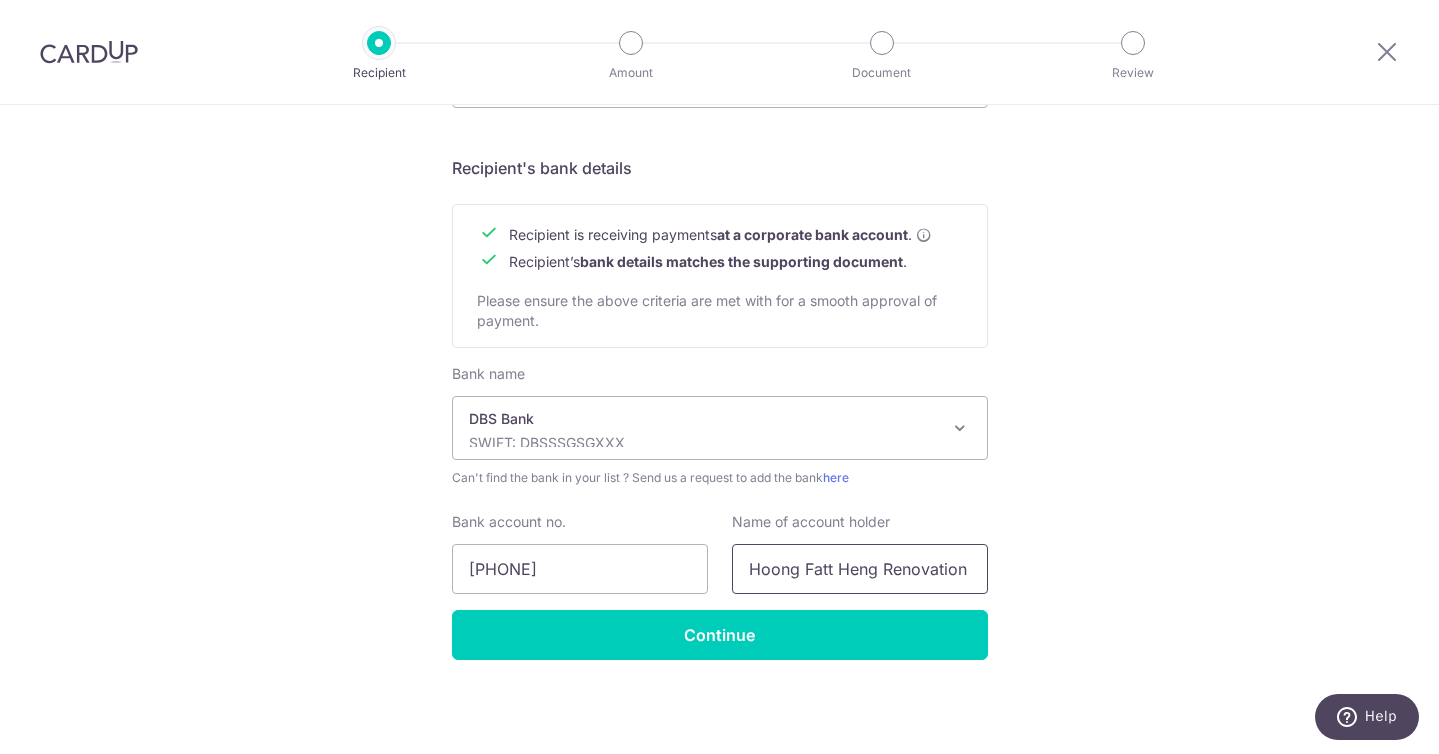 scroll, scrollTop: 0, scrollLeft: 52, axis: horizontal 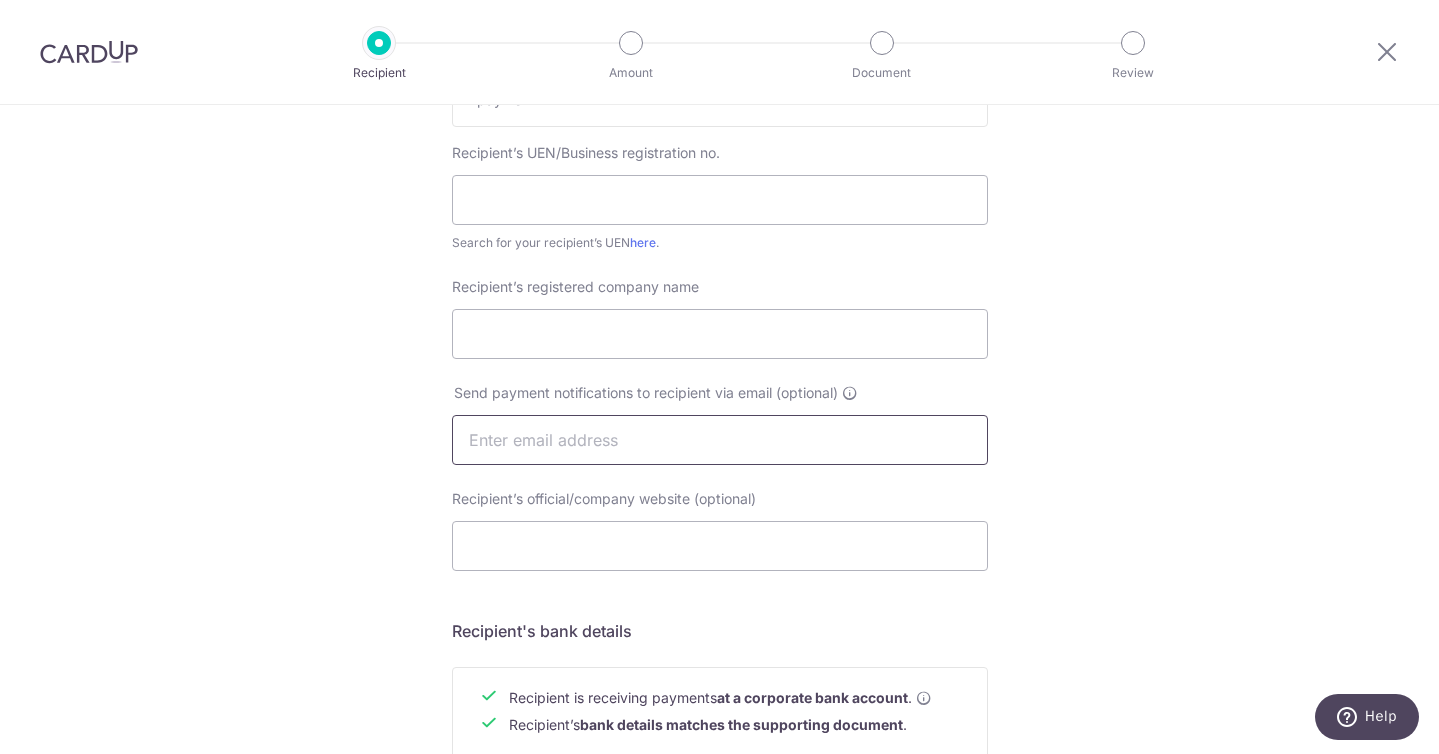 type on "Hoong Fatt Heng Renovation Pte Ltd" 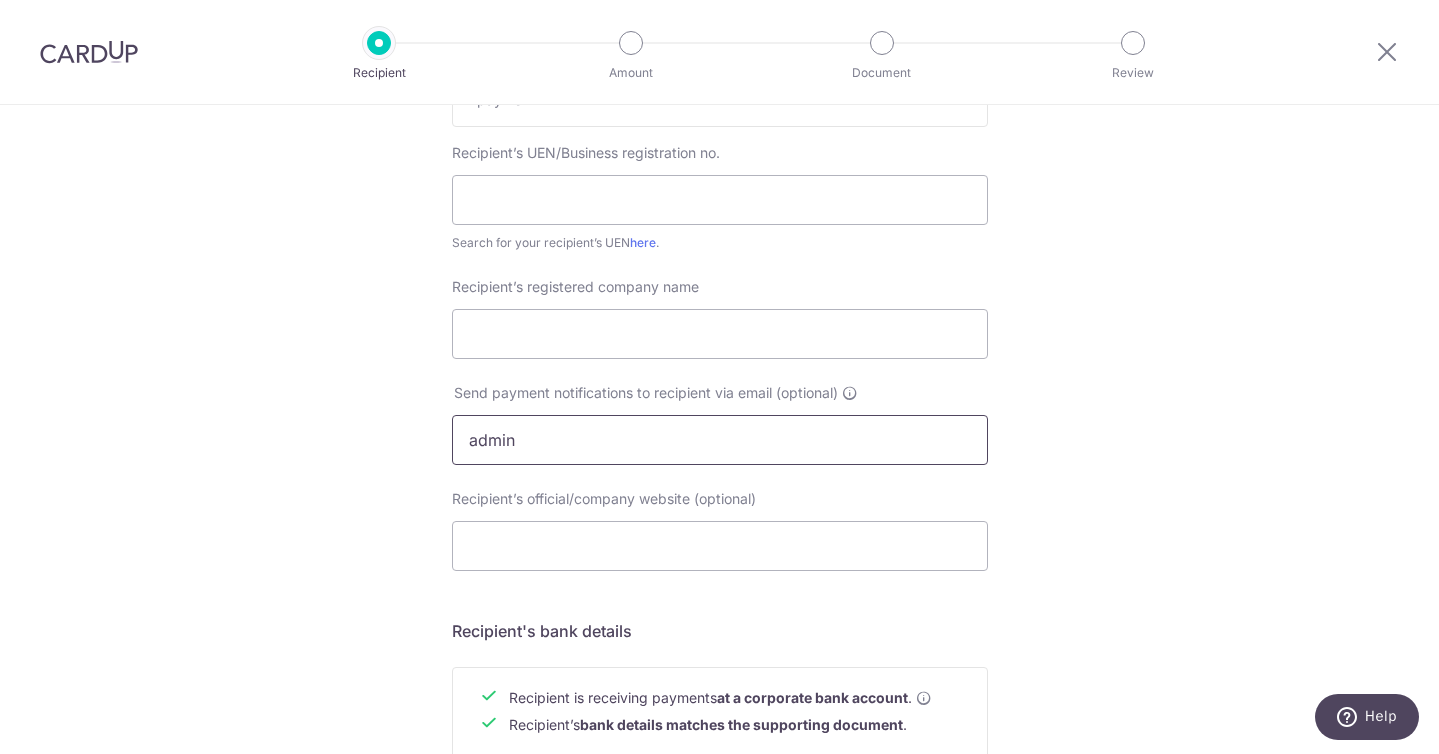 type on "[EMAIL]" 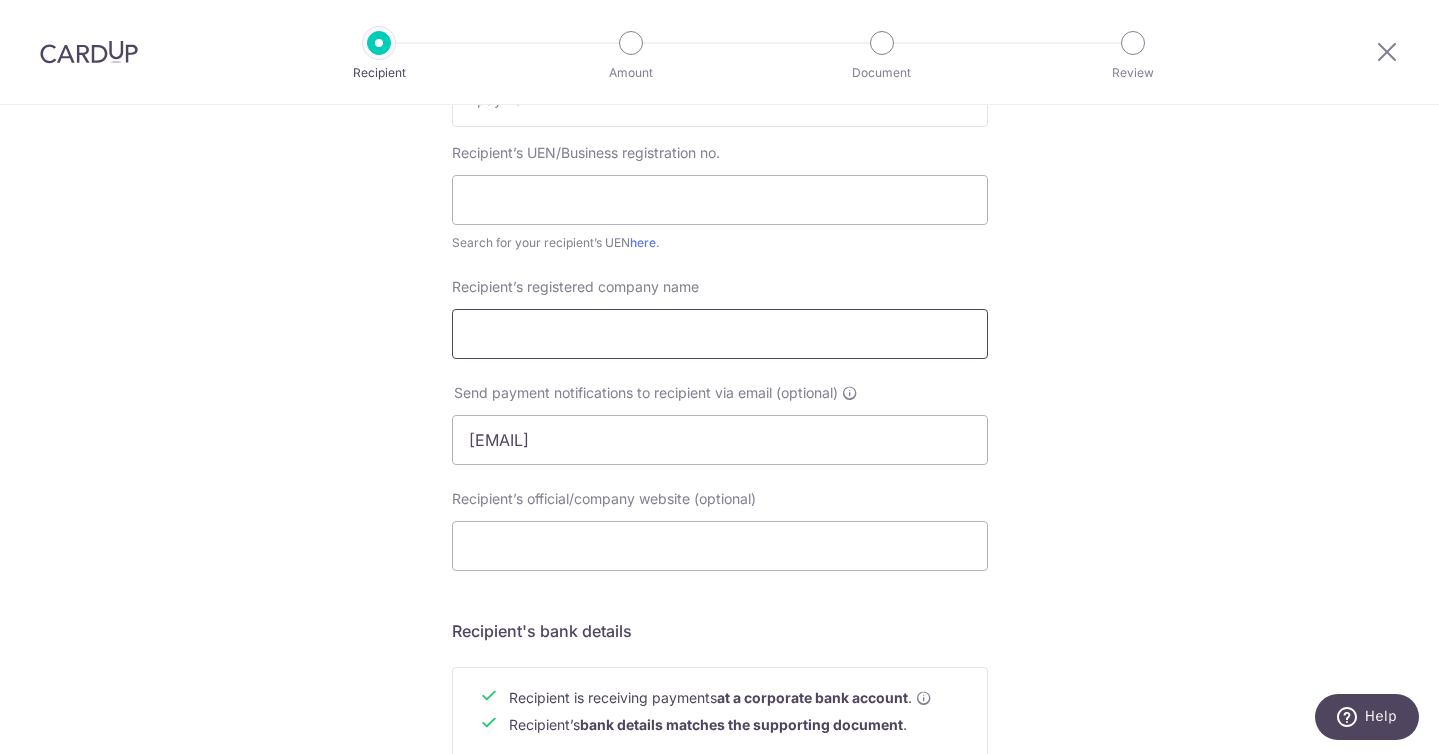 click on "Recipient’s registered company name" at bounding box center [720, 334] 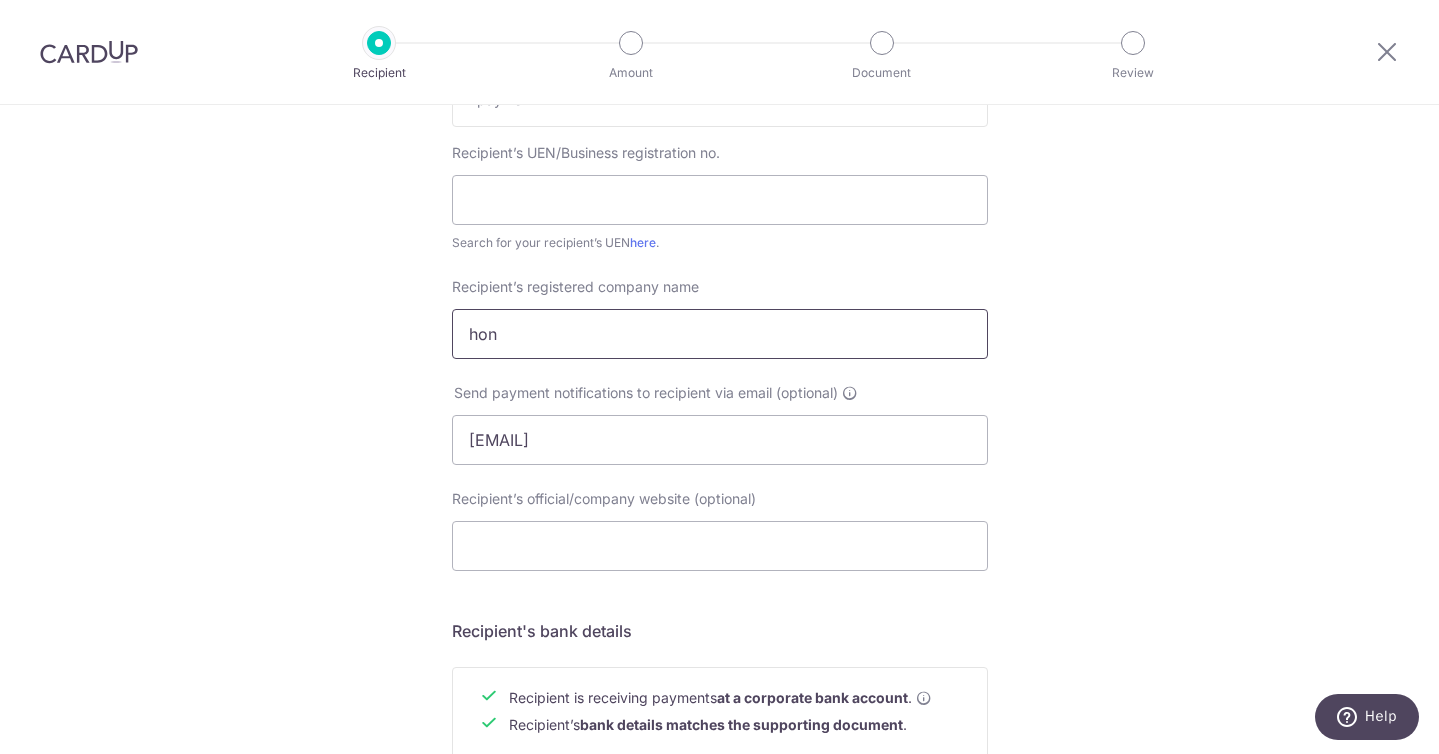 type on "Hoong Fatt Heng Renovation Pte Ltd" 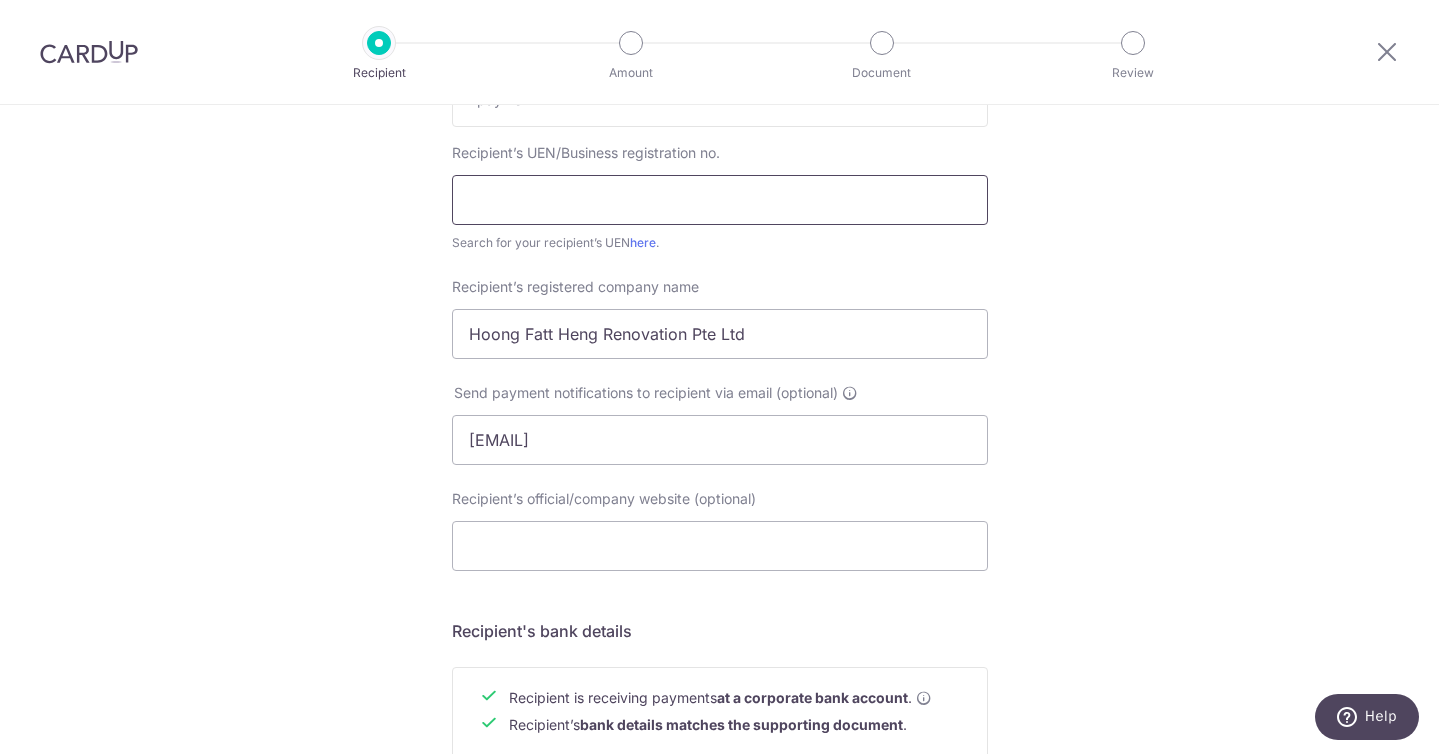 click at bounding box center [720, 200] 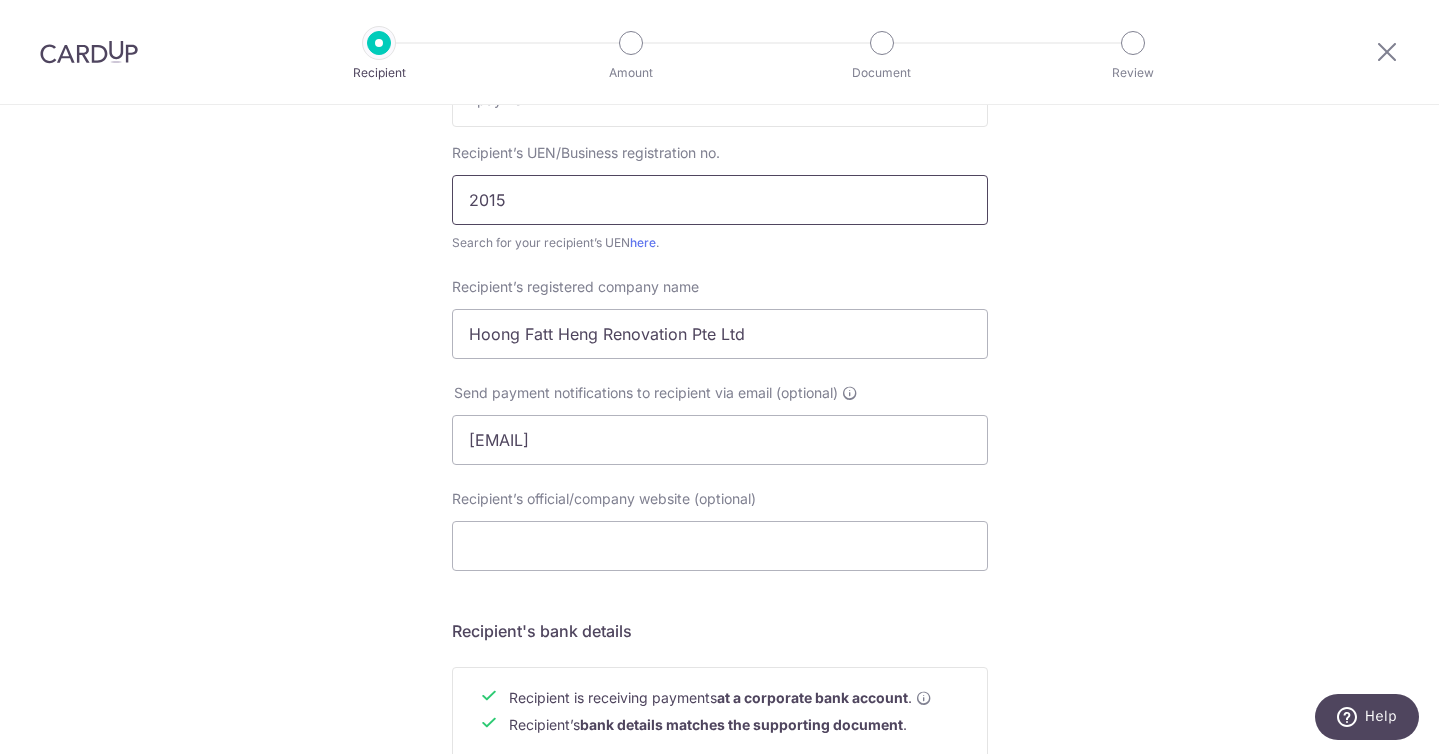 type on "[NUMBER]" 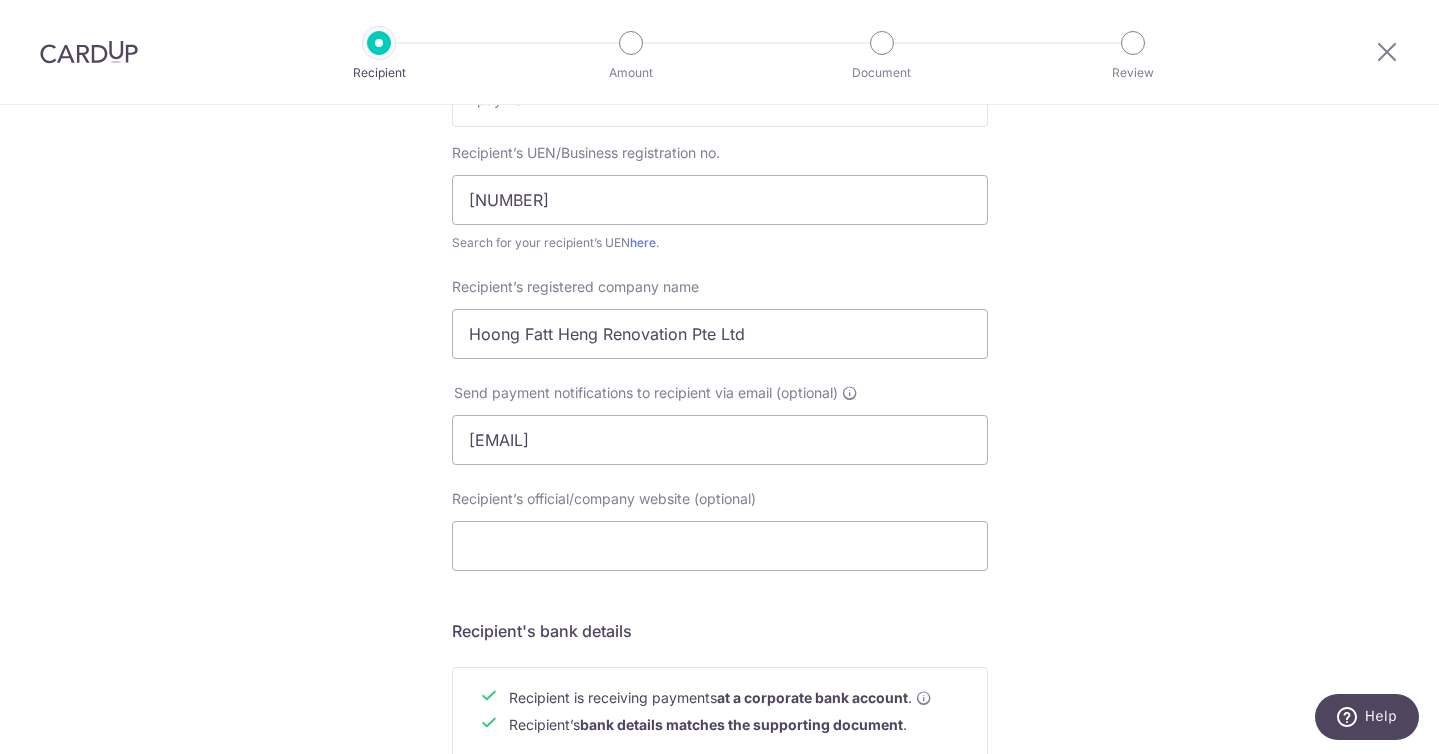 click on "Who would you like to pay?
Your recipient does not need a CardUp account to receive your payments.
Recipient’s company details
Recipient is  receiving payments for home furnishing and/or interior renovation expenses , and  more .
The recipient must be a Singapore-based  business  with a corporate bank account (Payments to personal bank account will not be supported).
Please ensure the above criteria are met with for a smooth approval of payment.
Recipient’s UEN/Business registration no.
[NUMBER]
Search for your recipient’s UEN  here .
." at bounding box center (719, 465) 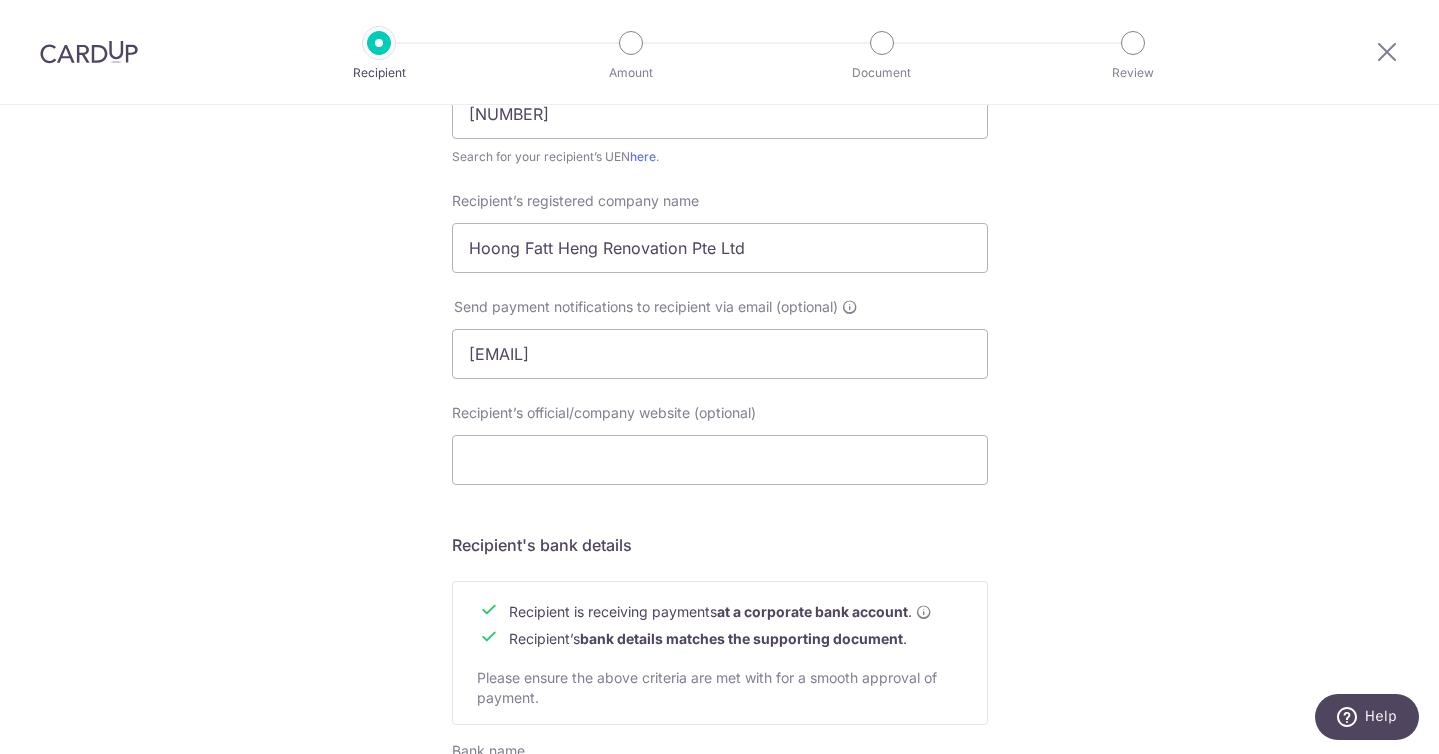 scroll, scrollTop: 856, scrollLeft: 0, axis: vertical 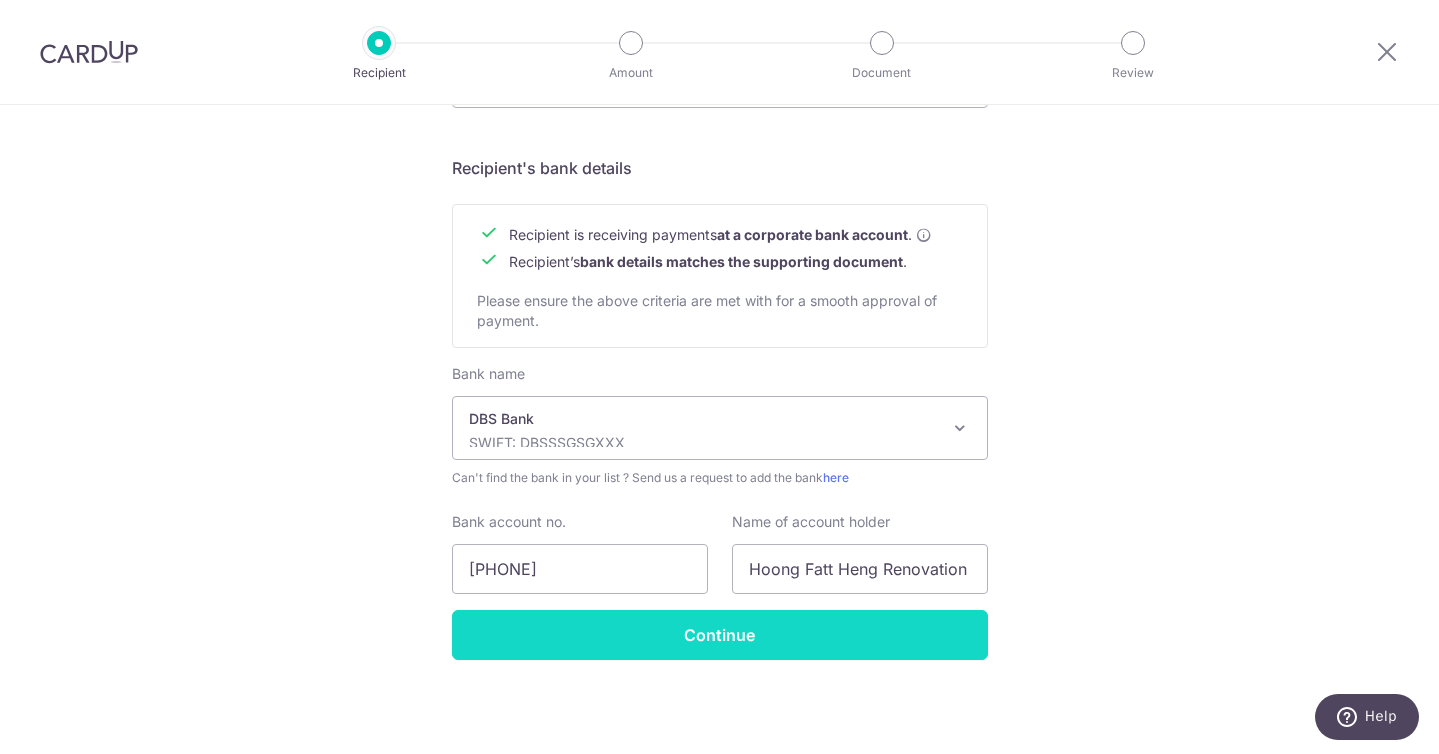 click on "Continue" at bounding box center (720, 635) 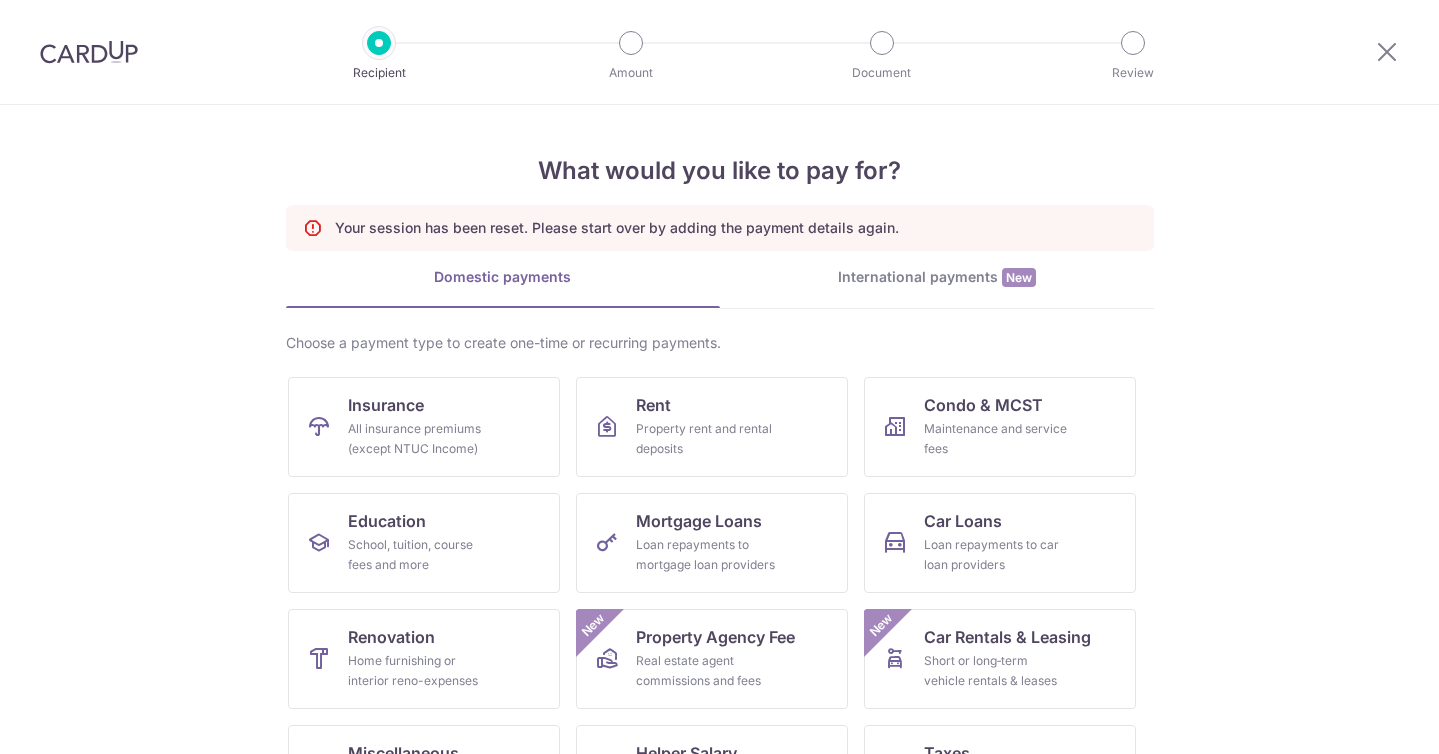 scroll, scrollTop: 0, scrollLeft: 0, axis: both 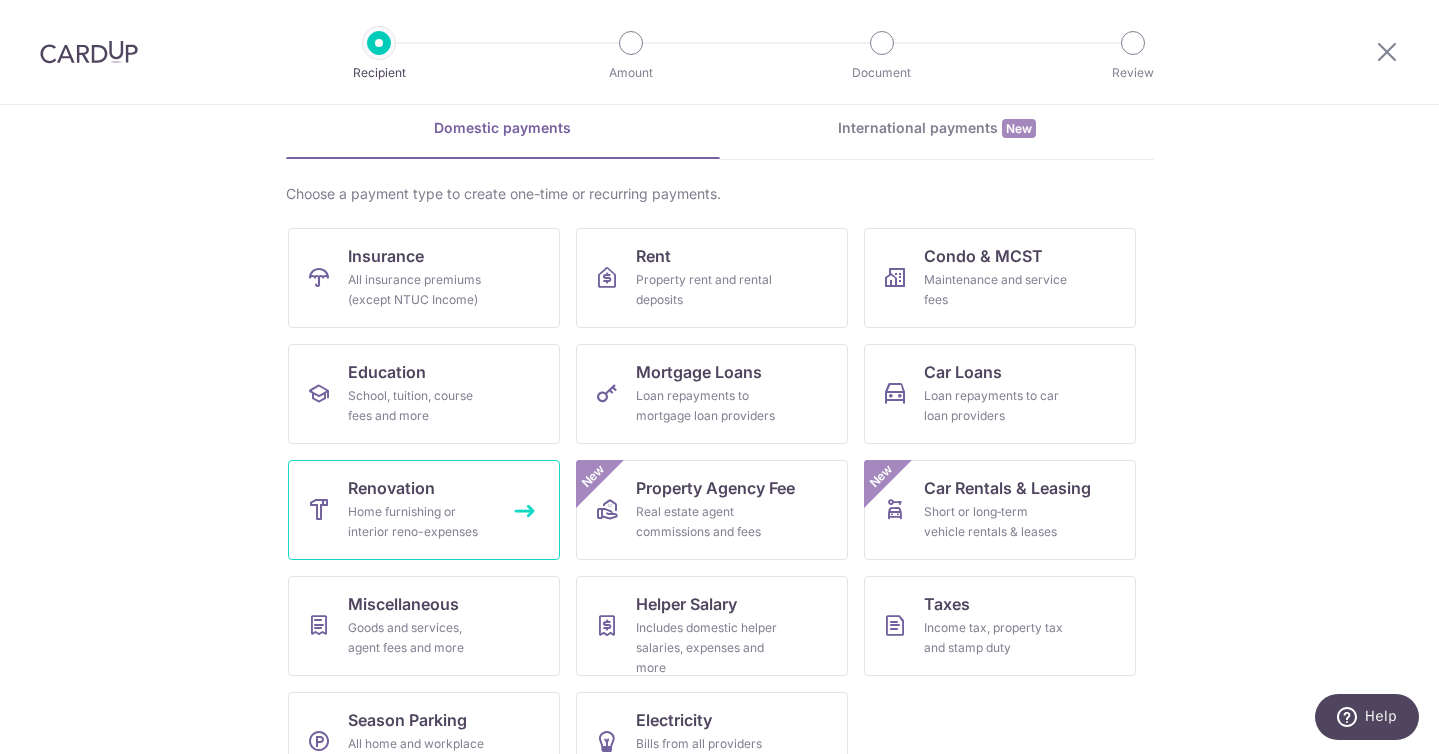 click on "Home furnishing or interior reno-expenses" at bounding box center (420, 522) 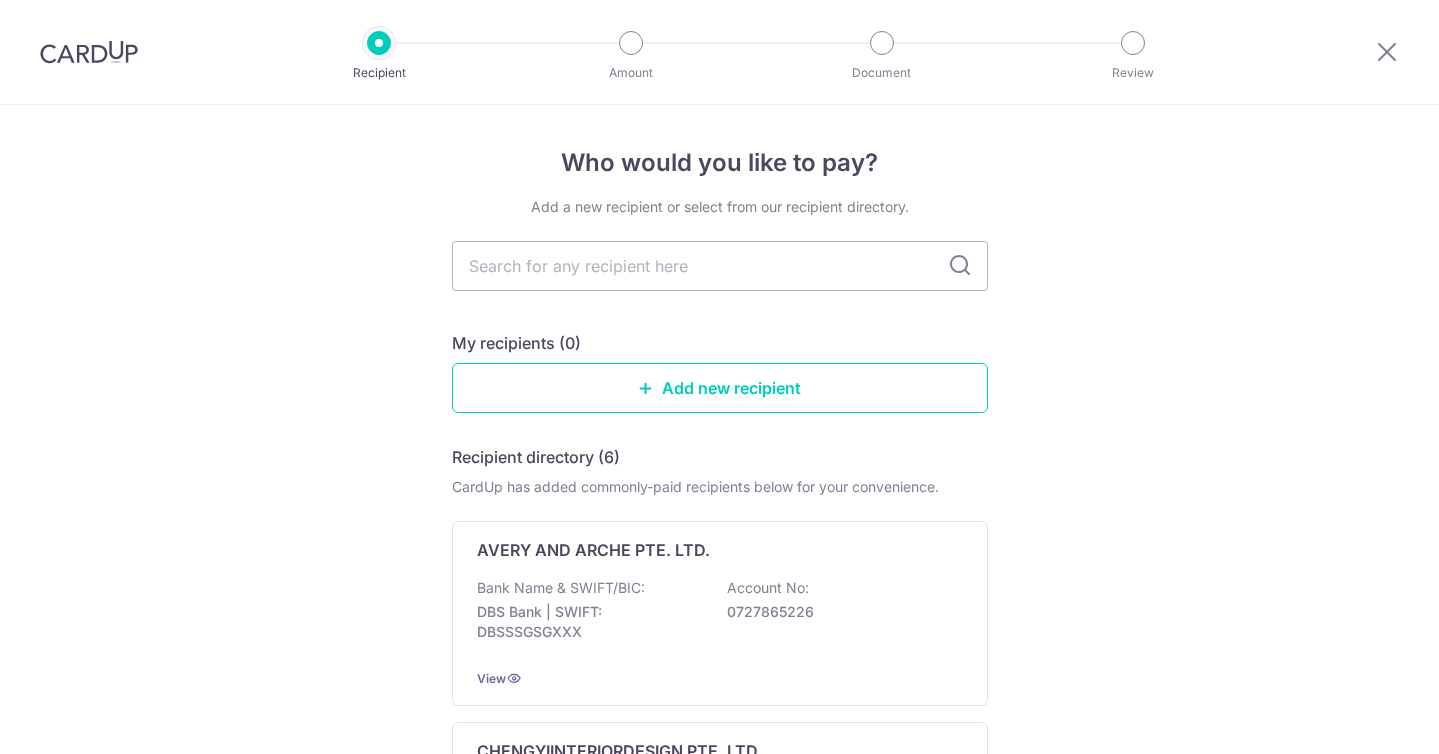 scroll, scrollTop: 0, scrollLeft: 0, axis: both 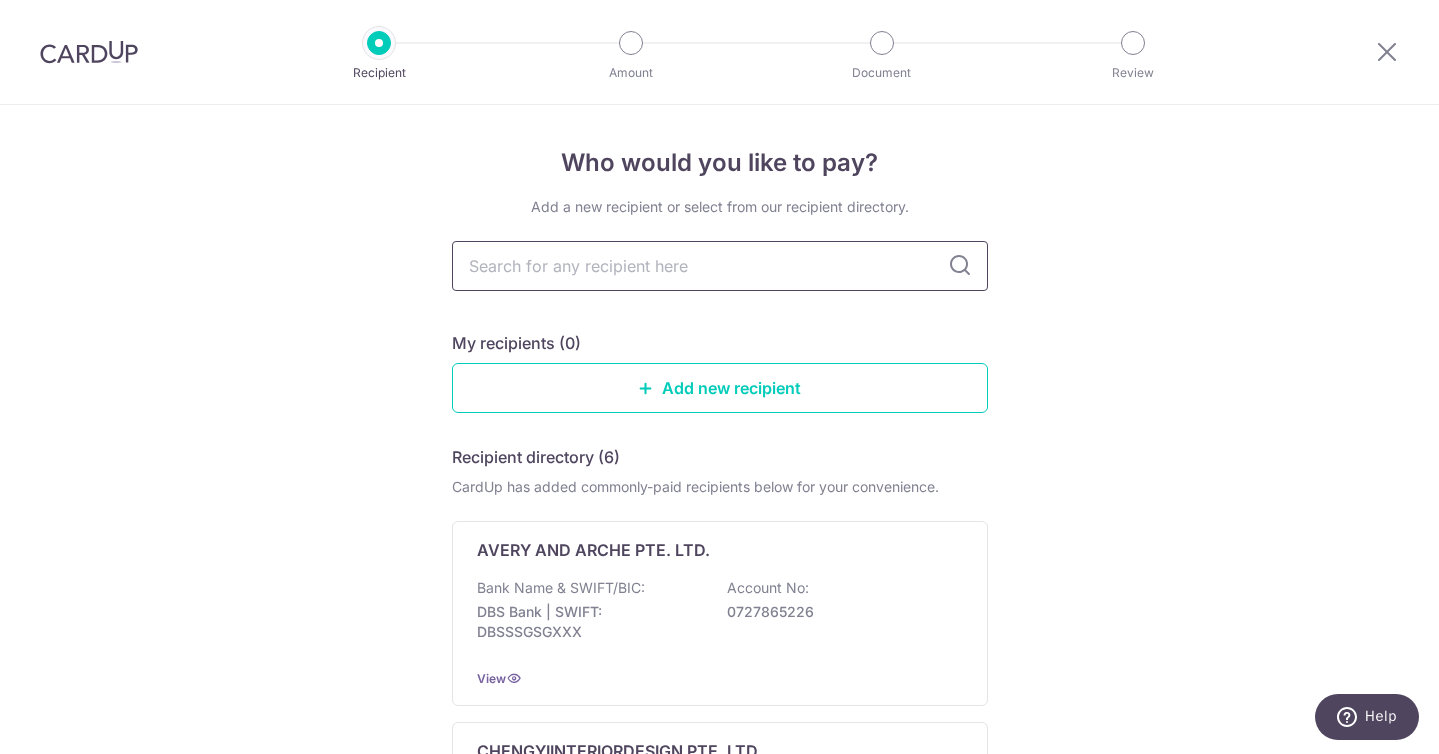 click at bounding box center [720, 266] 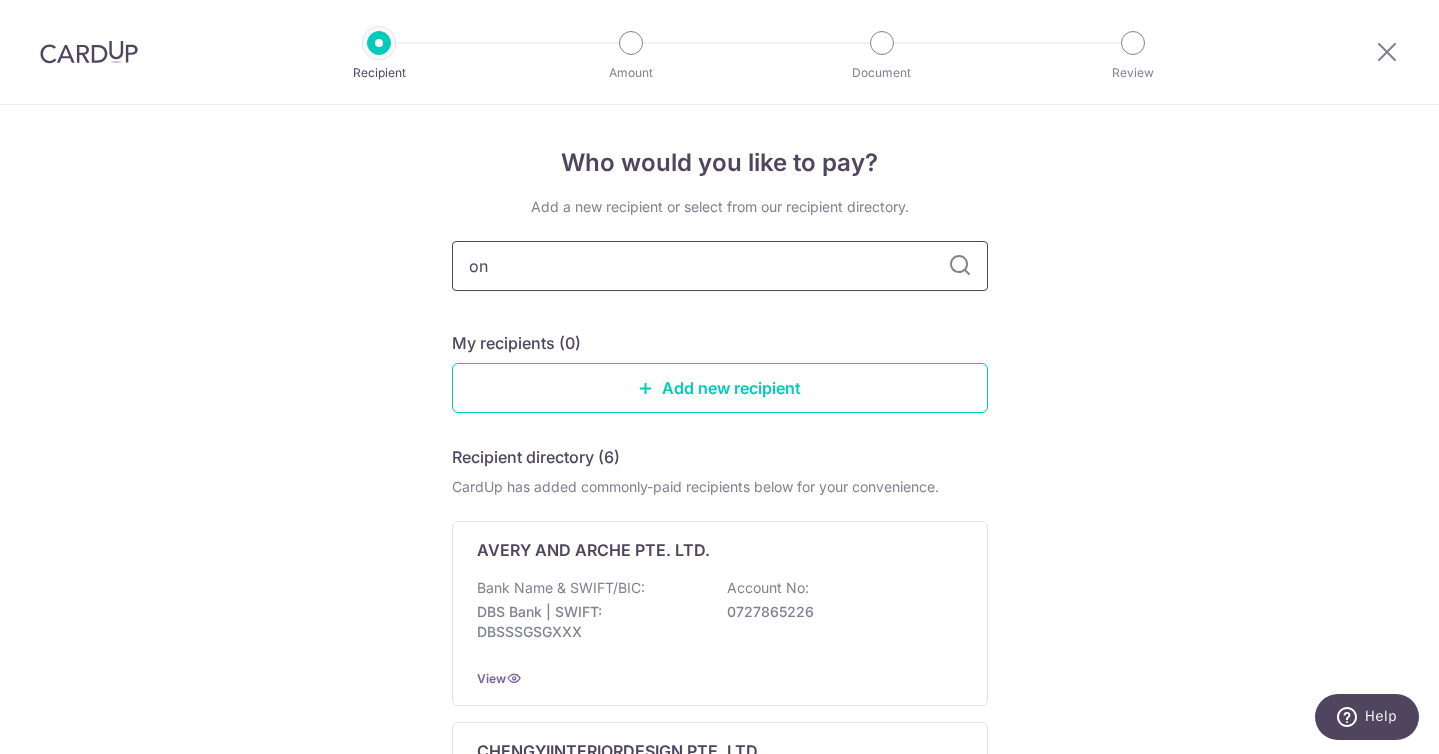 type on "o" 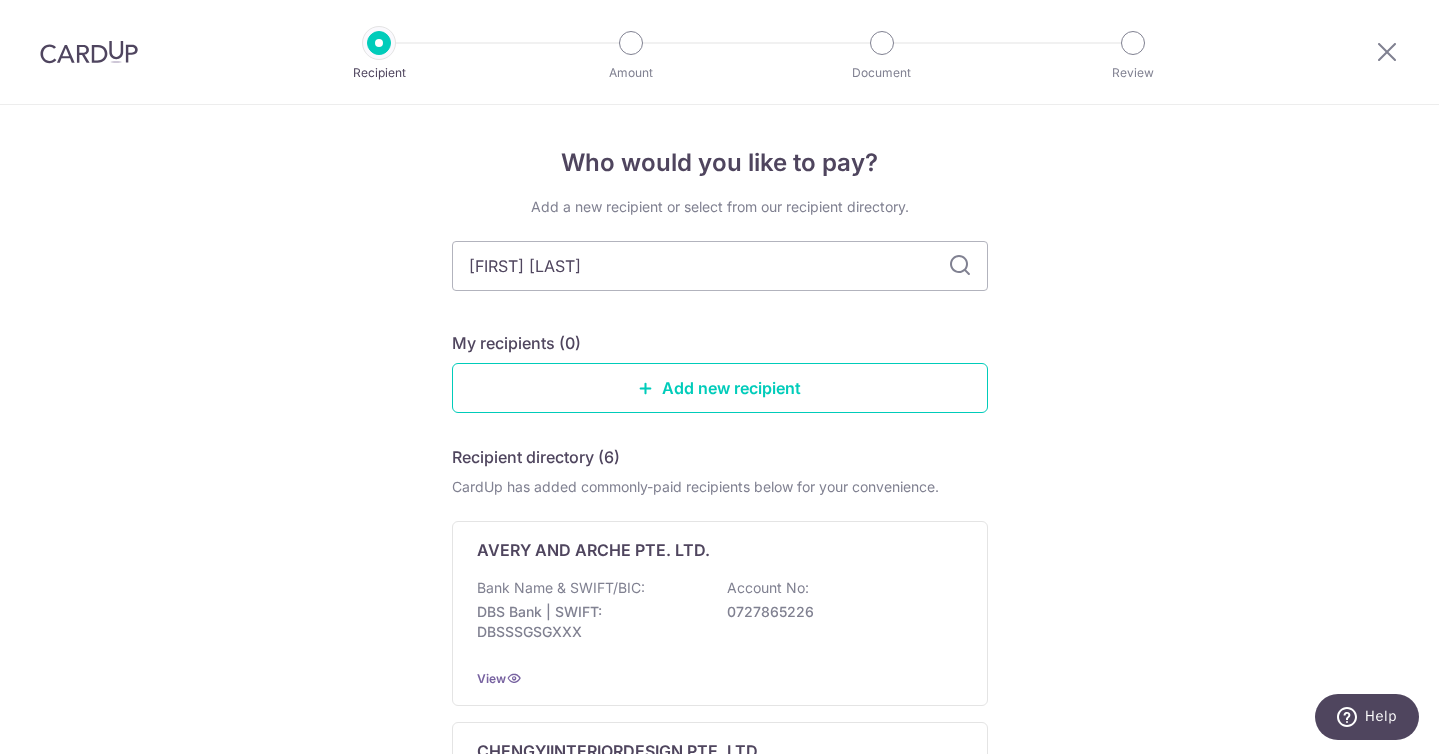 type on "hong a" 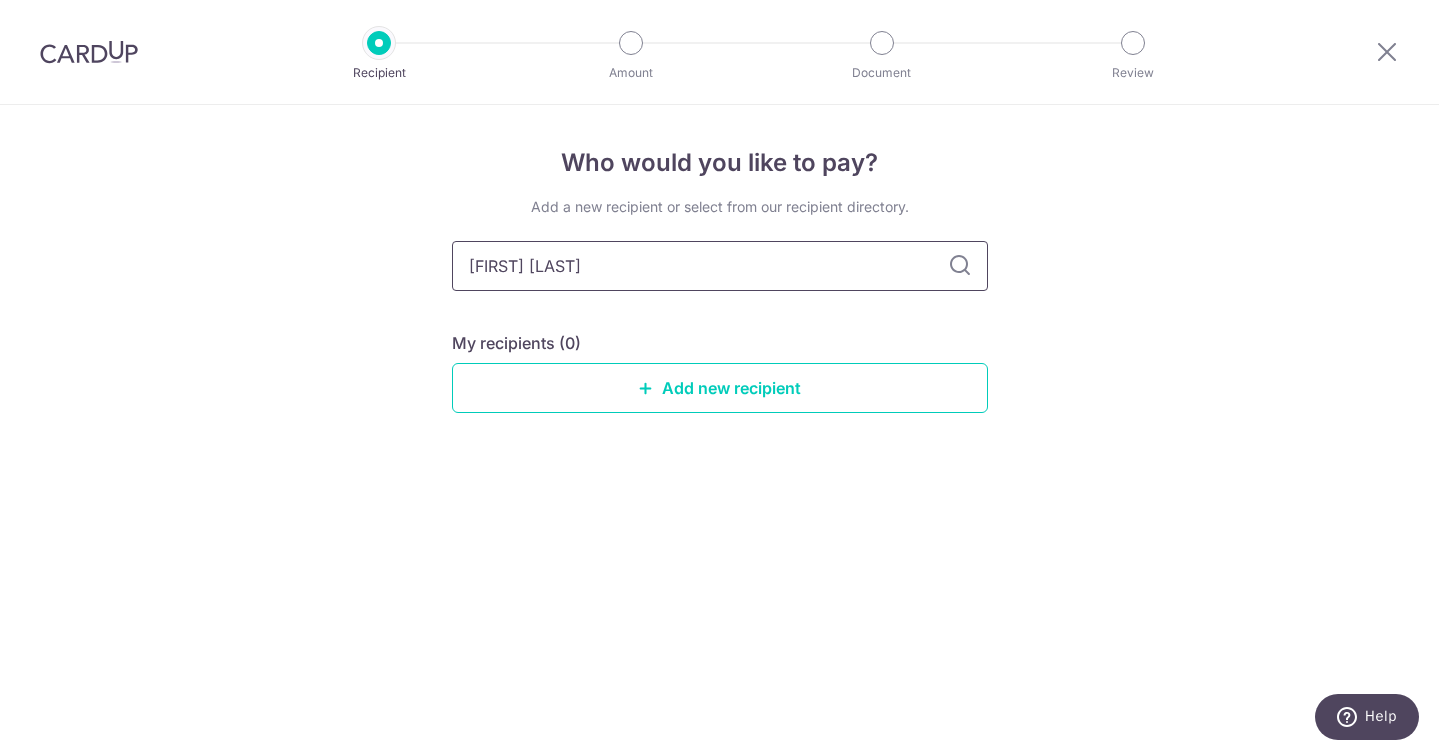 click on "hong a" at bounding box center (720, 266) 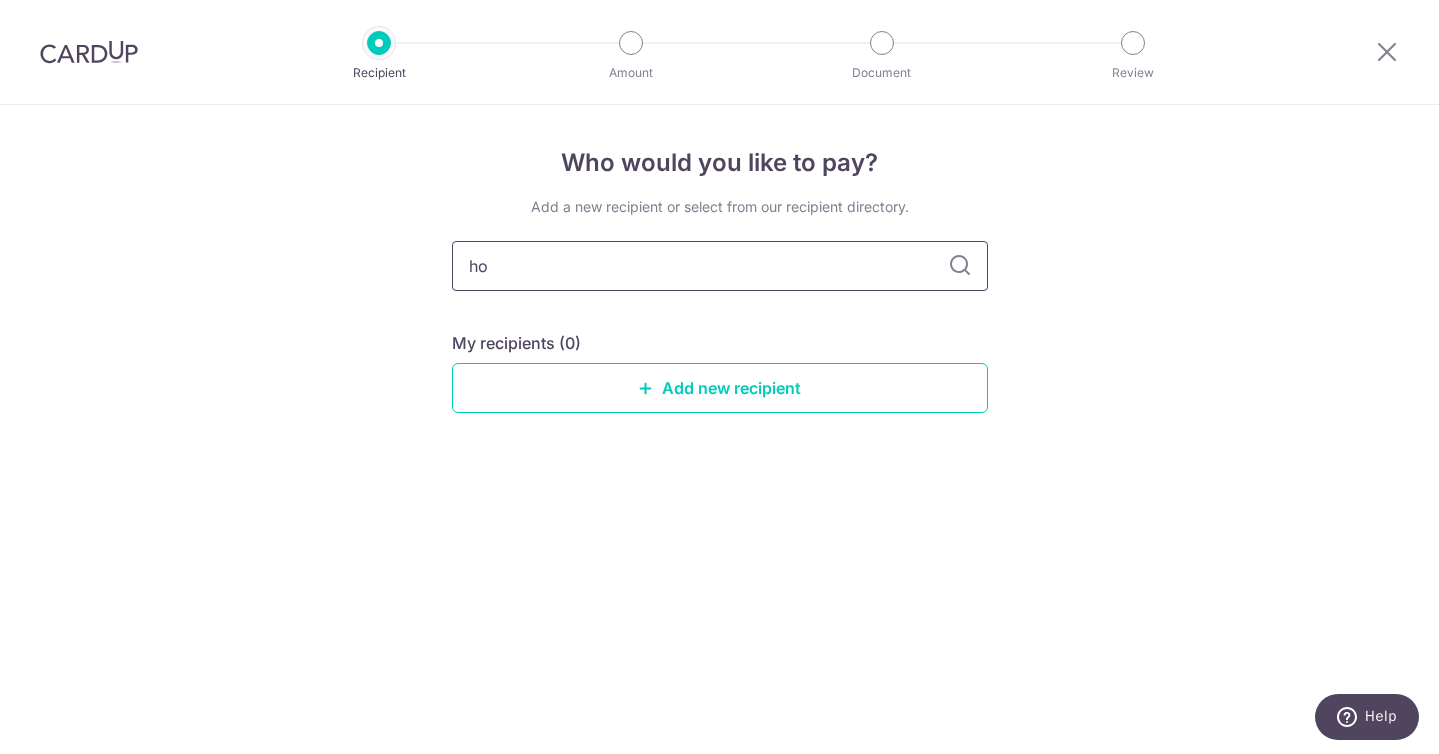 type on "h" 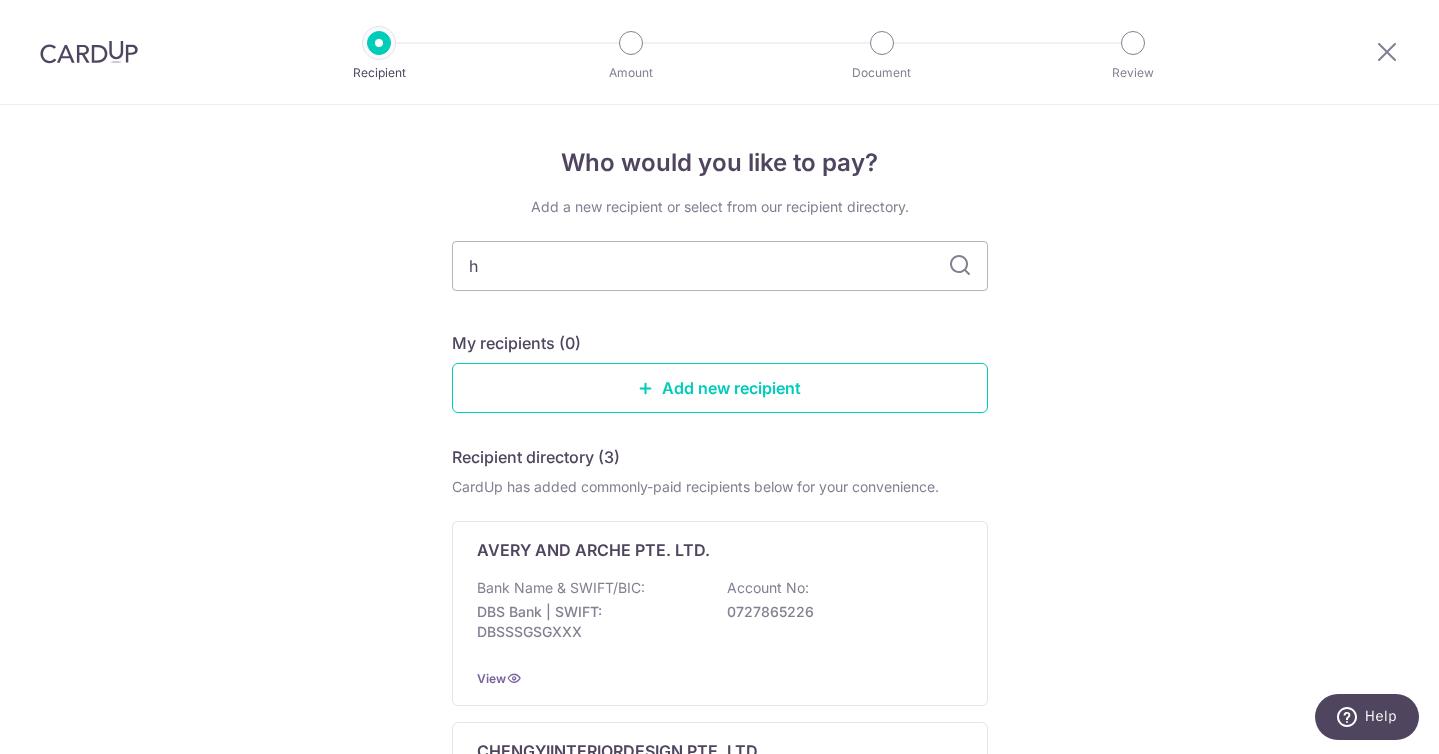 click on "Add a new recipient or select from our recipient directory.
h
My recipients (0)
Add new recipient
Recipient directory (3)
CardUp has added commonly-paid recipients below for your convenience.
AVERY AND ARCHE PTE. LTD.
Bank Name & SWIFT/BIC:
DBS Bank | SWIFT: DBSSSGSGXXX
Account No:
0727865226
View
CHENGYIINTERIORDESIGN PTE. LTD.
Bank Name & SWIFT/BIC:
Oversea Chinese Banking Corporation Limited | SWIFT: OCBCSGSGXXX
Account No:
713273423001
View" at bounding box center [720, 702] 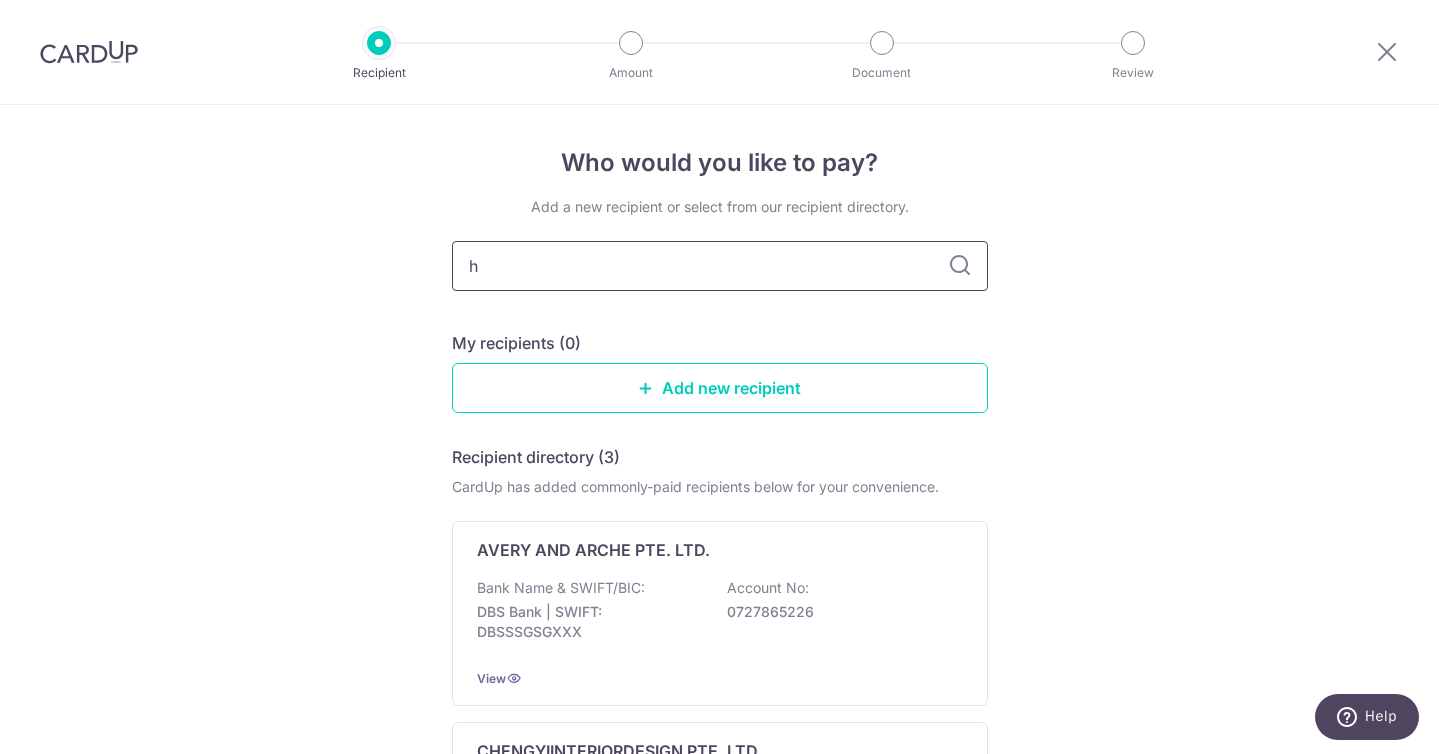 click on "h" at bounding box center [720, 266] 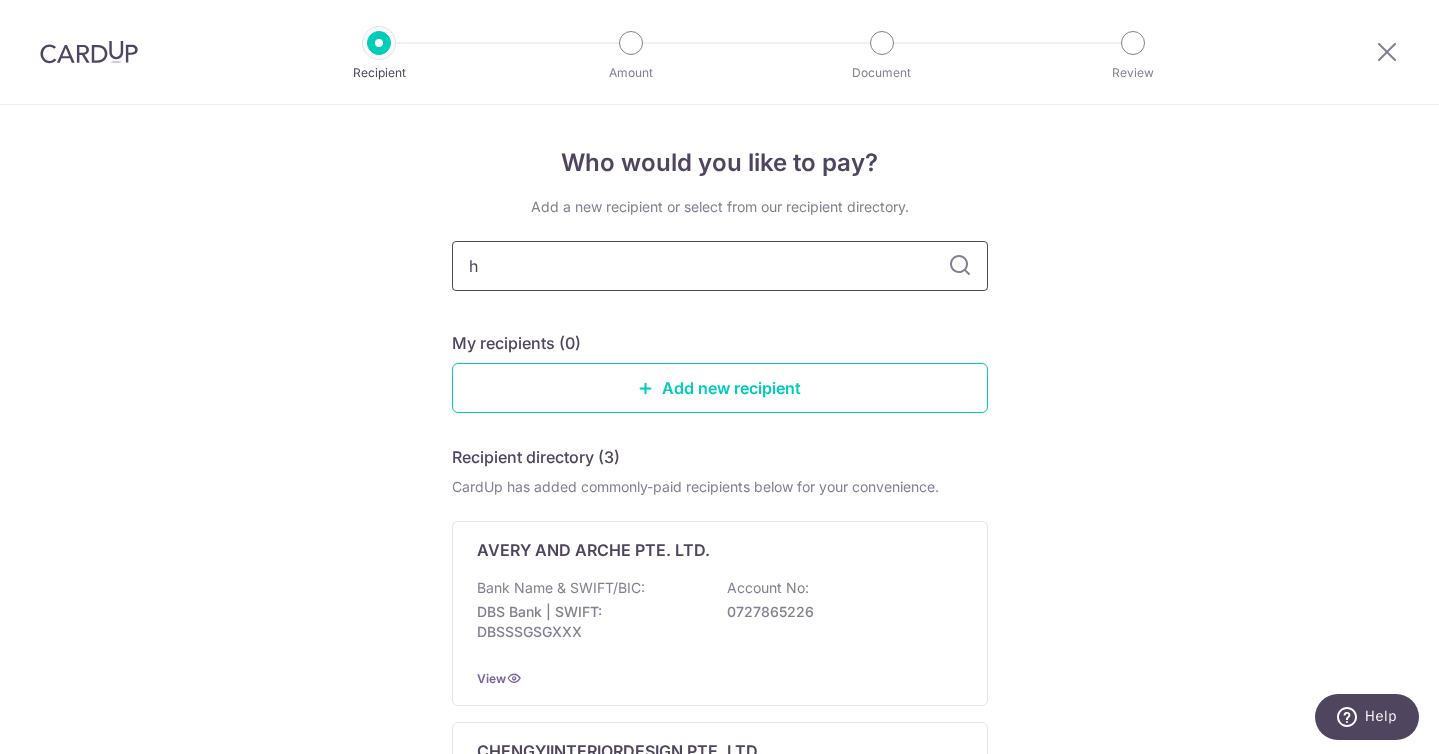 type on "Hoong Fatt Heng Renovation Pte Ltd" 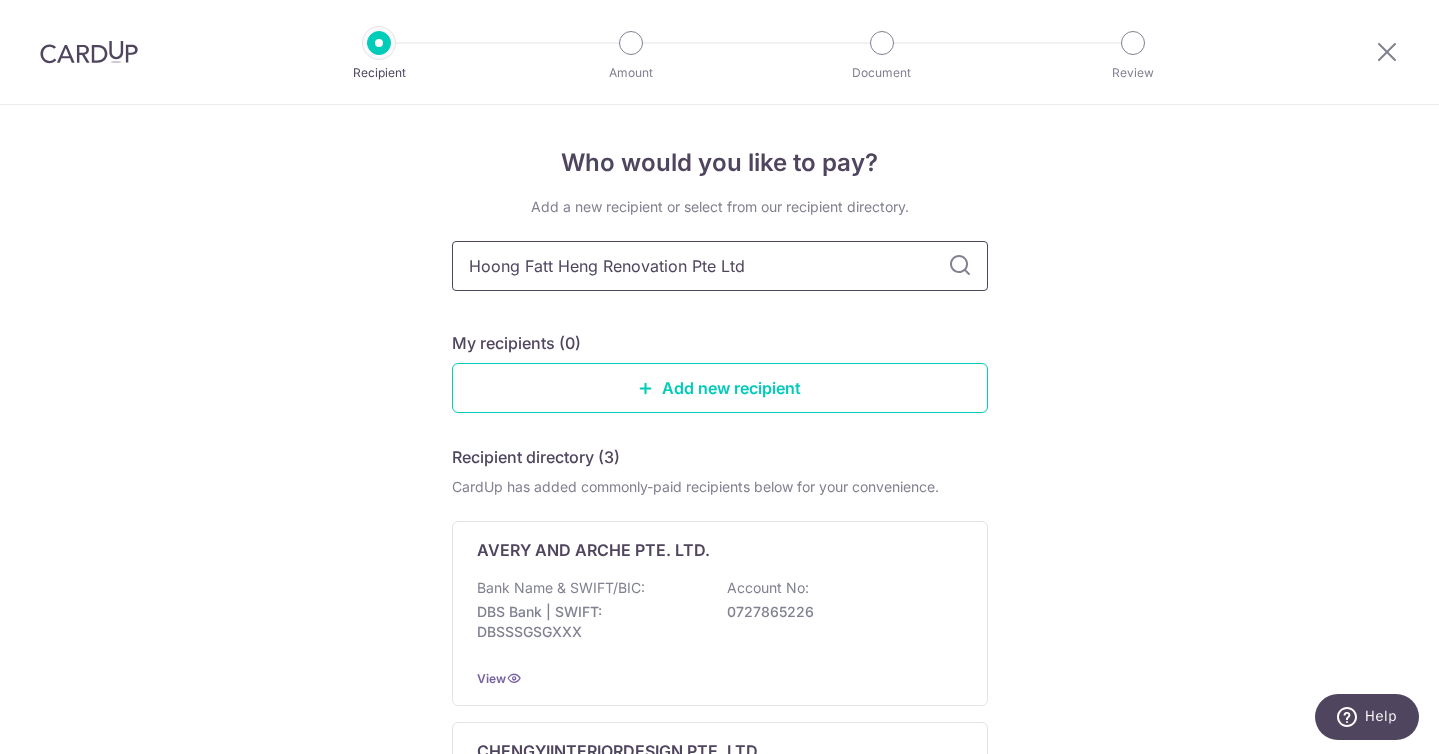 click on "Hoong Fatt Heng Renovation Pte Ltd" at bounding box center [720, 266] 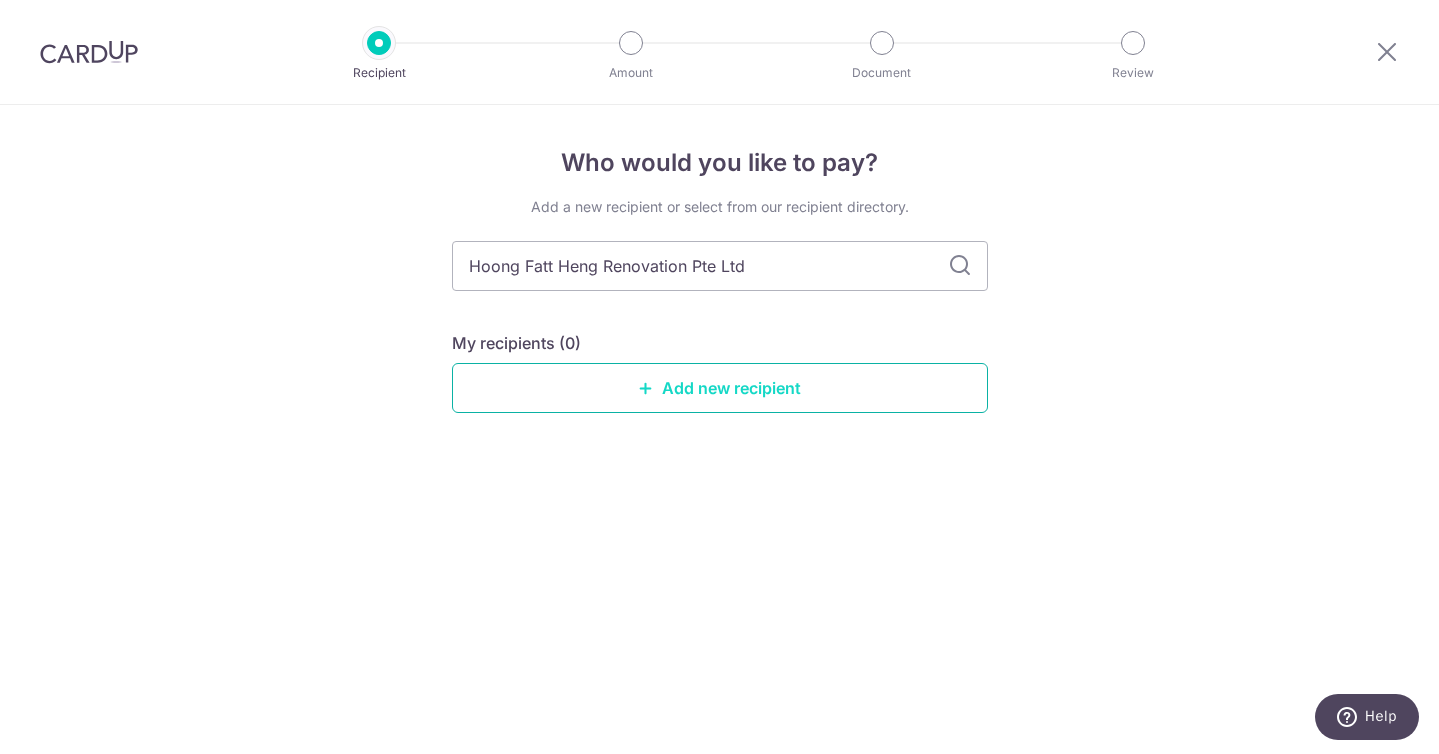 click on "Add new recipient" at bounding box center [720, 388] 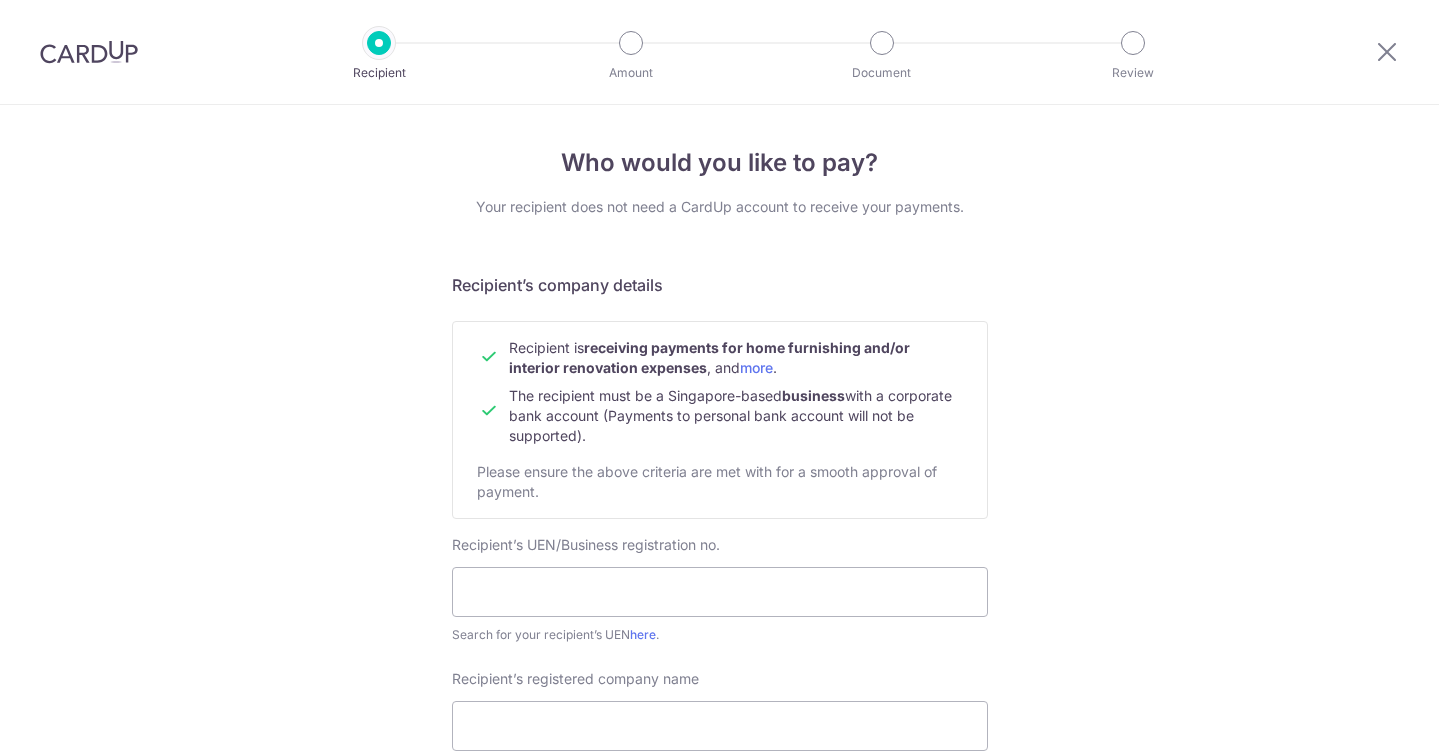 scroll, scrollTop: 0, scrollLeft: 0, axis: both 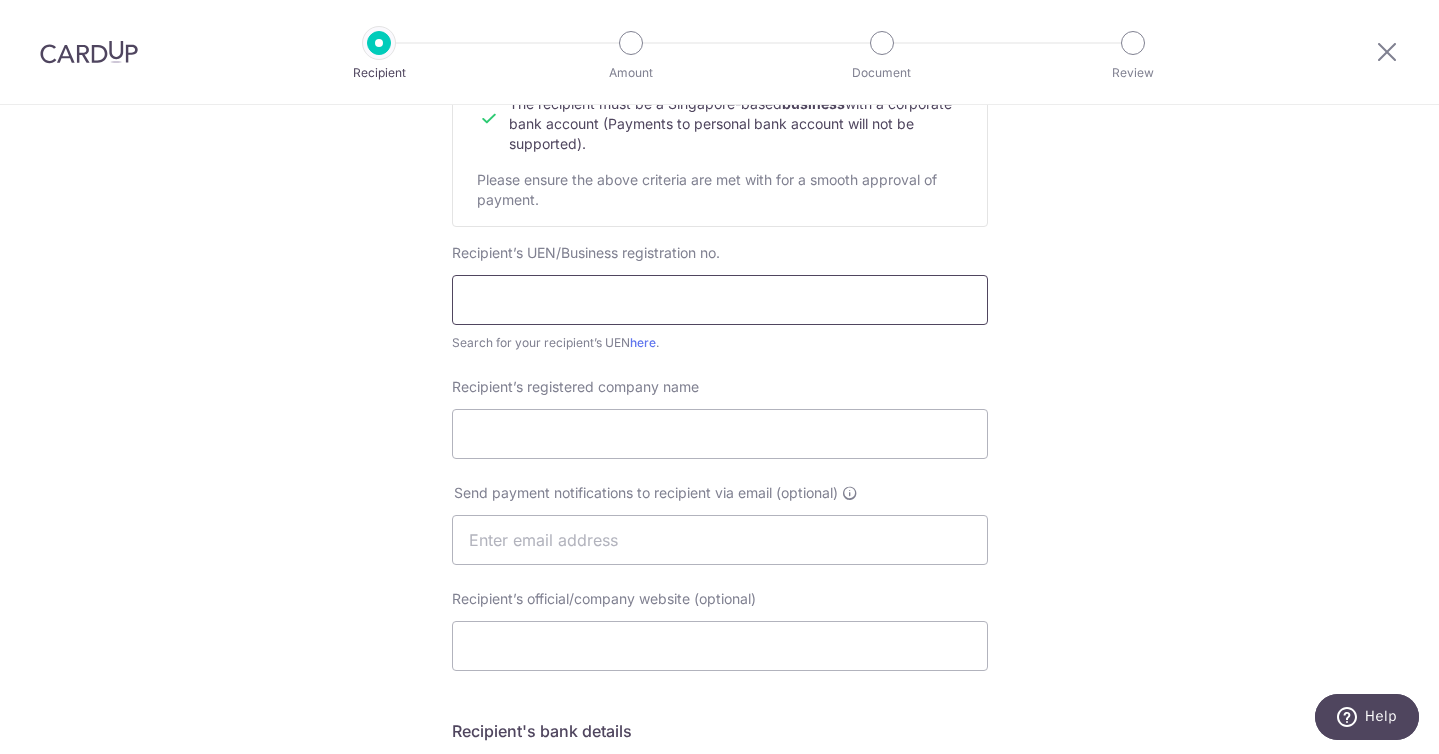 click at bounding box center (720, 300) 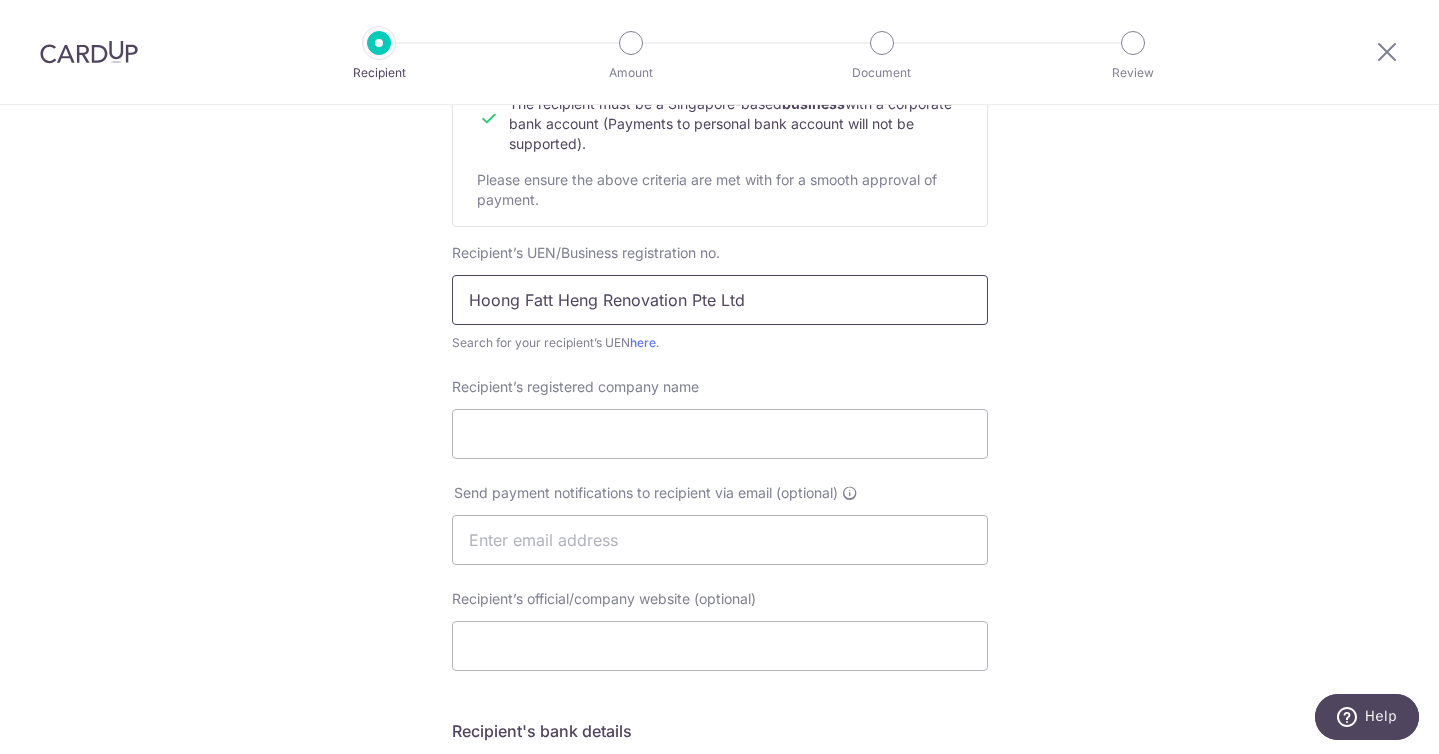type 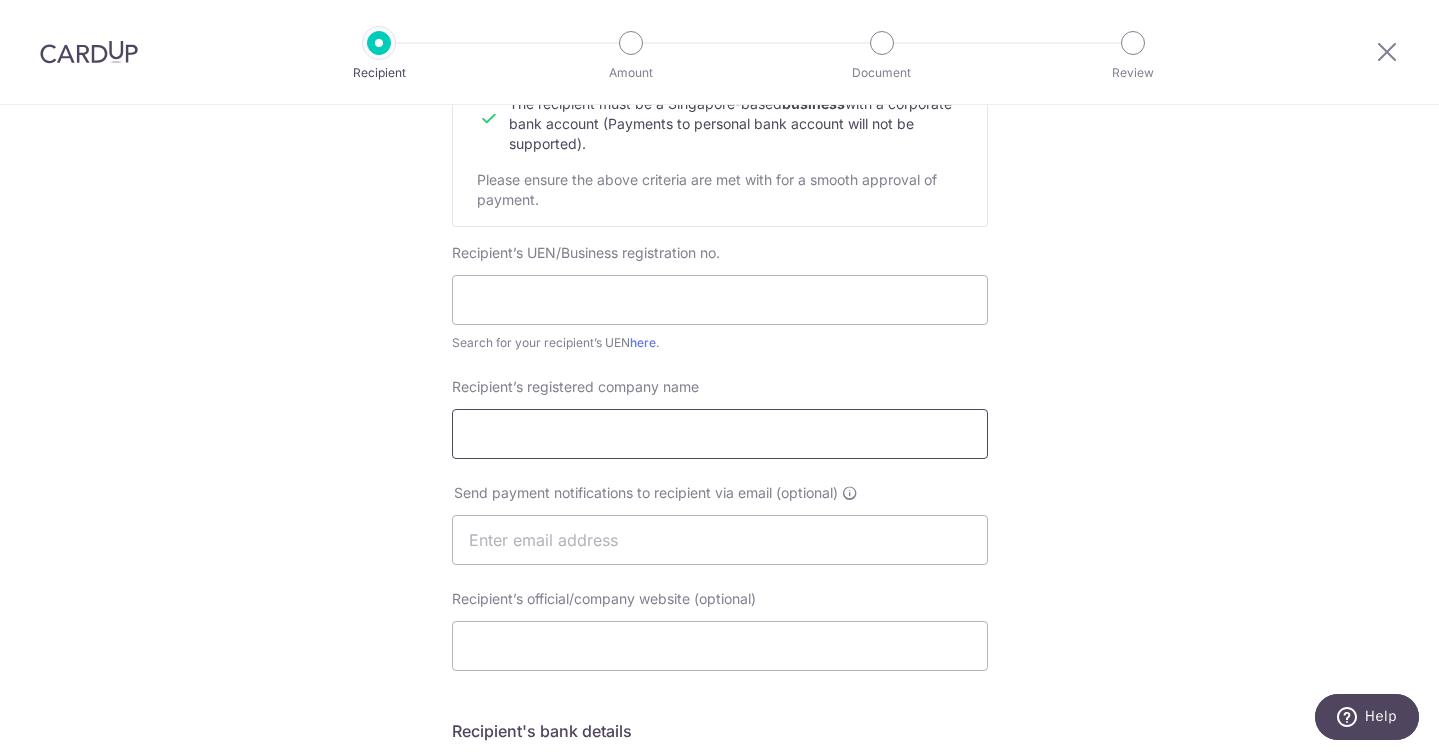 click on "Recipient’s registered company name" at bounding box center [720, 434] 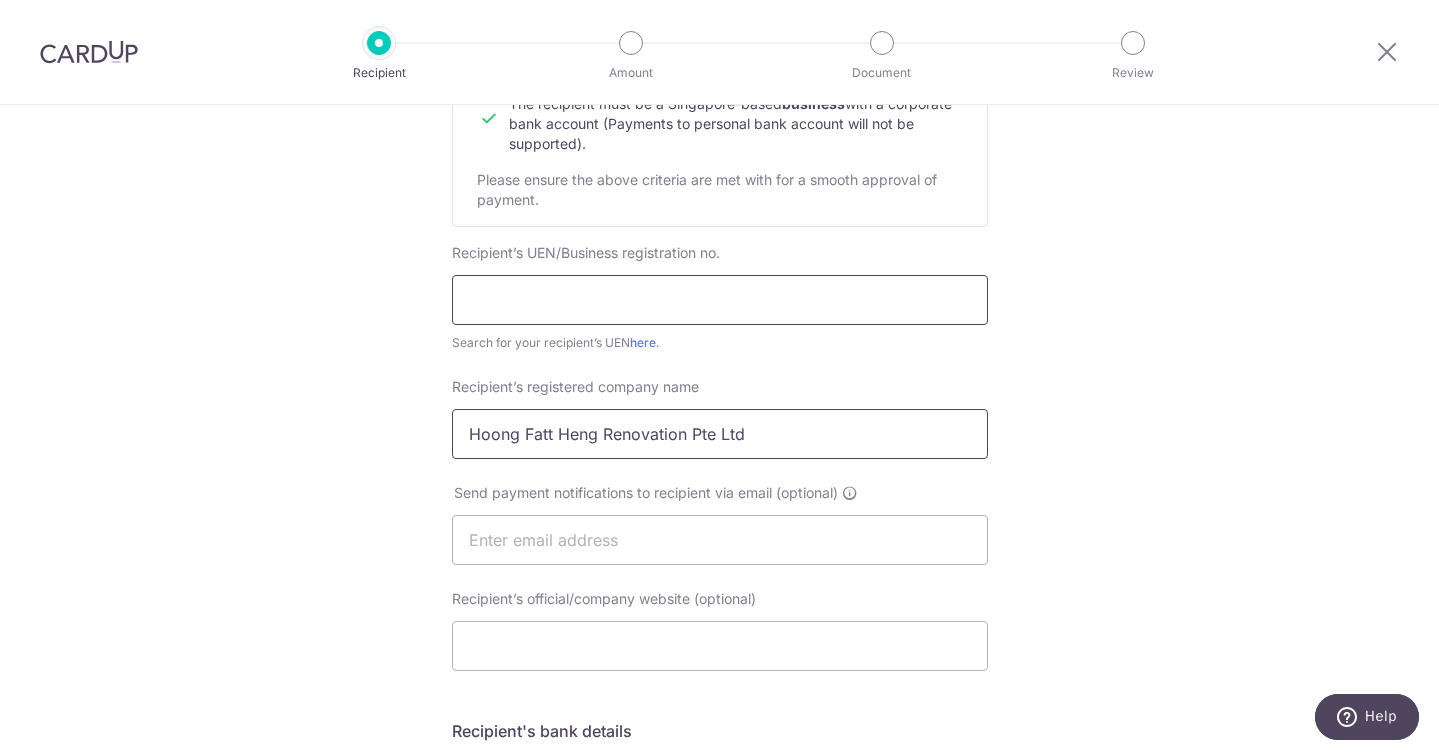 type on "Hoong Fatt Heng Renovation Pte Ltd" 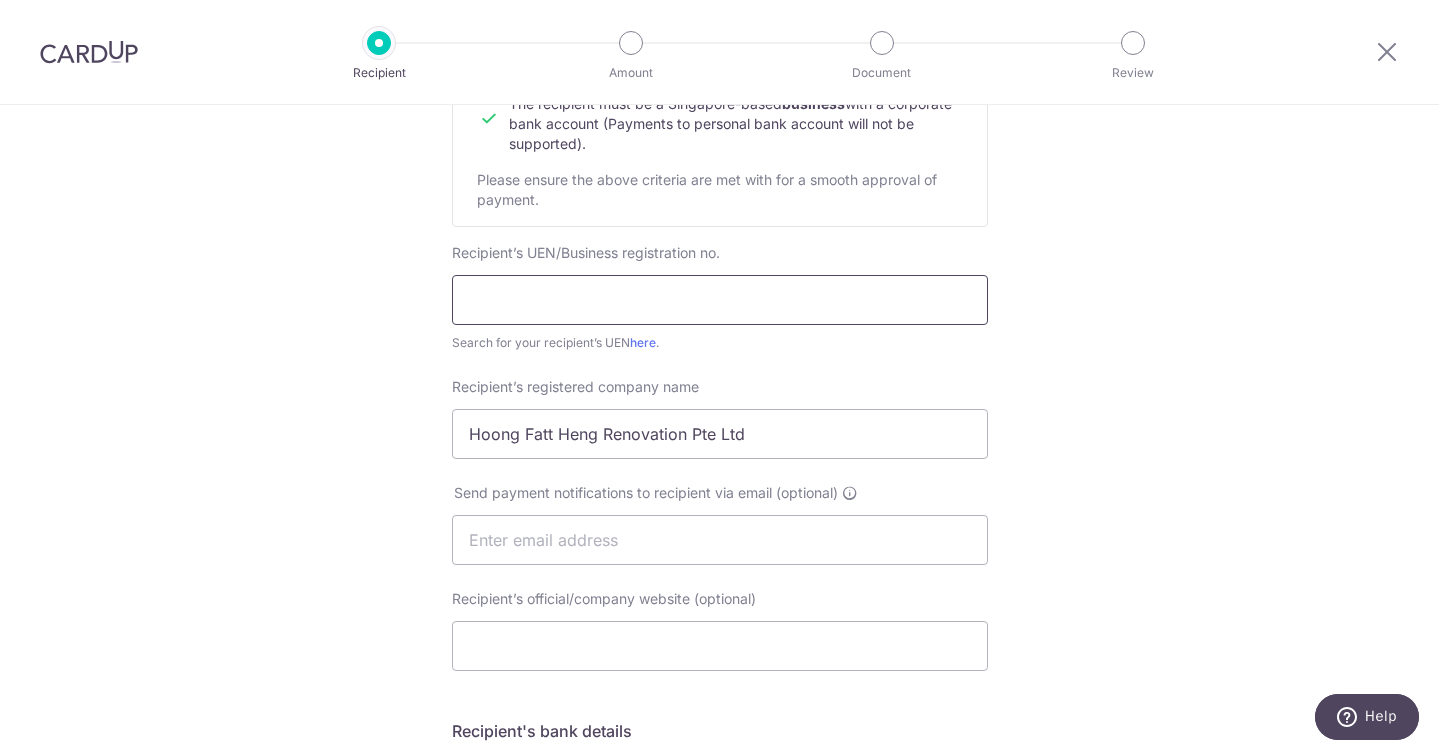 click at bounding box center [720, 300] 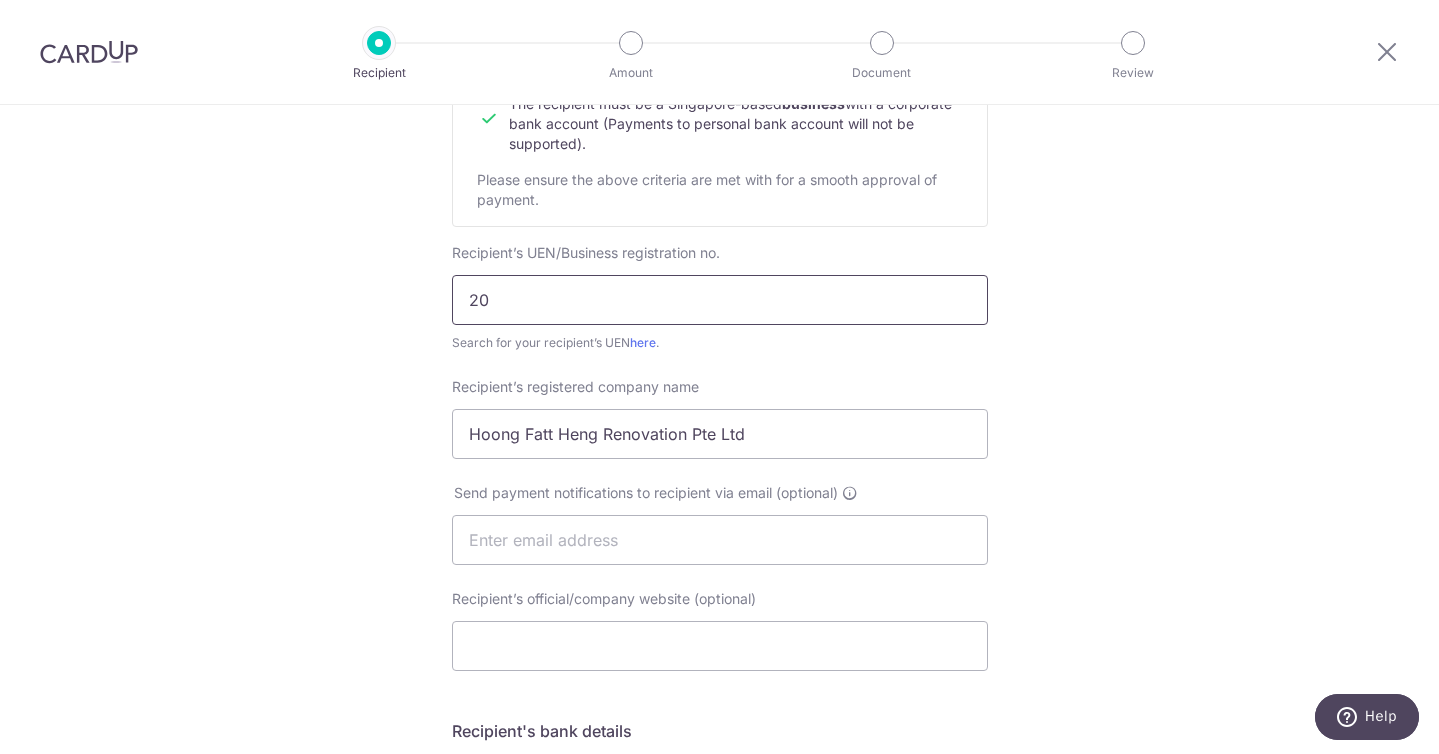type on "201500100R" 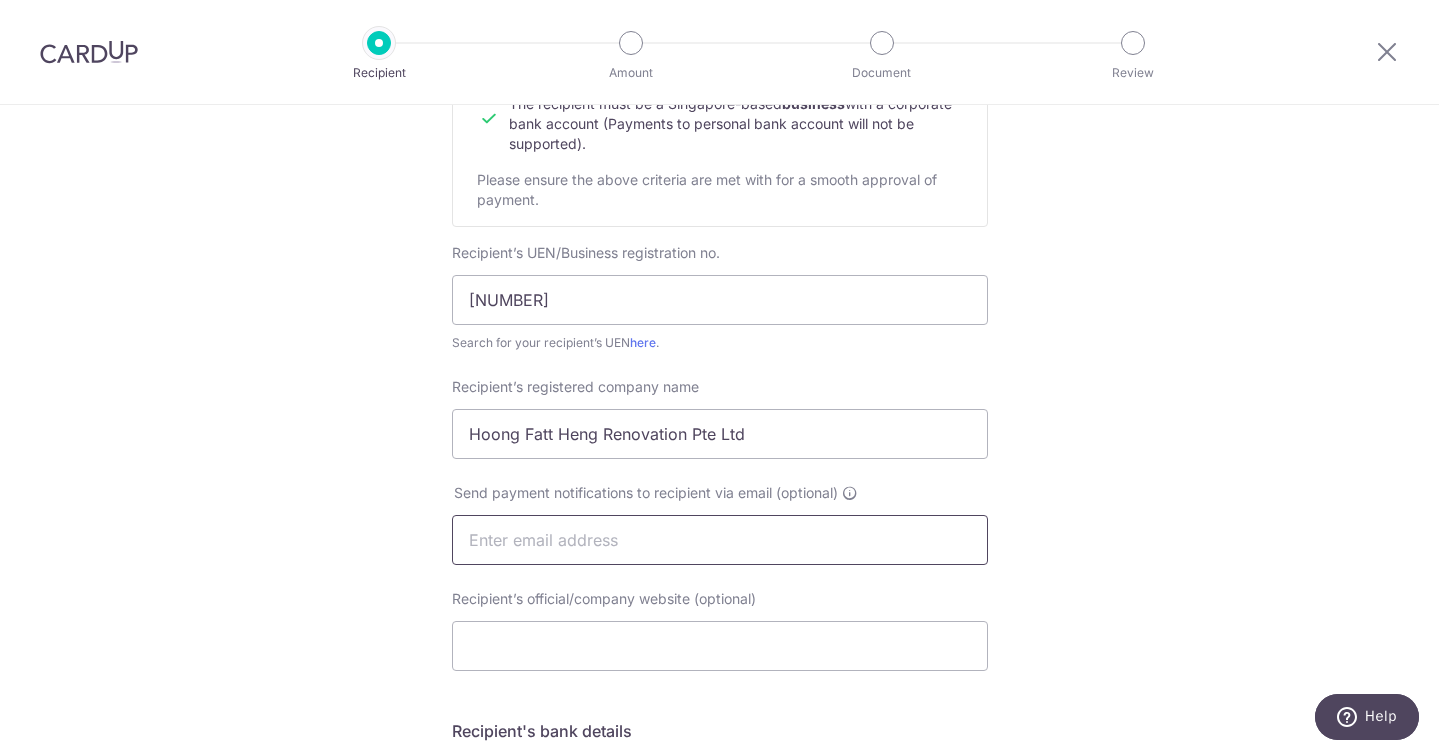 click at bounding box center [720, 540] 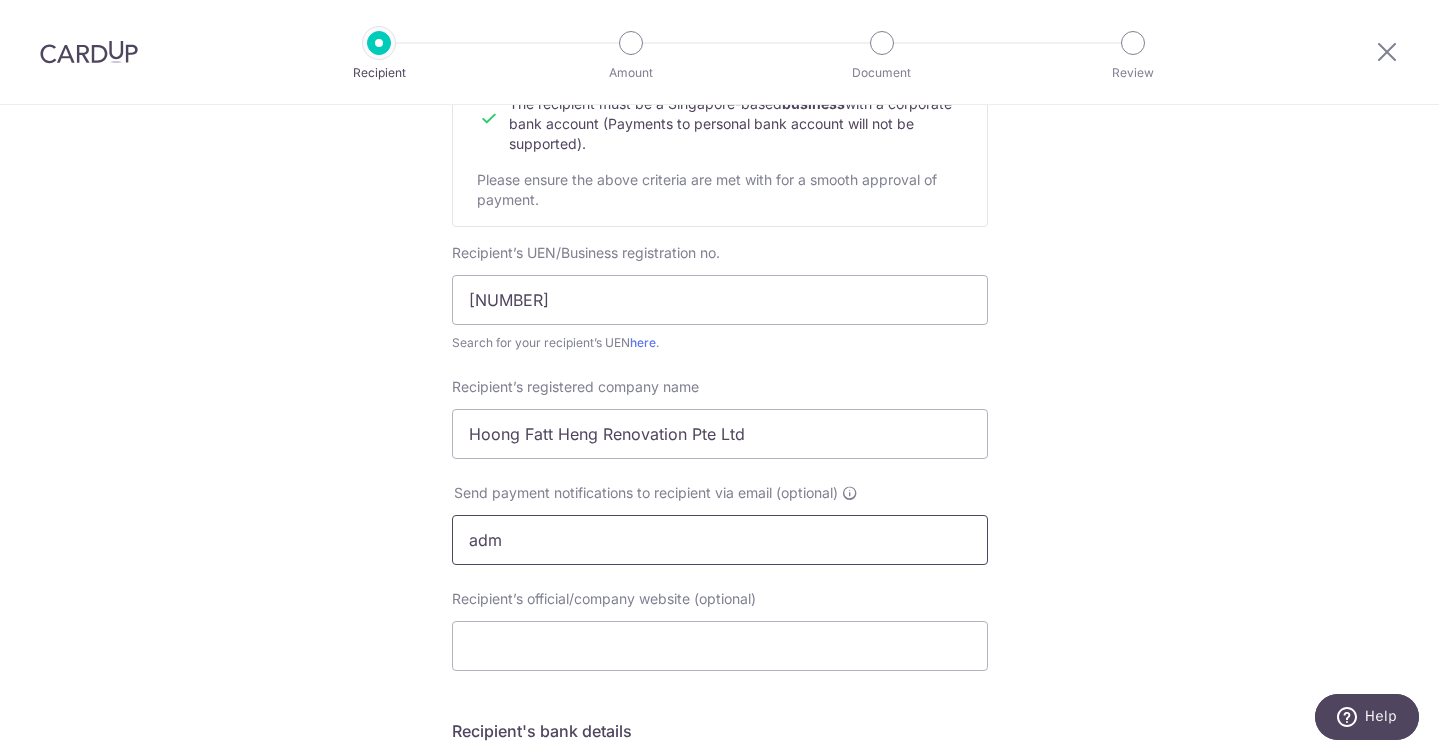 type on "admin@hoongfattheng.com.sg" 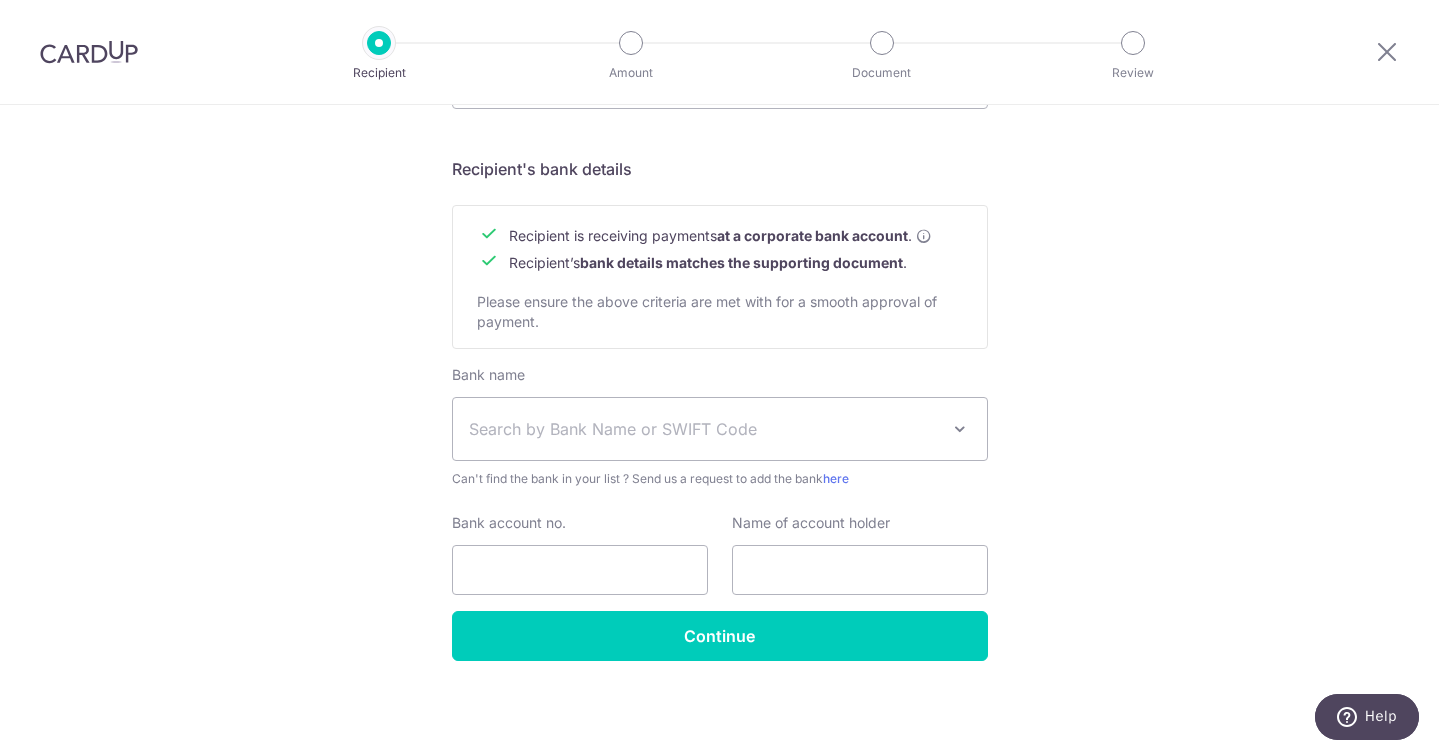 scroll, scrollTop: 856, scrollLeft: 0, axis: vertical 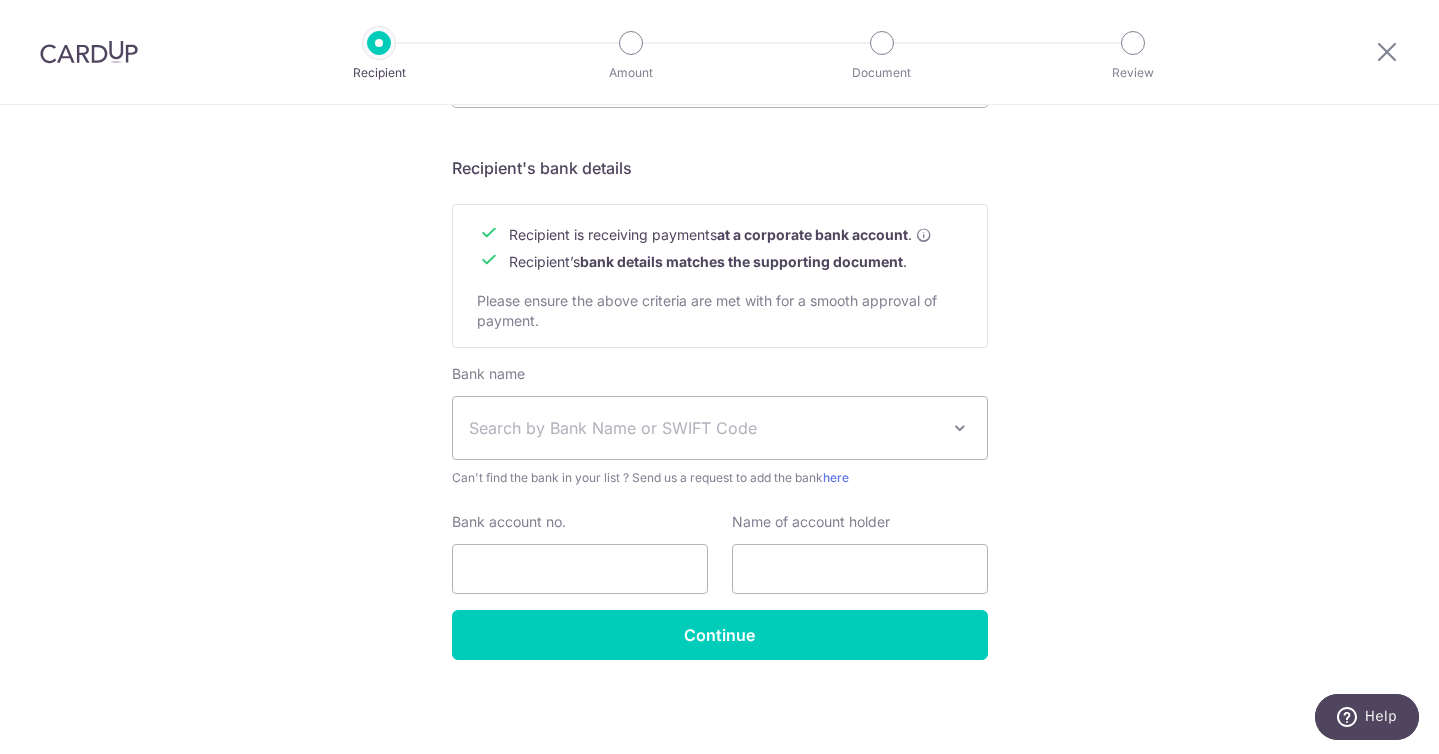click on "Search by Bank Name or SWIFT Code" at bounding box center (720, 428) 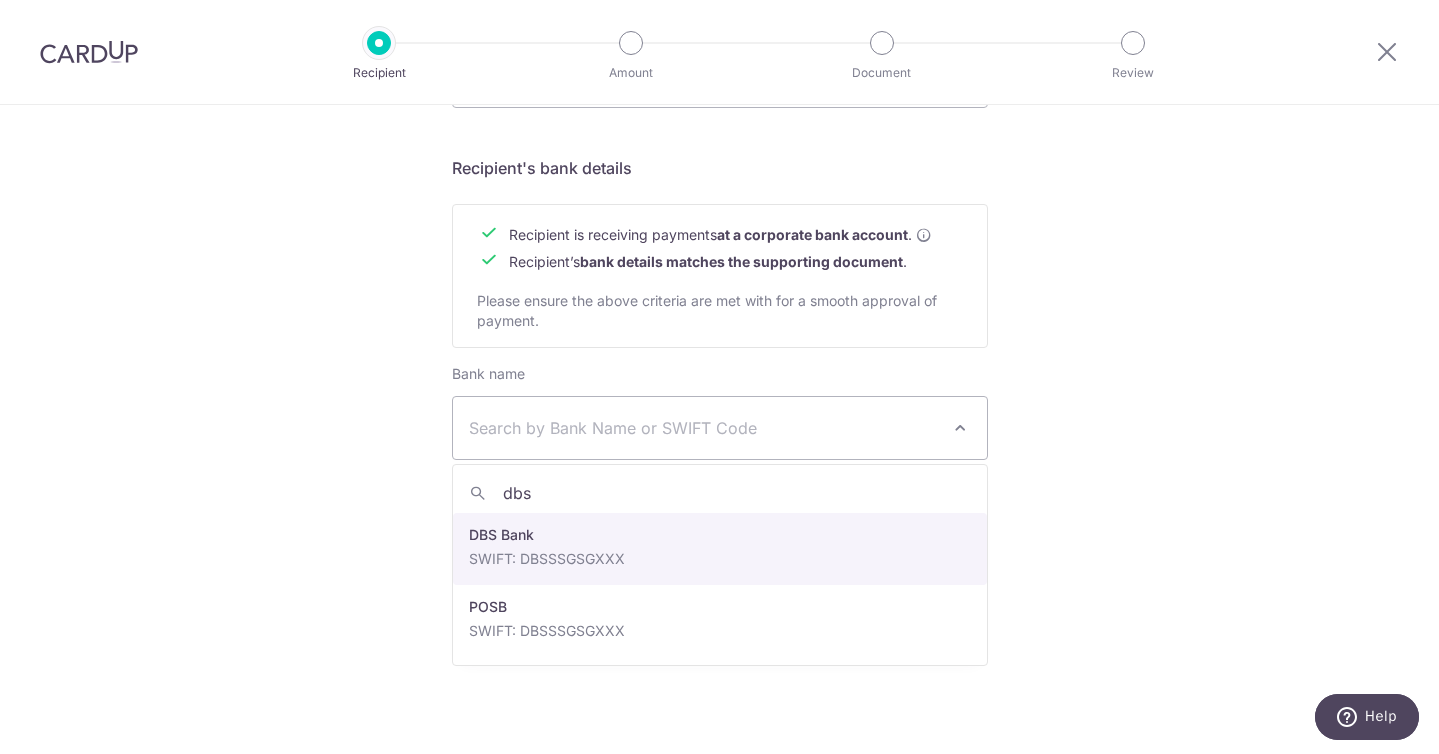 type on "dbs" 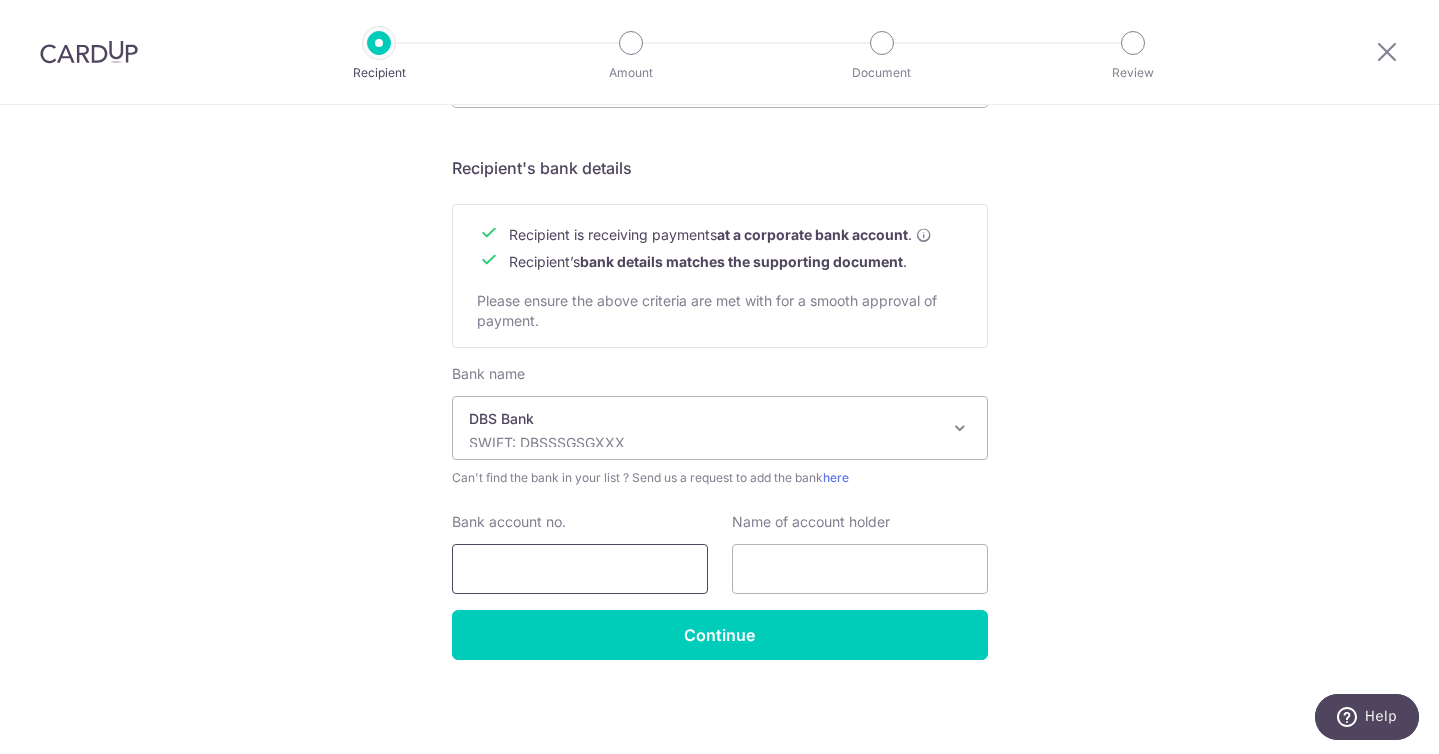 click on "Bank account no." at bounding box center (580, 569) 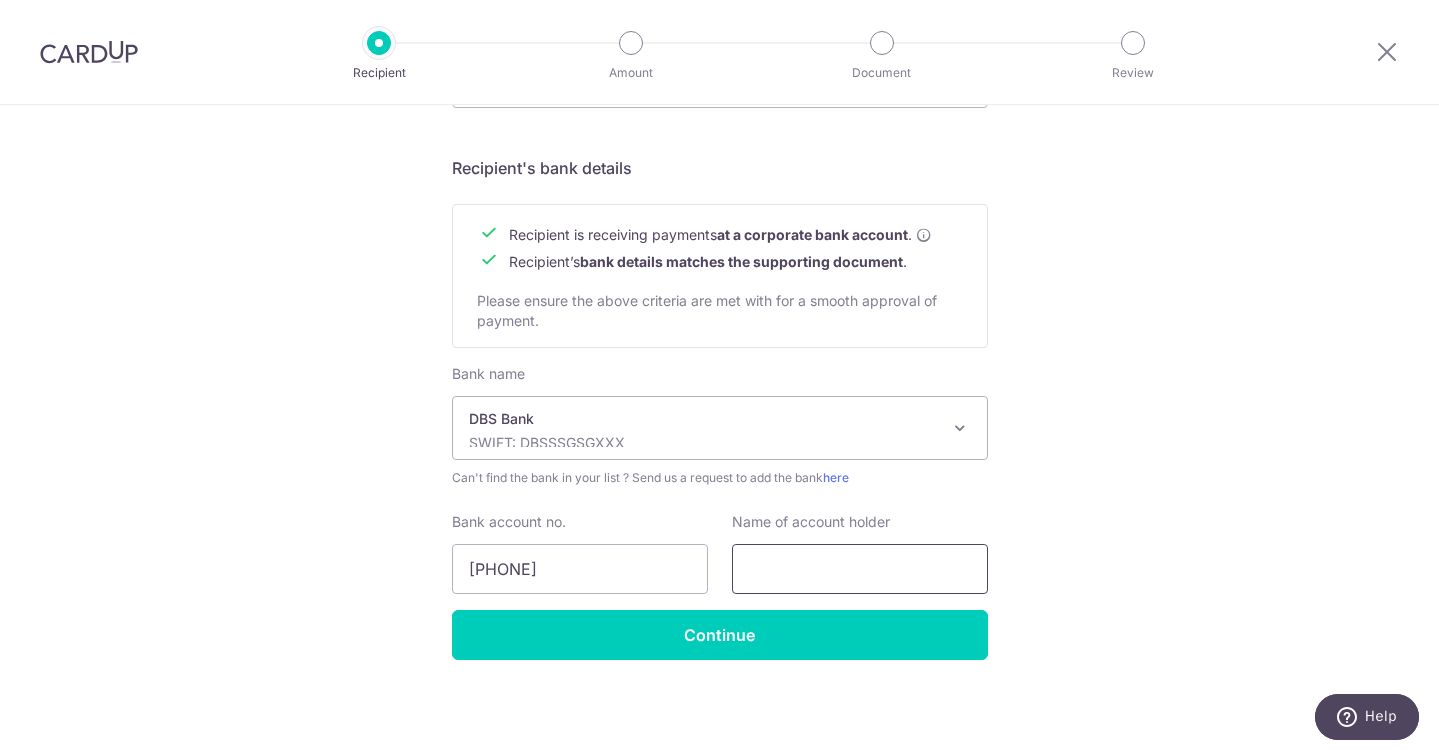 click at bounding box center [860, 569] 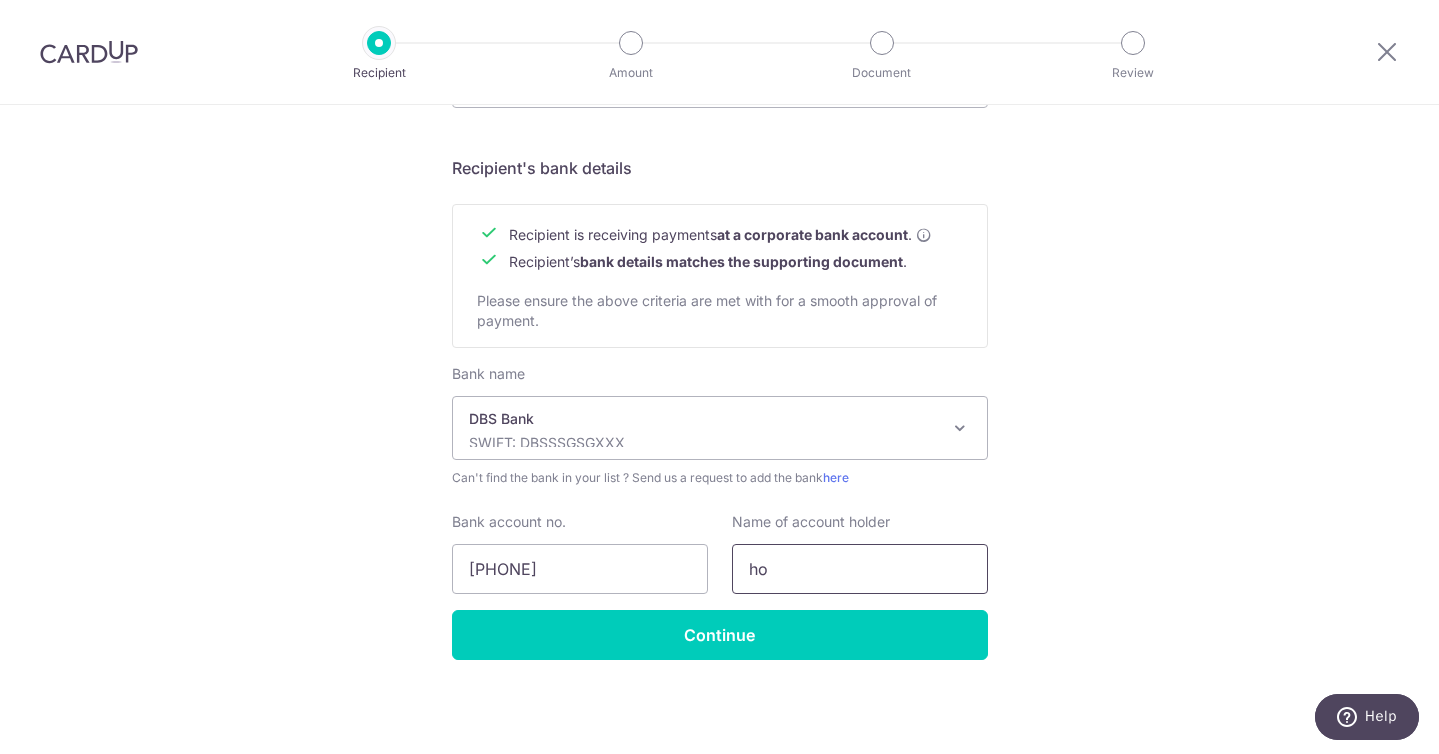 type on "Hoong Fatt Heng Renovation Pte Ltd" 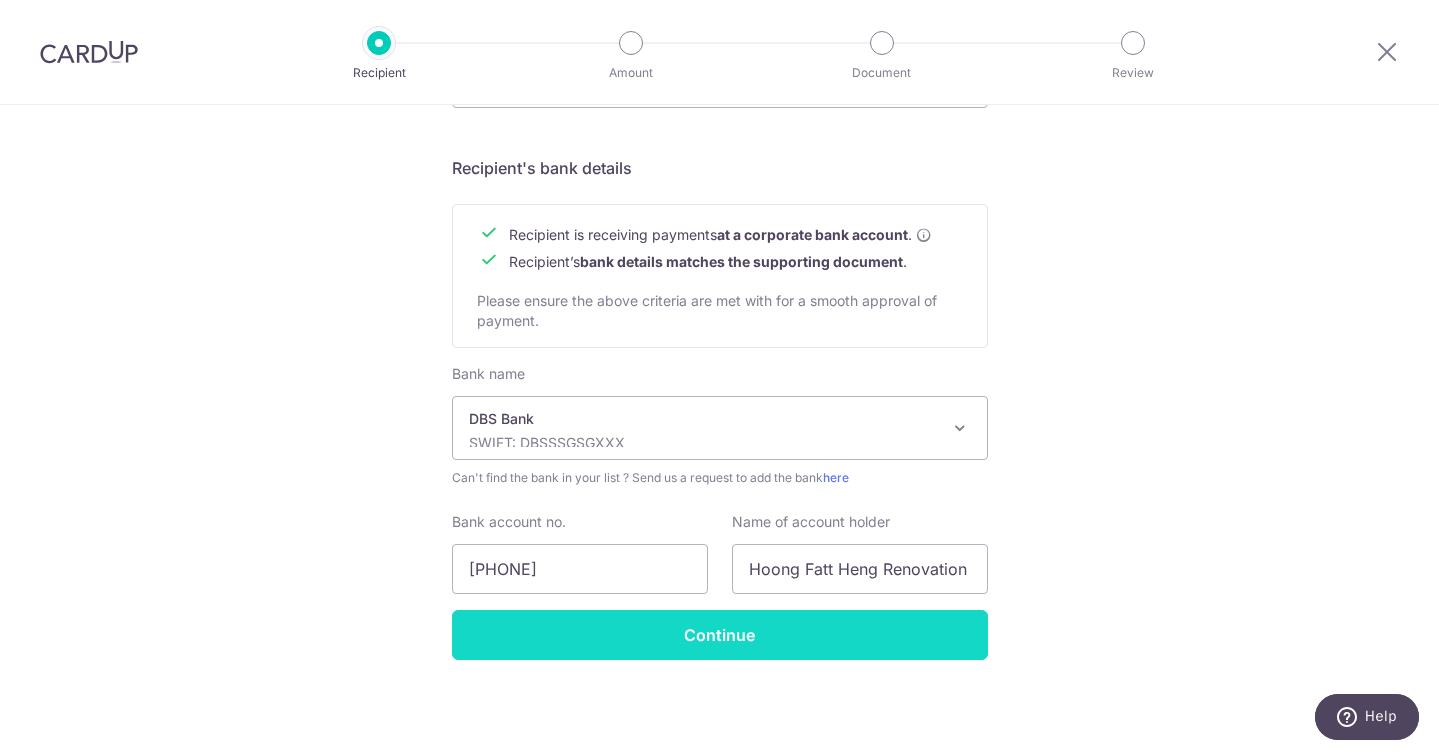 click on "Continue" at bounding box center [720, 635] 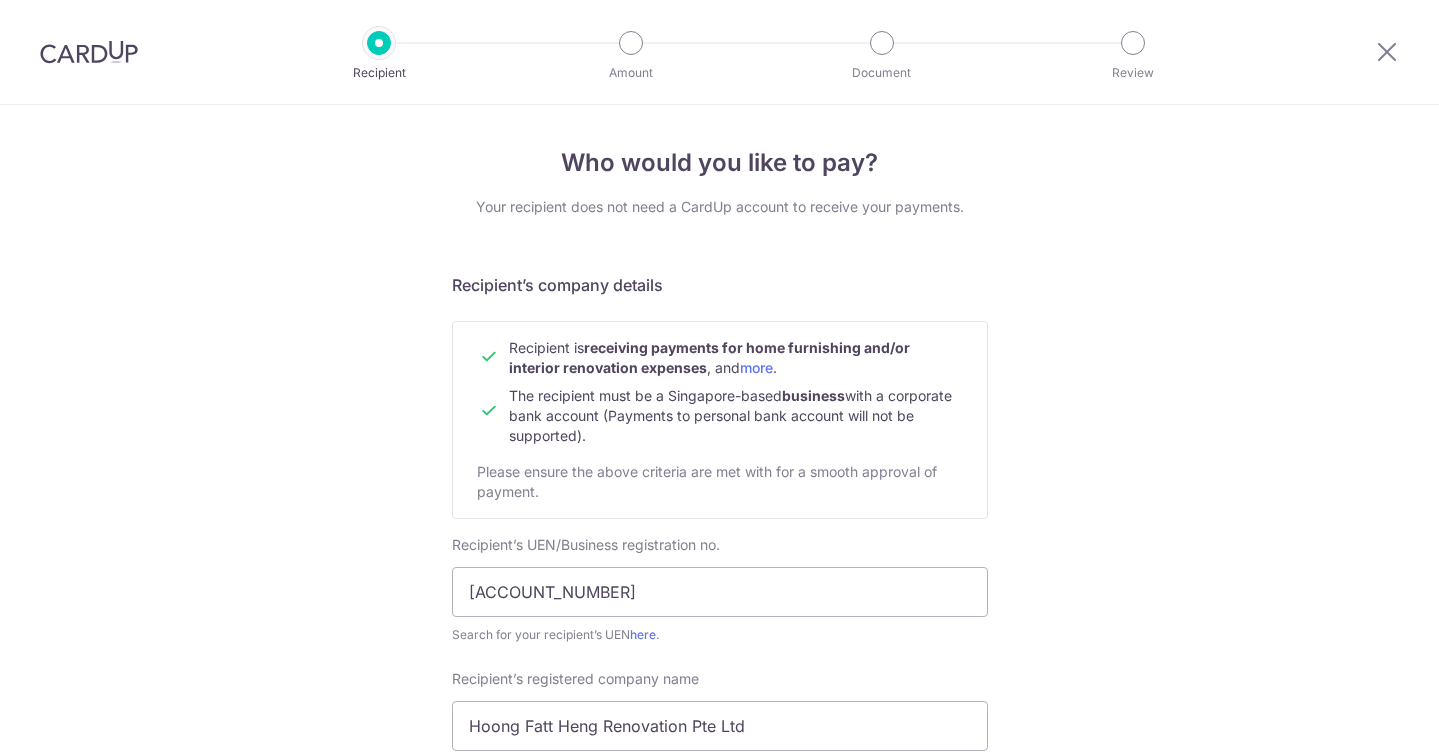 scroll, scrollTop: 0, scrollLeft: 0, axis: both 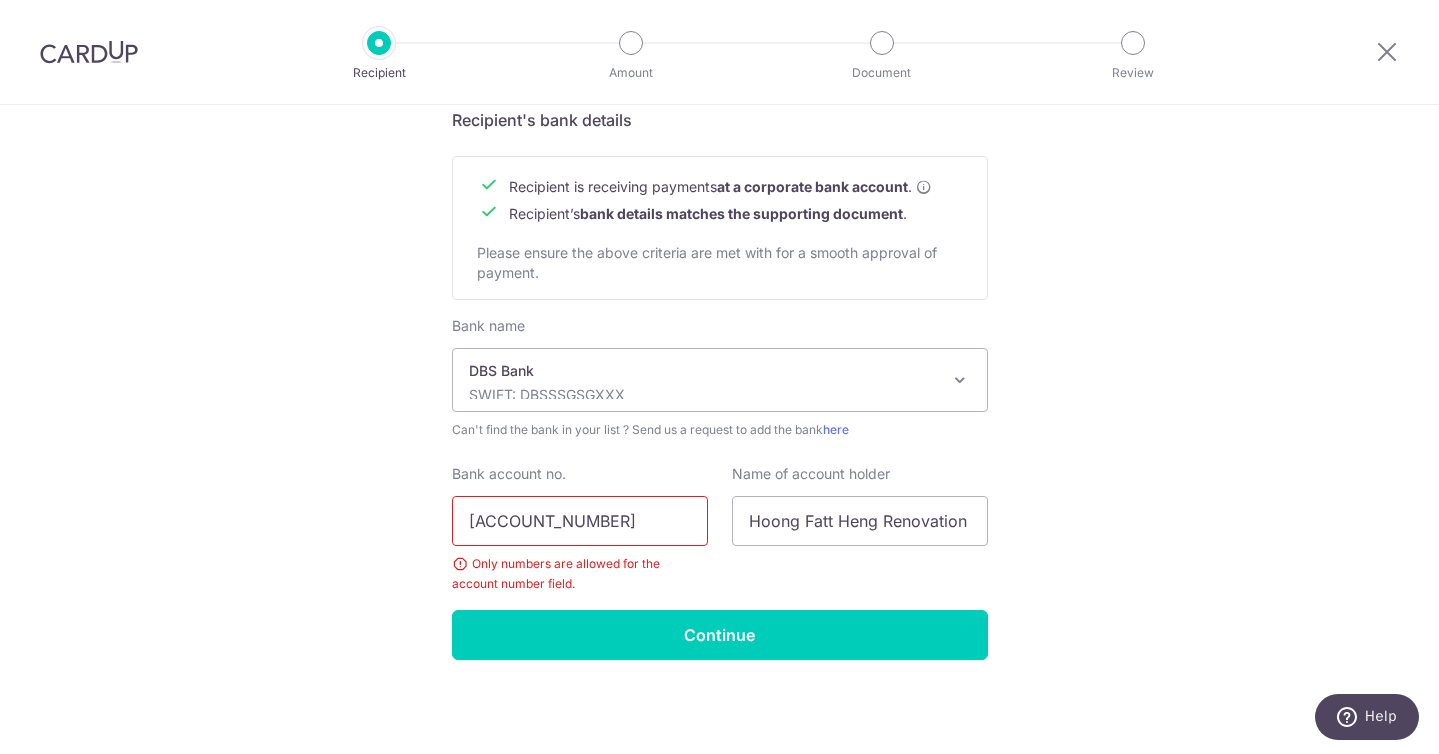 click on "054-904698-1" at bounding box center (580, 521) 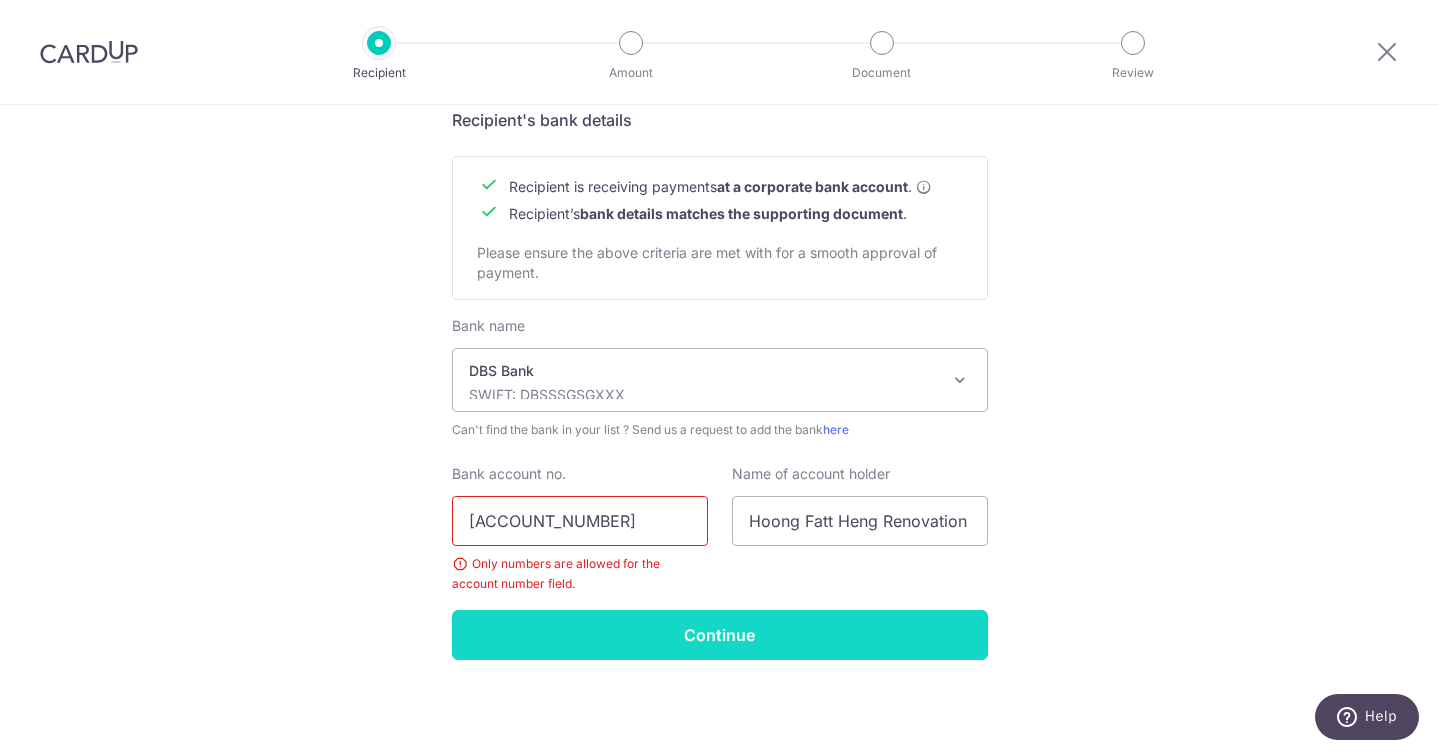 type on "0549046981" 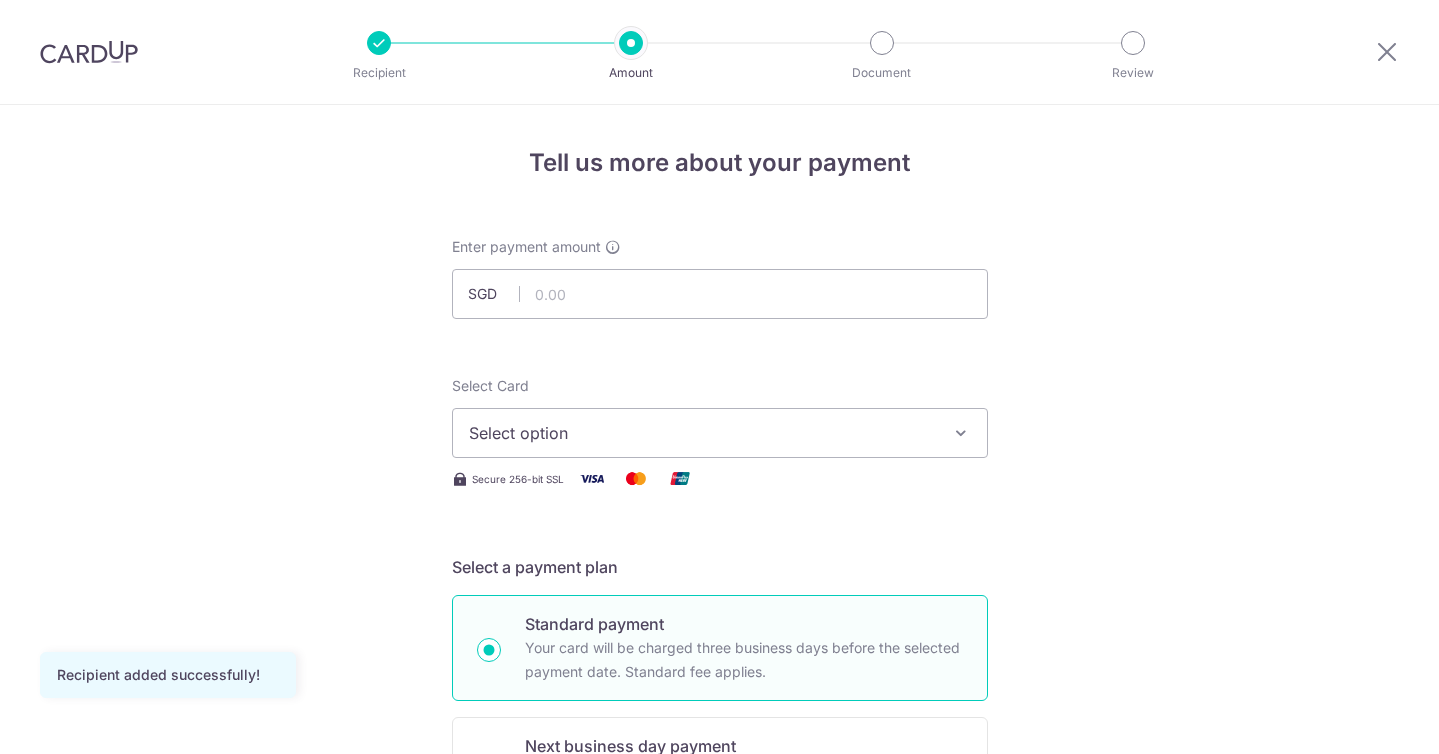 scroll, scrollTop: 0, scrollLeft: 0, axis: both 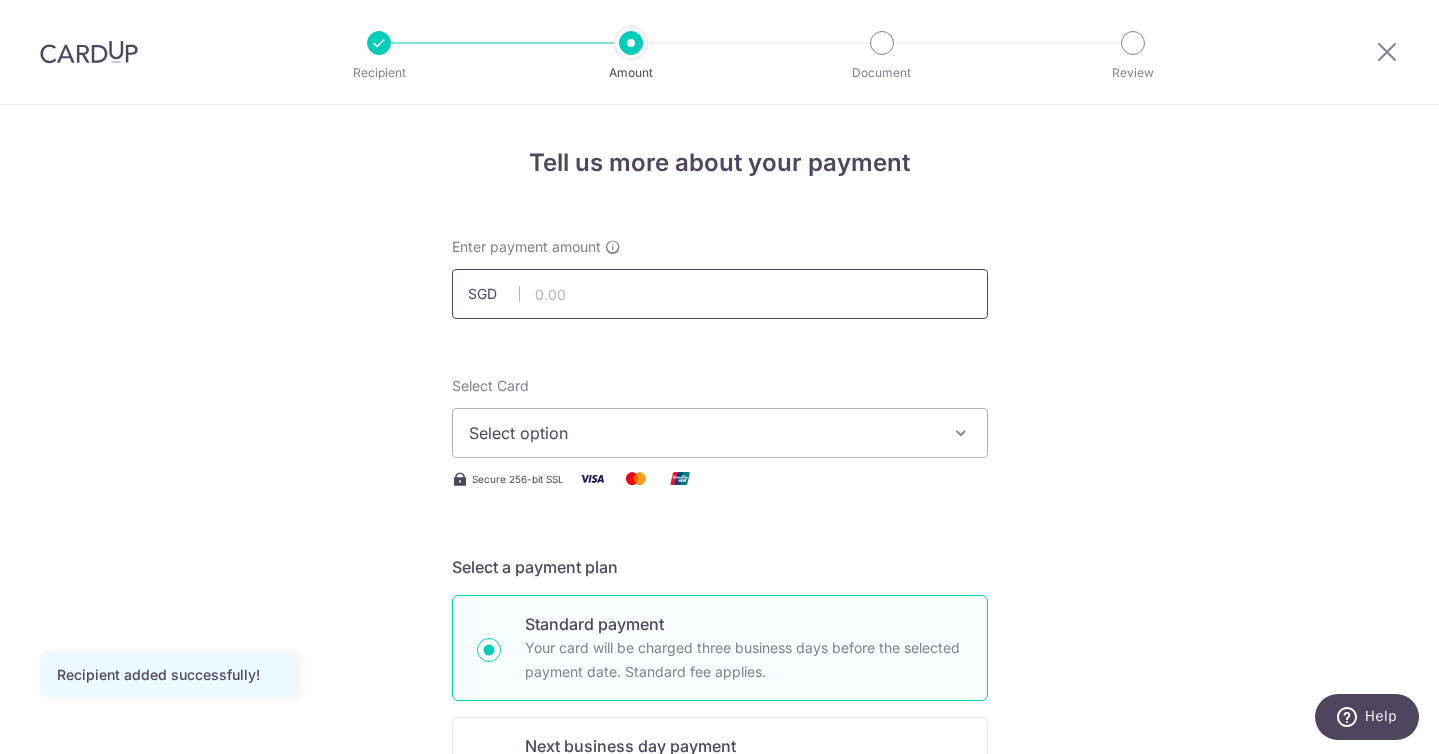 click at bounding box center [720, 294] 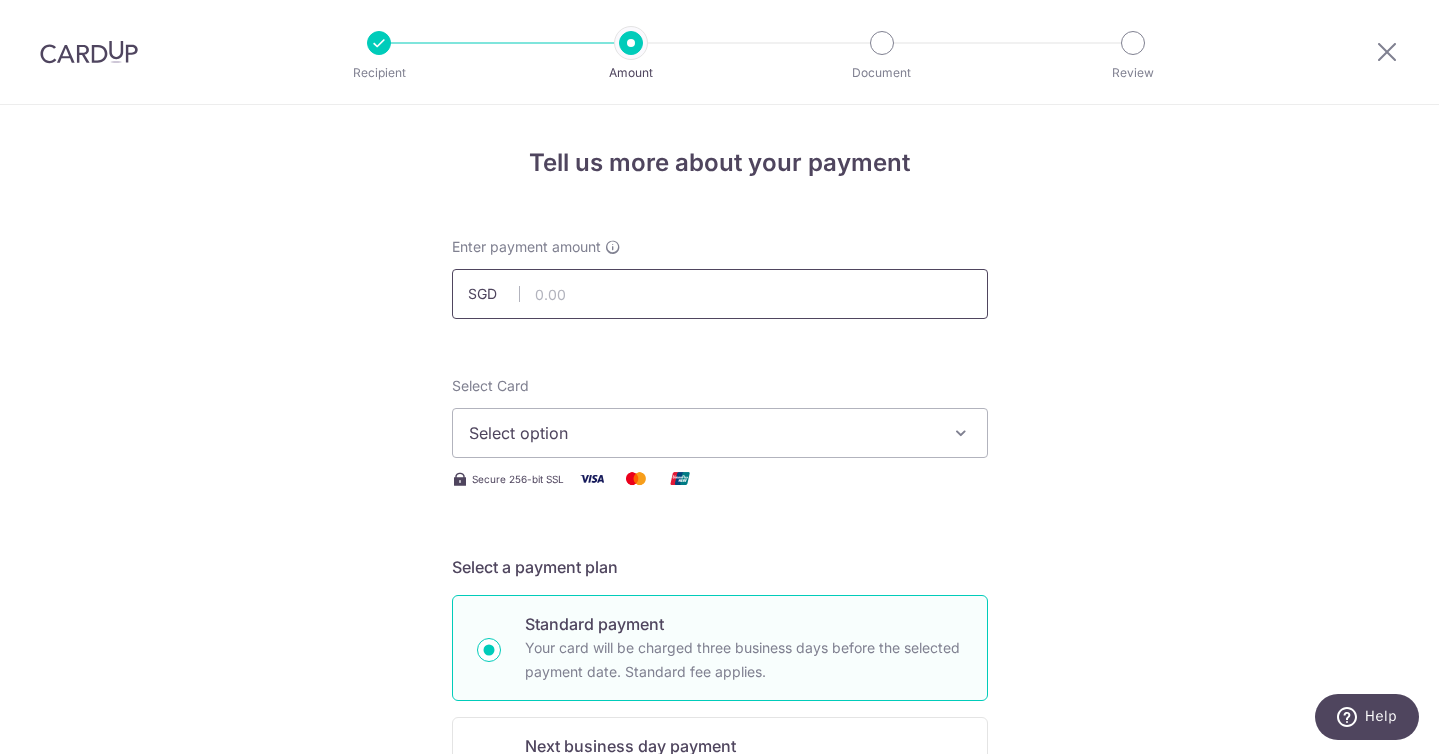 paste on "$2,711.66" 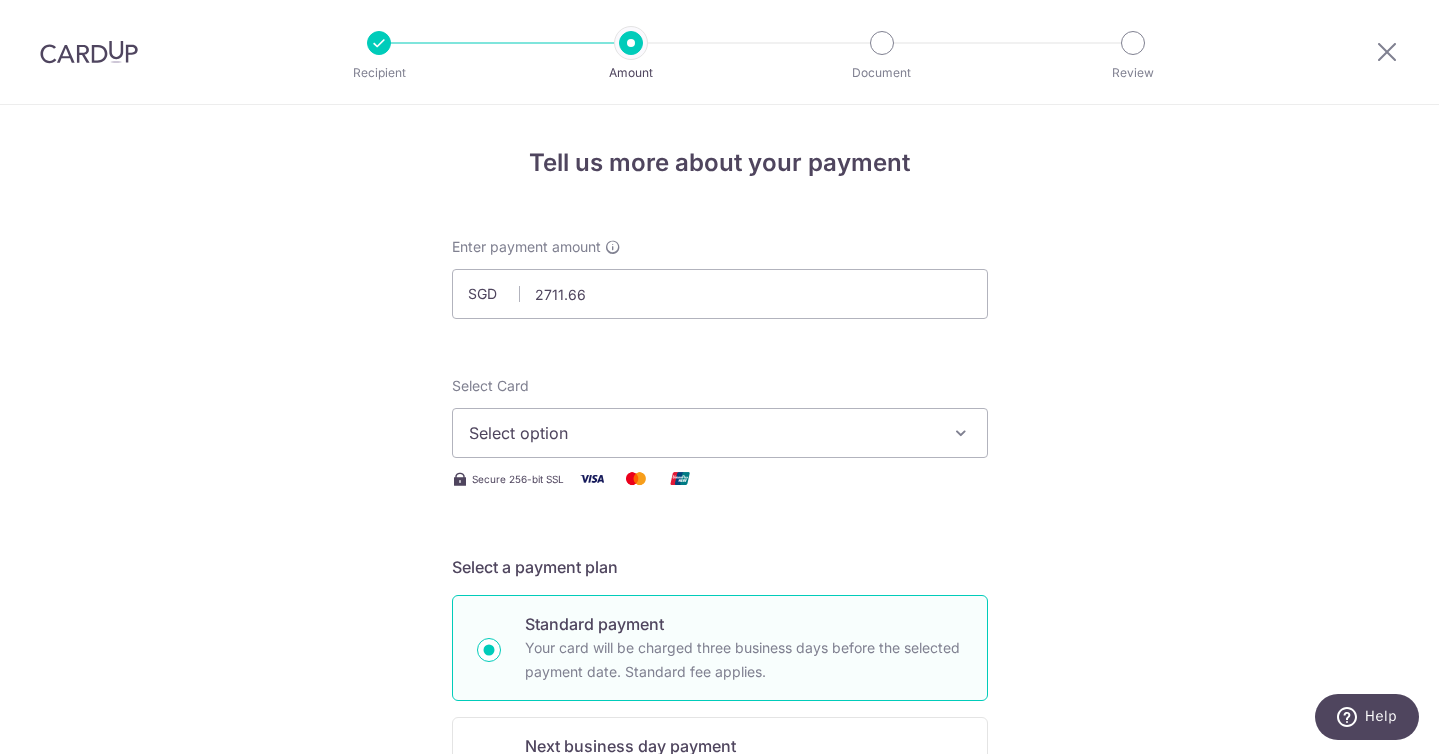 type on "2,711.66" 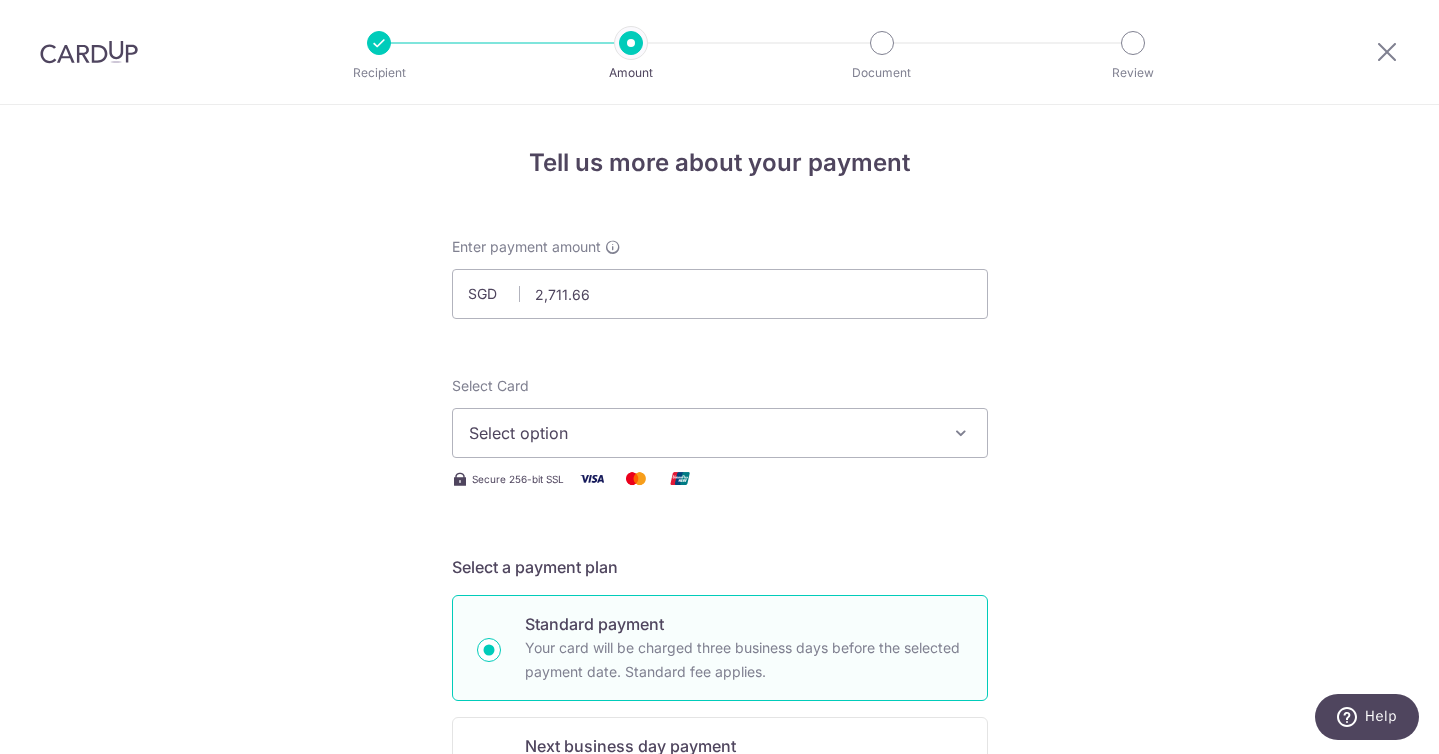 click on "Select option" at bounding box center (720, 433) 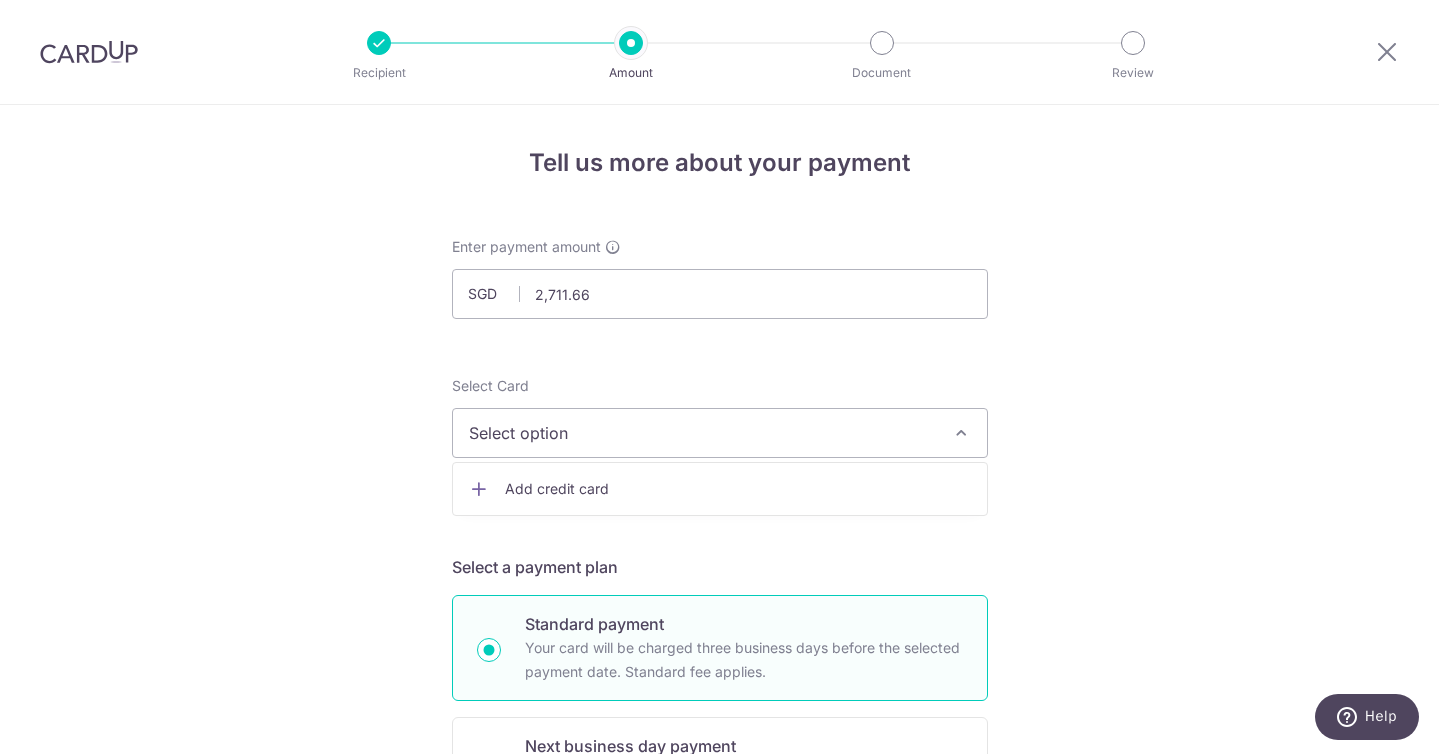 click on "Add credit card" at bounding box center (738, 489) 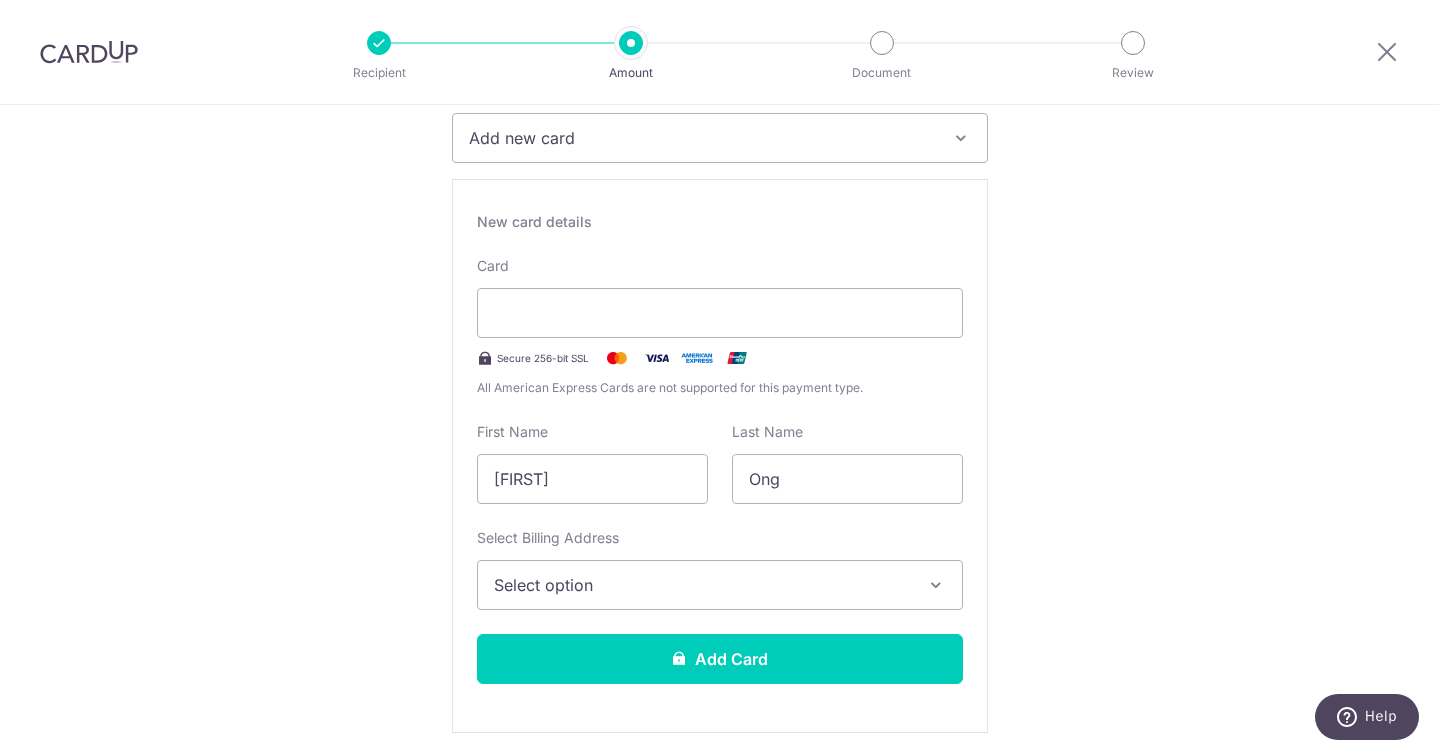 scroll, scrollTop: 296, scrollLeft: 0, axis: vertical 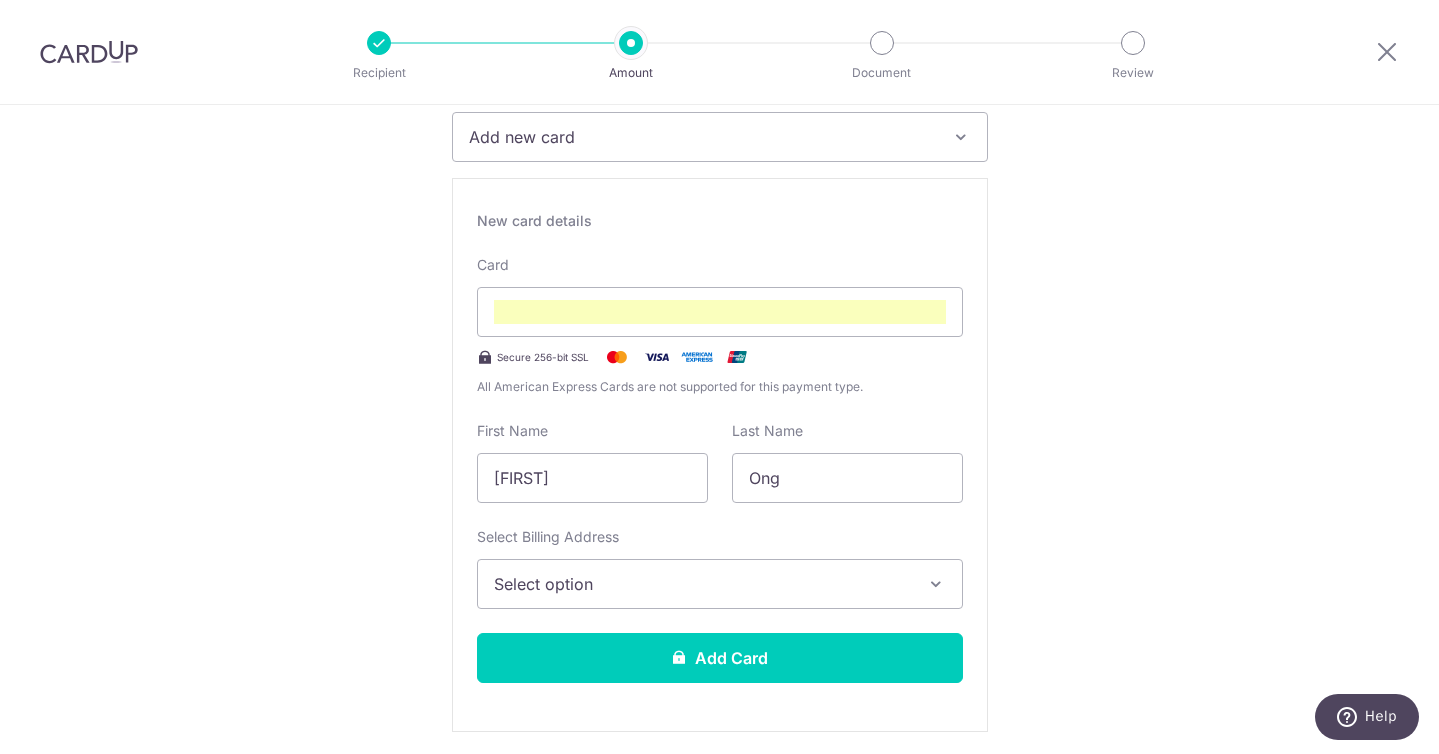 click on "Select option" at bounding box center [702, 584] 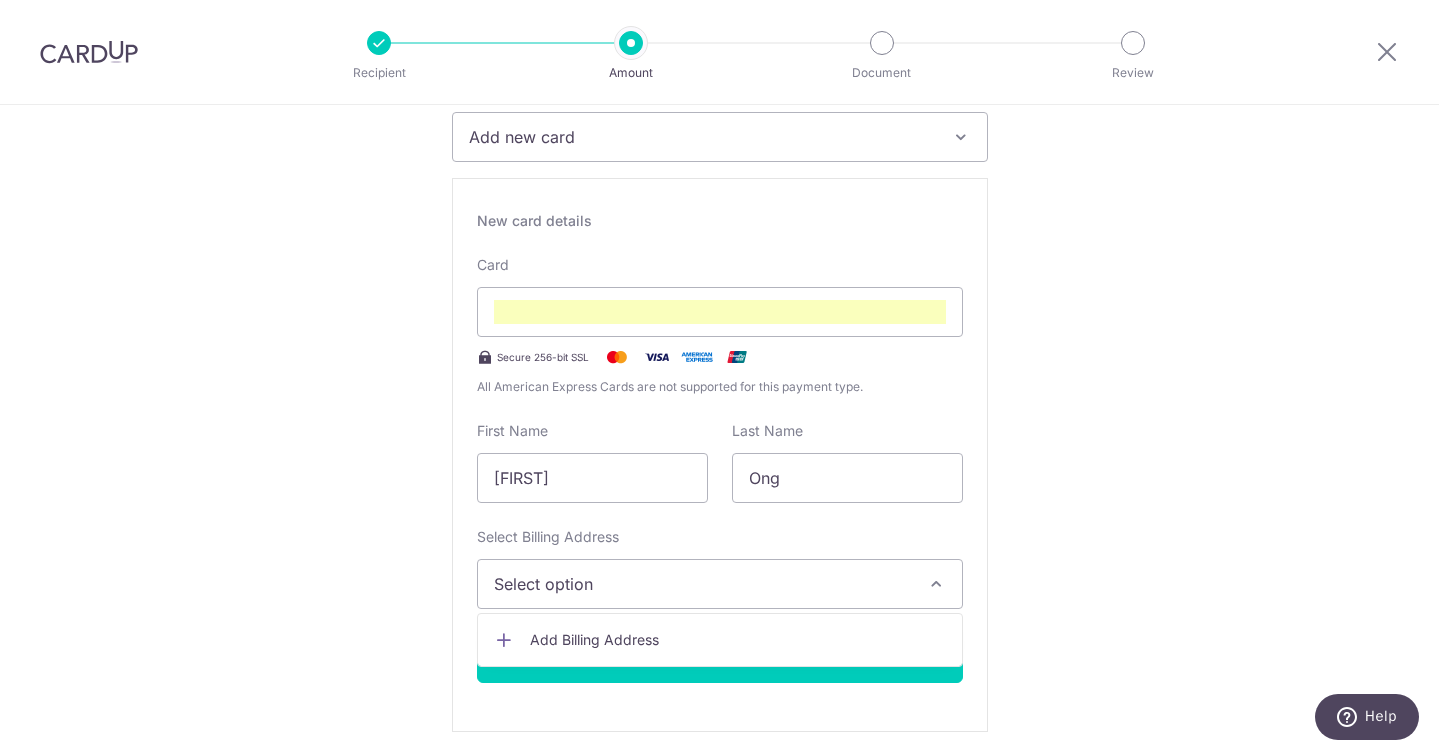 click on "Add Billing Address" at bounding box center (720, 640) 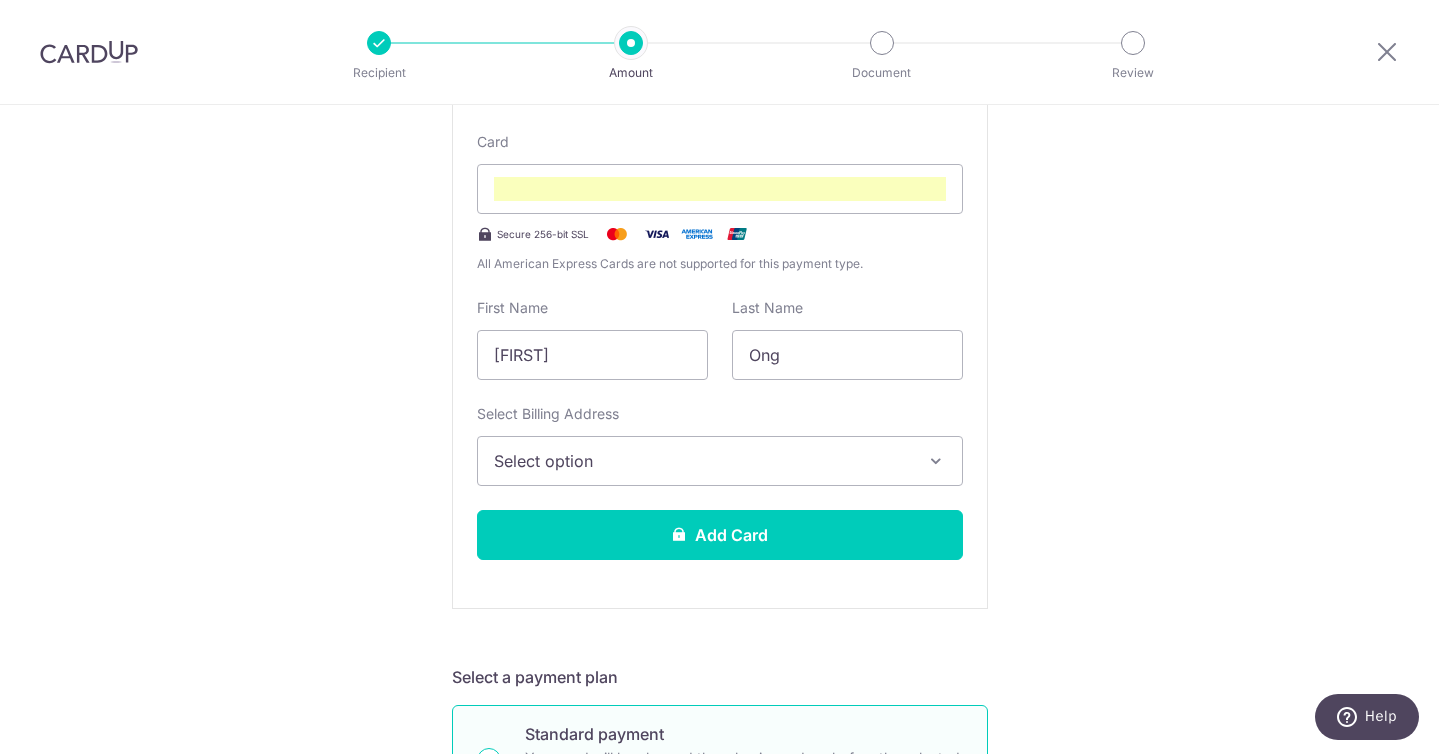 scroll, scrollTop: 439, scrollLeft: 0, axis: vertical 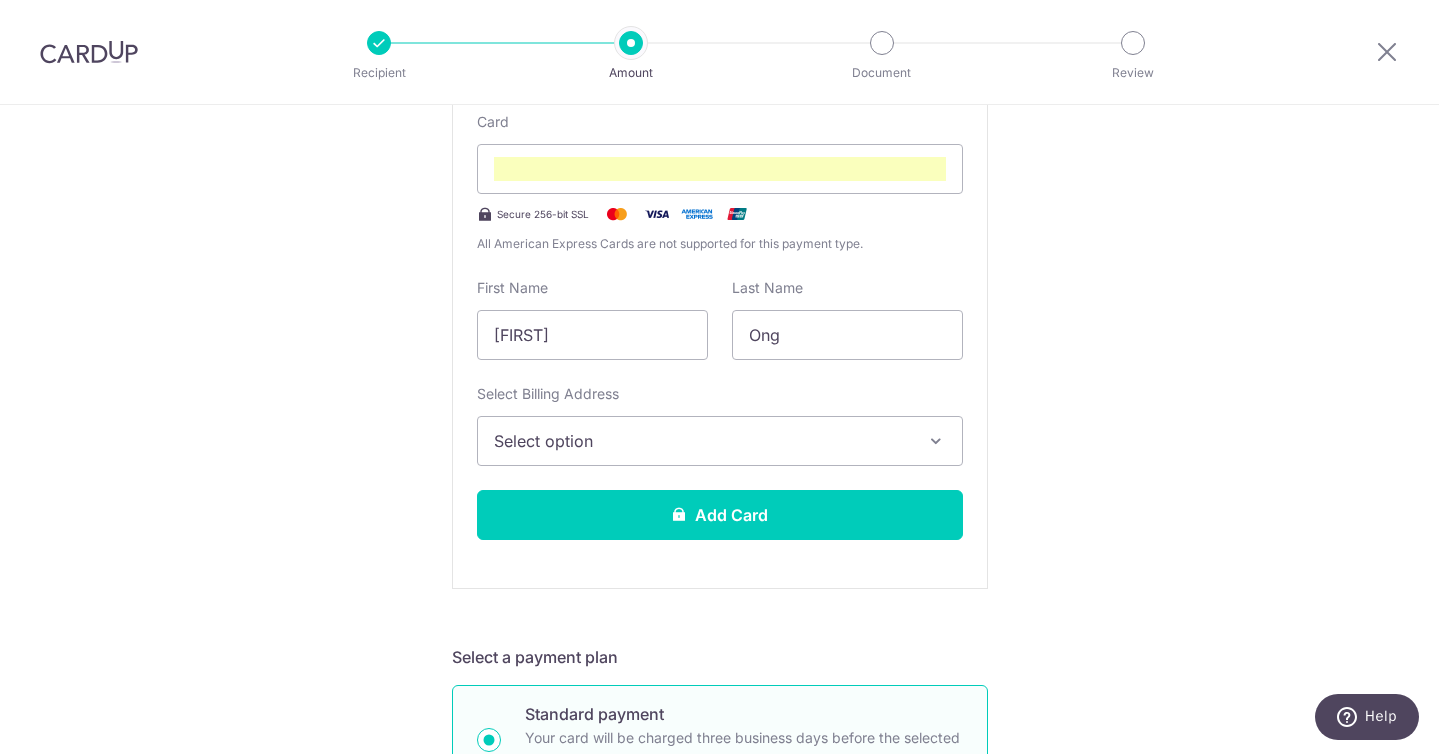 click on "Select option" at bounding box center [702, 441] 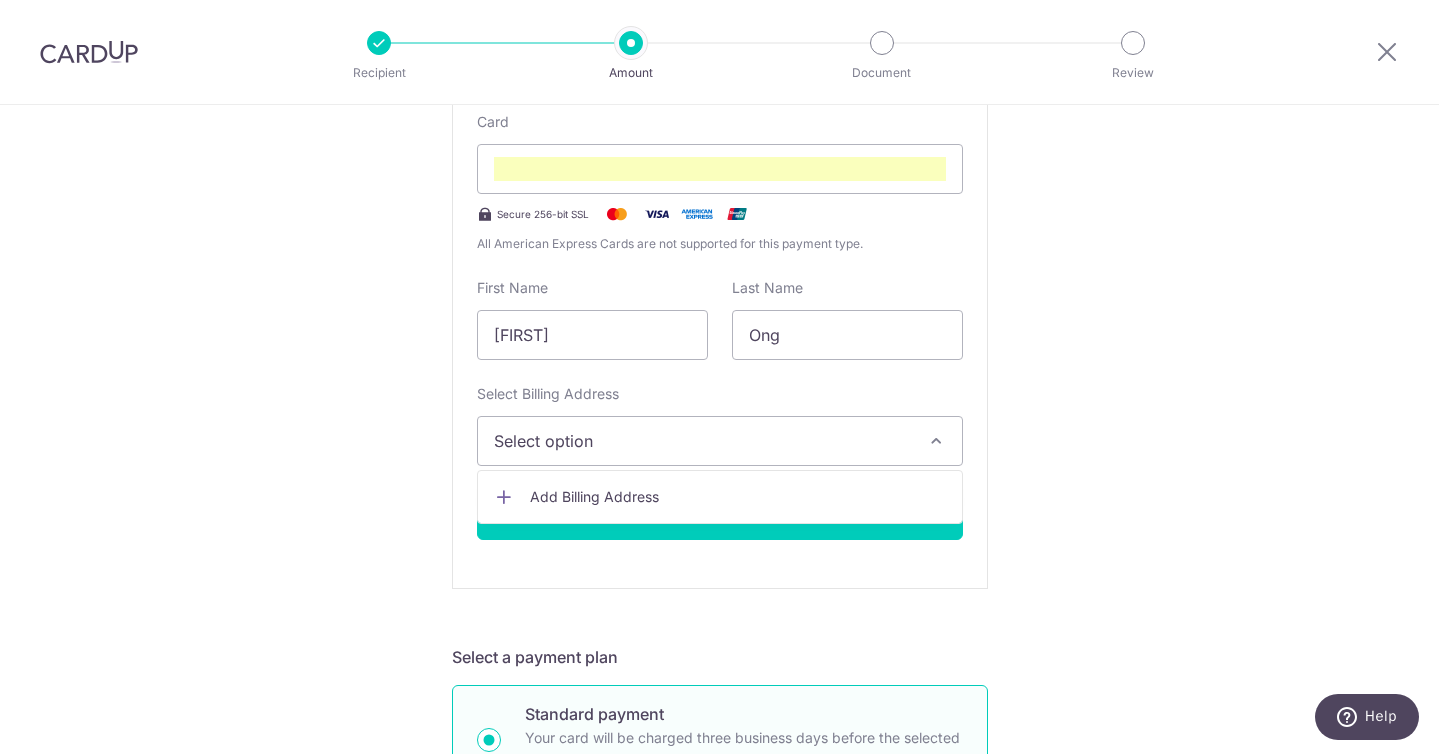 click on "Add Billing Address" at bounding box center [738, 497] 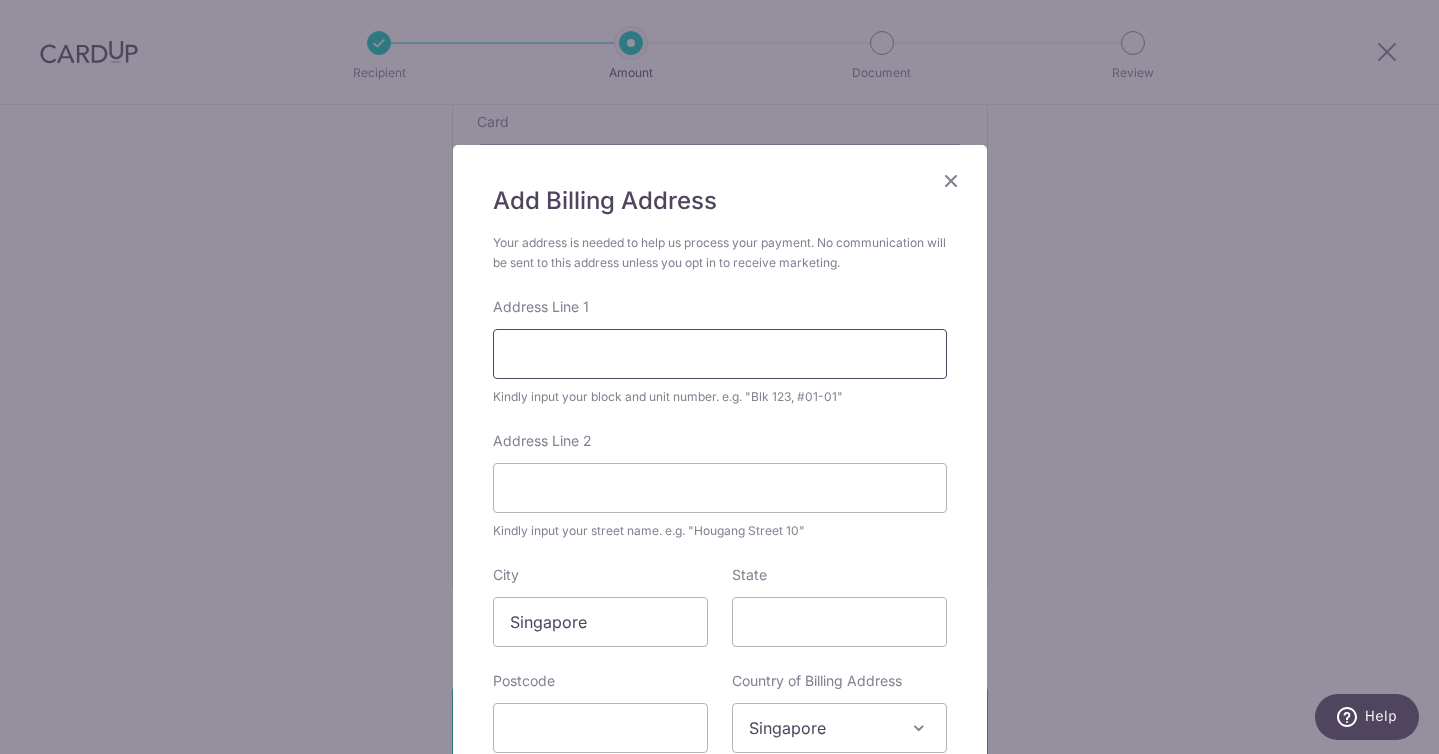 click on "Address Line 1" at bounding box center [720, 354] 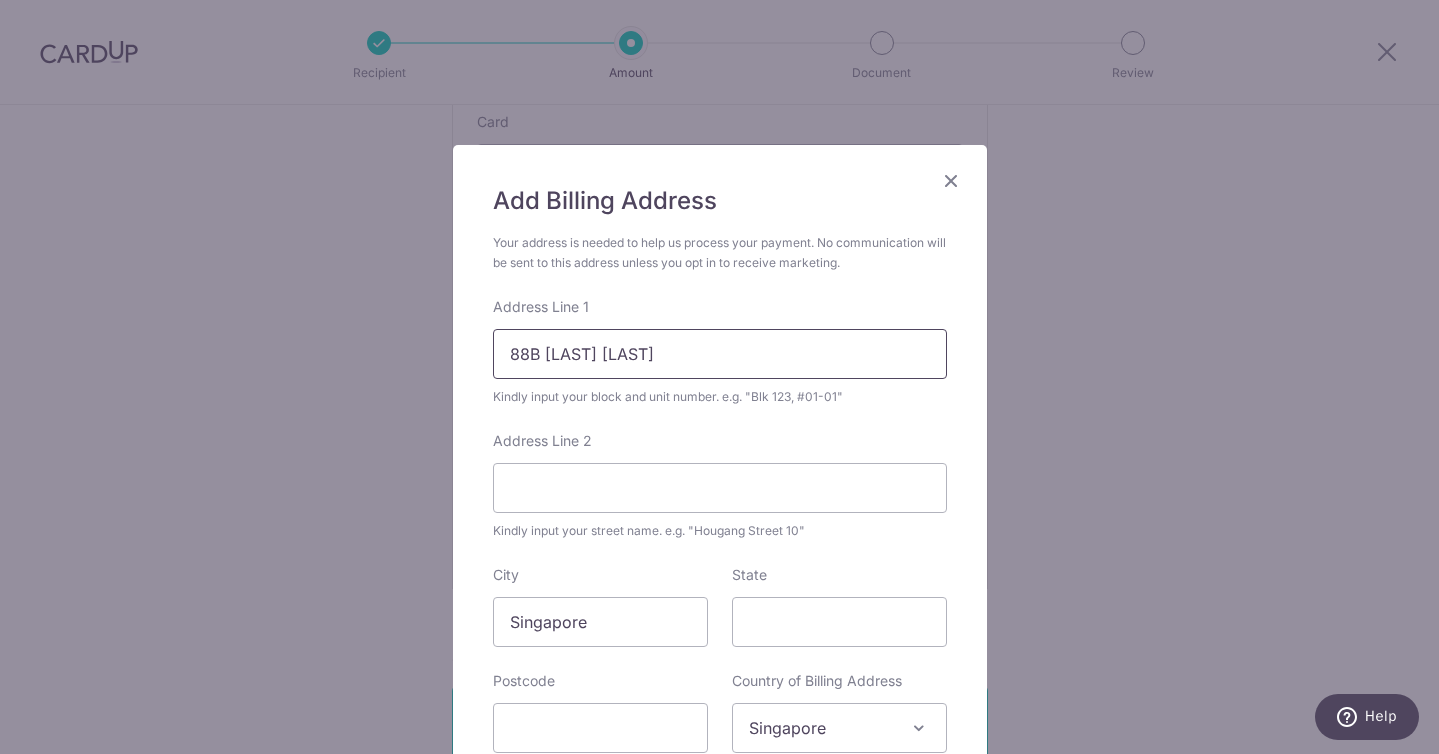 type on "88B Jalan Satu" 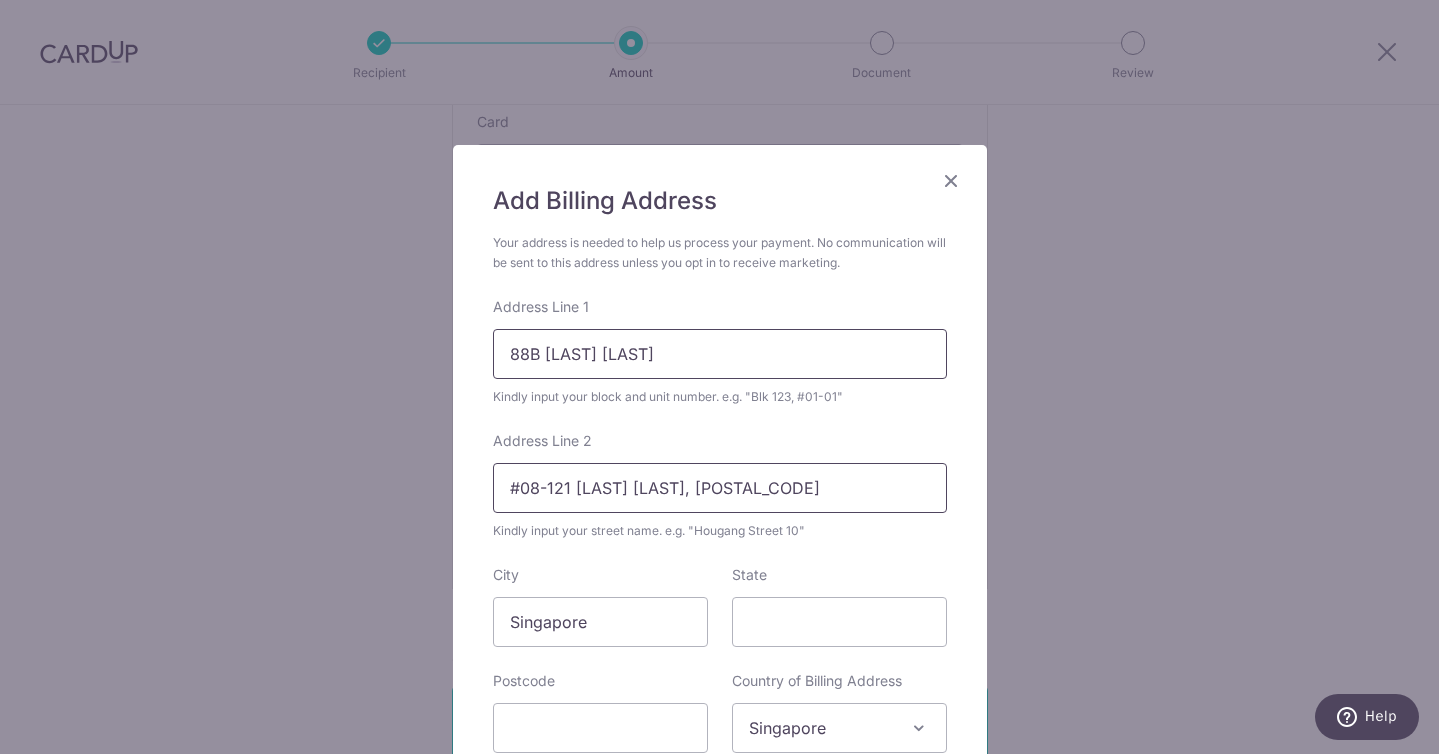 type on "#08-121 Dakota One" 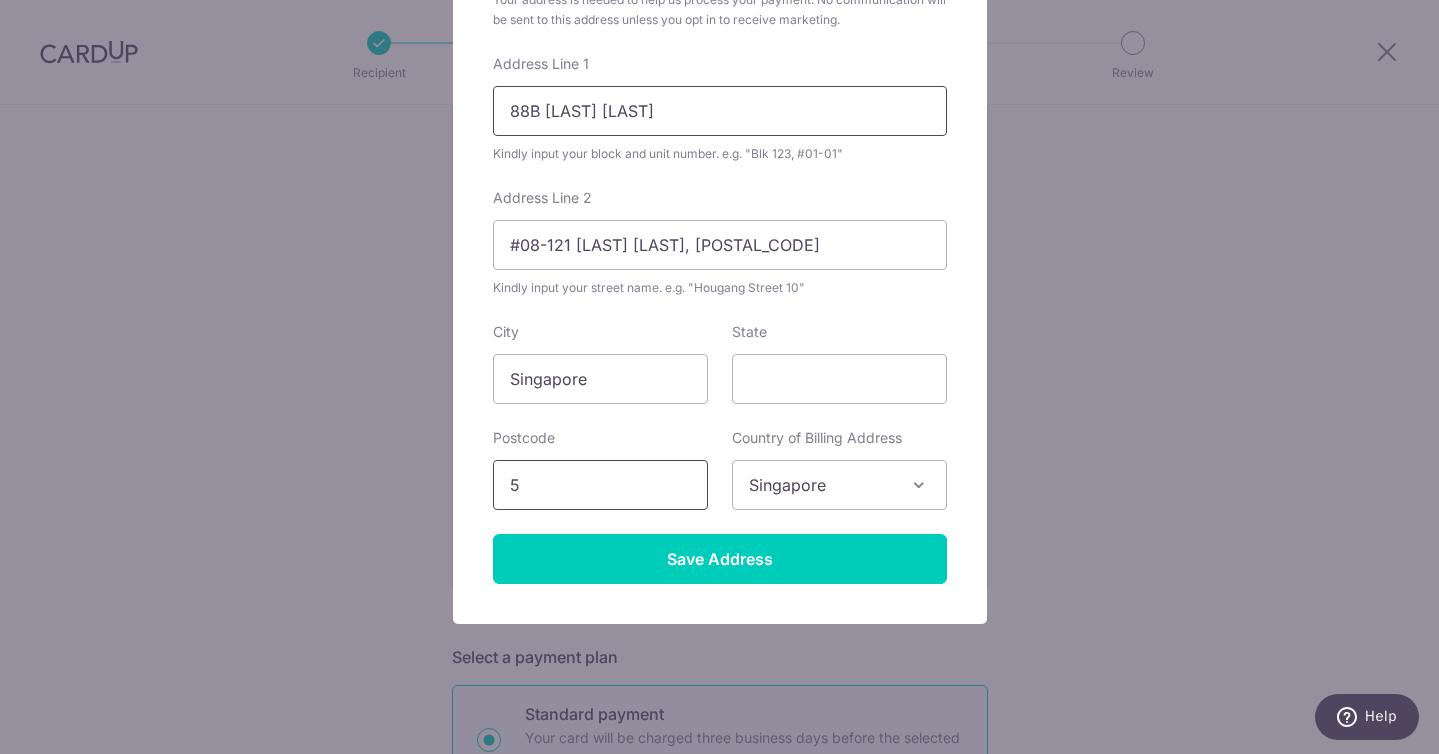 scroll, scrollTop: 248, scrollLeft: 0, axis: vertical 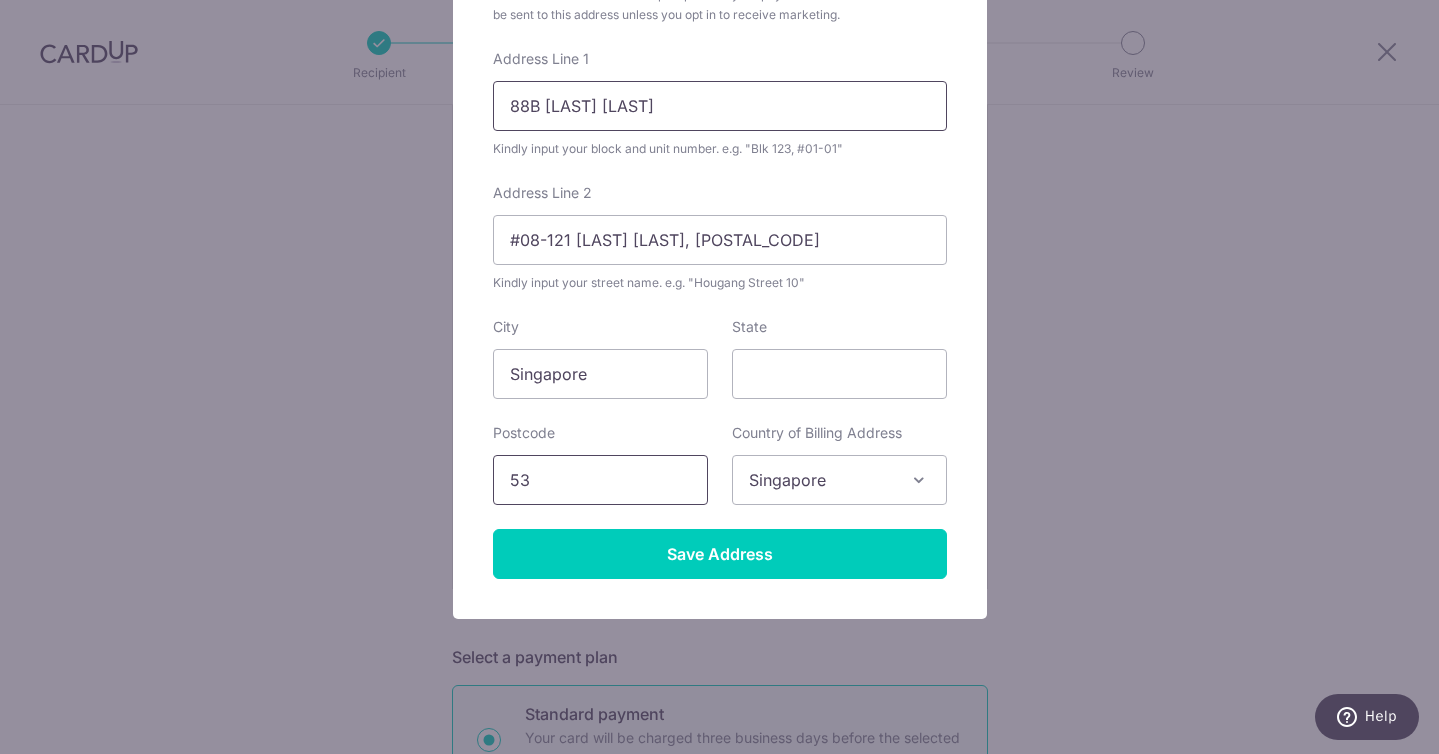 type on "5" 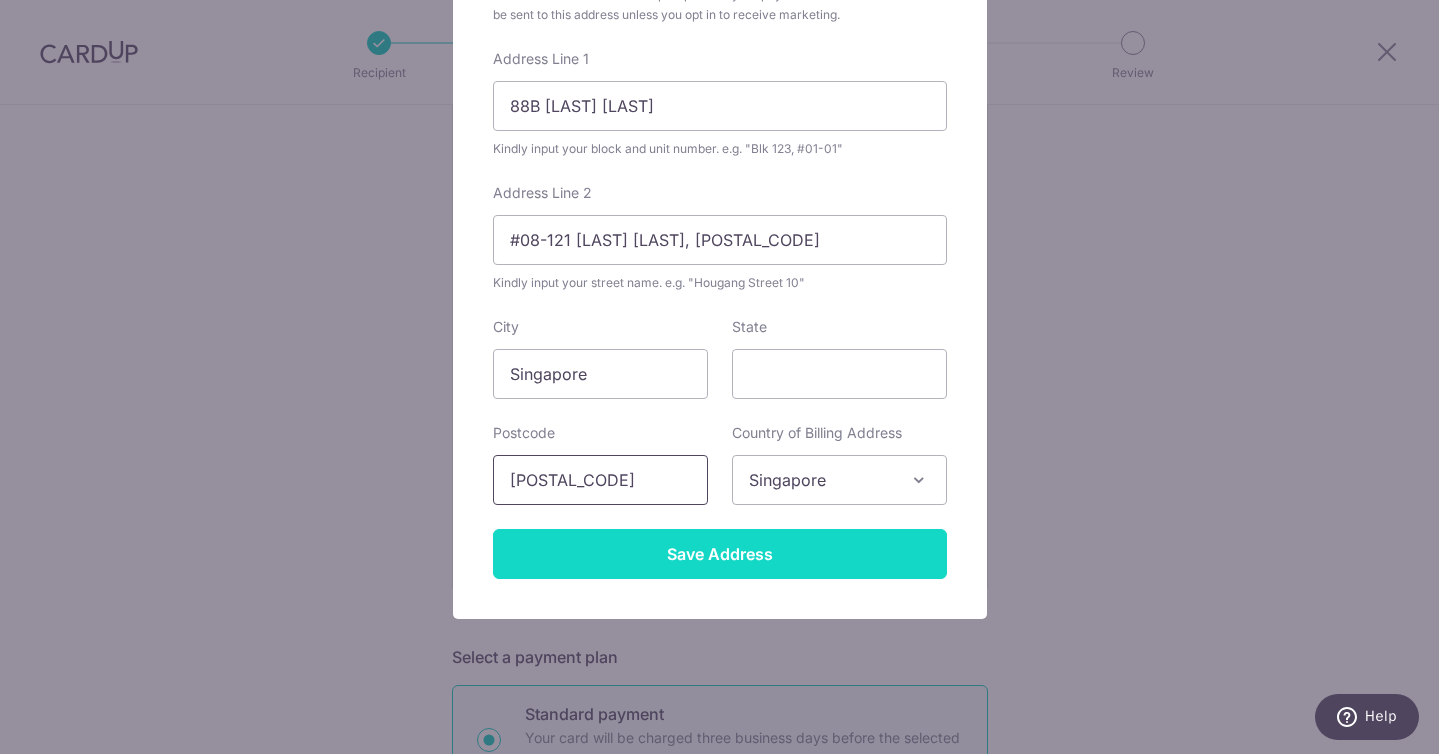 type on "392088" 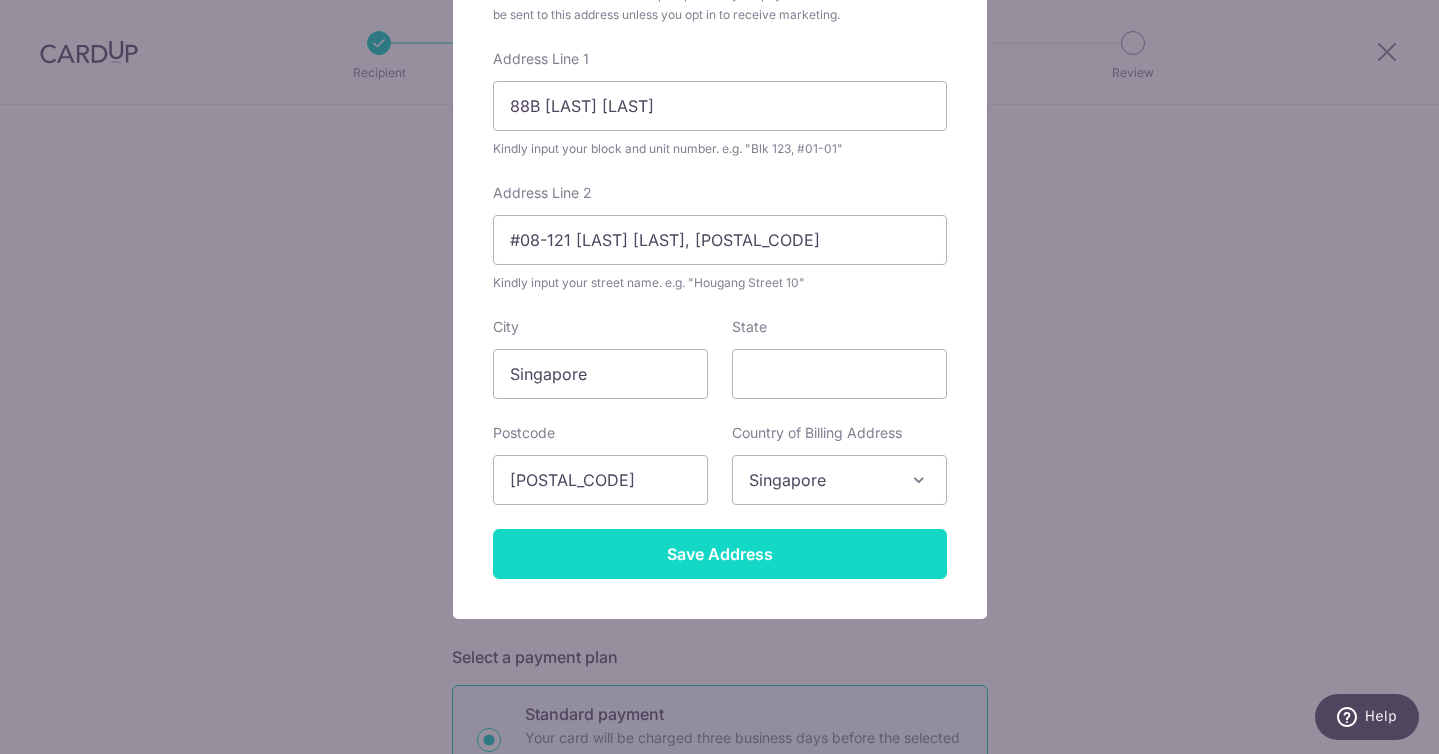 click on "Save Address" at bounding box center (720, 554) 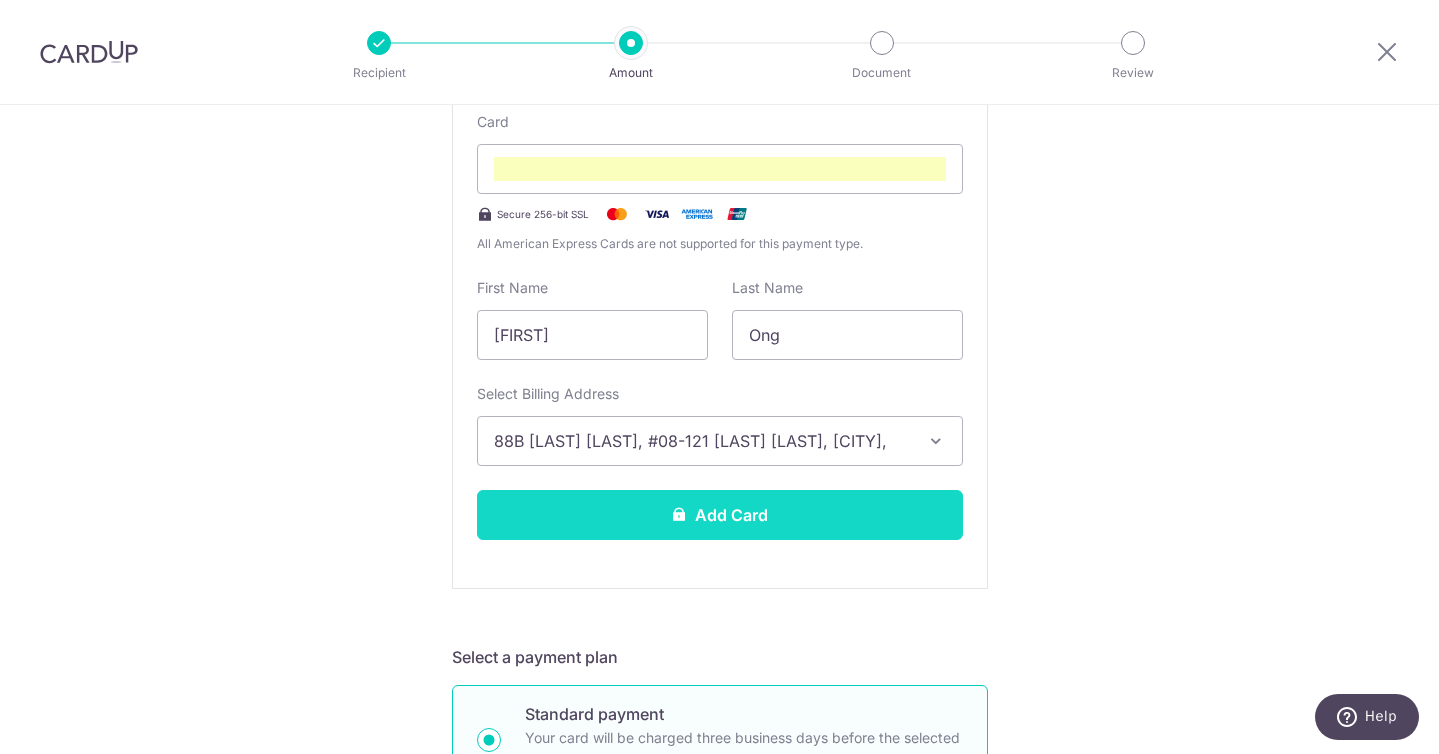 click on "Add Card" at bounding box center [720, 515] 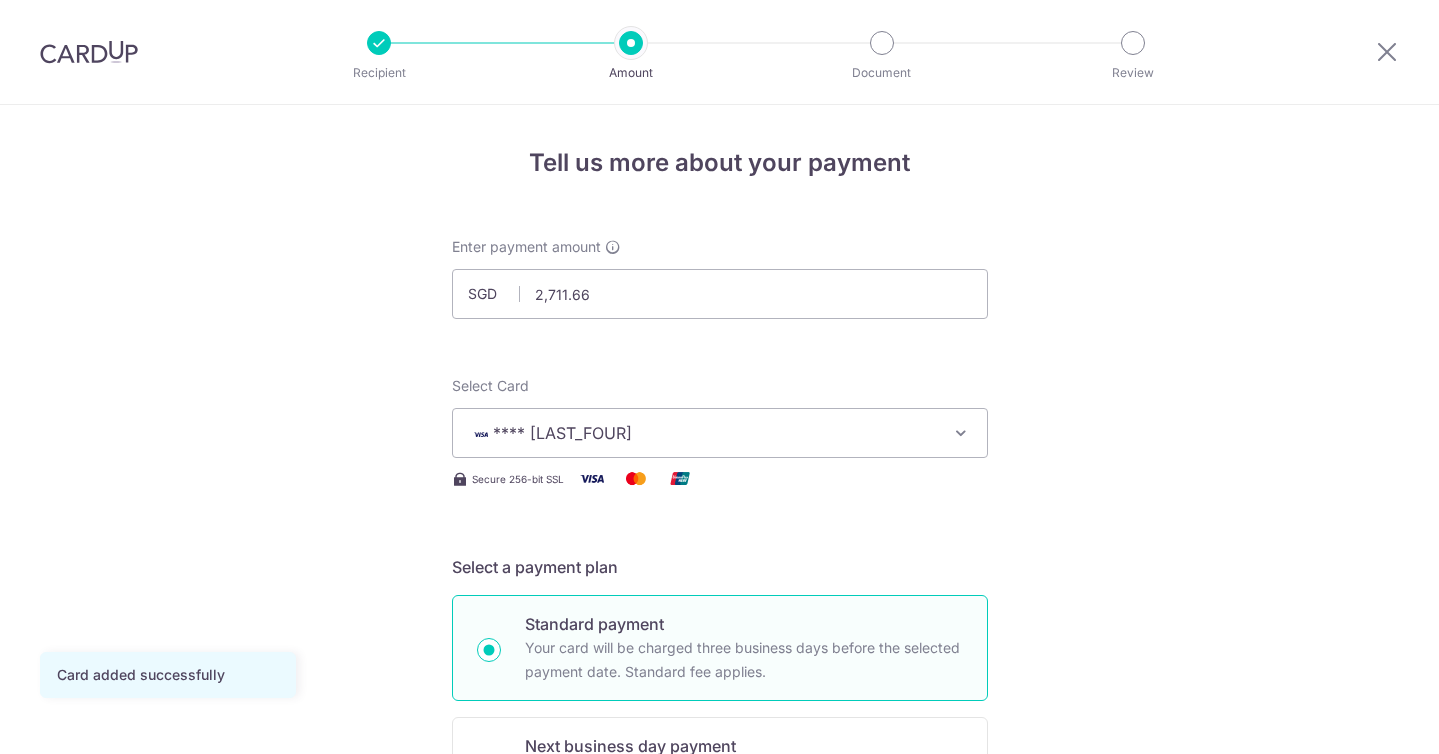 scroll, scrollTop: 0, scrollLeft: 0, axis: both 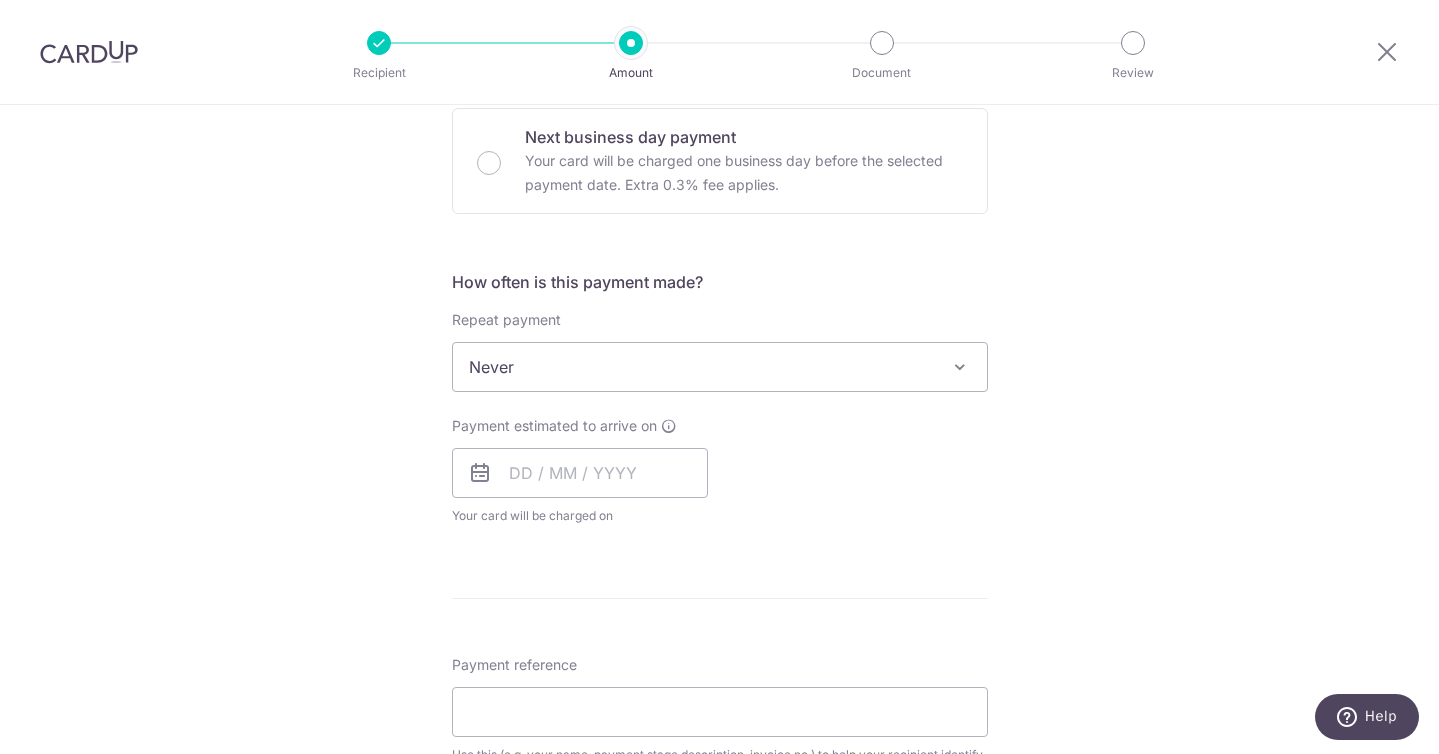 click on "Never" at bounding box center [720, 367] 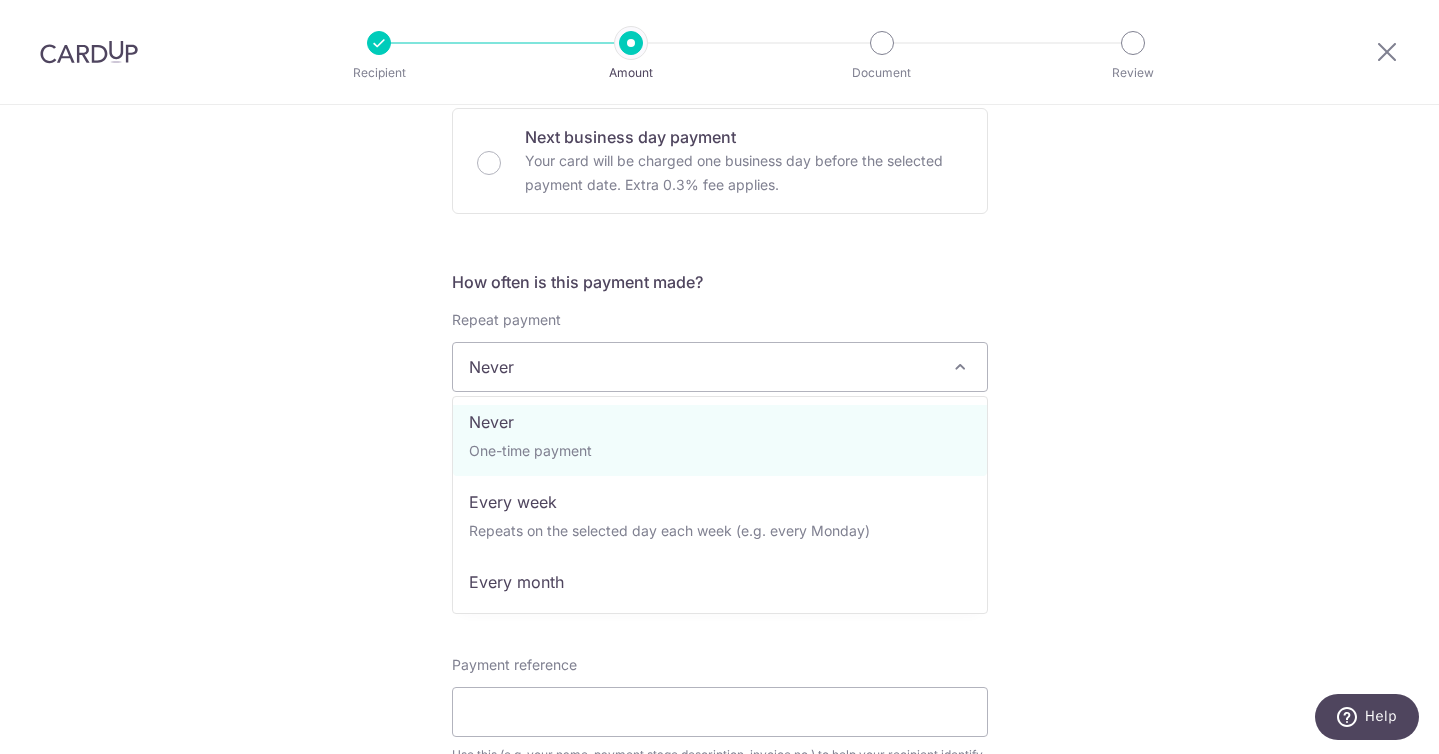 scroll, scrollTop: 0, scrollLeft: 0, axis: both 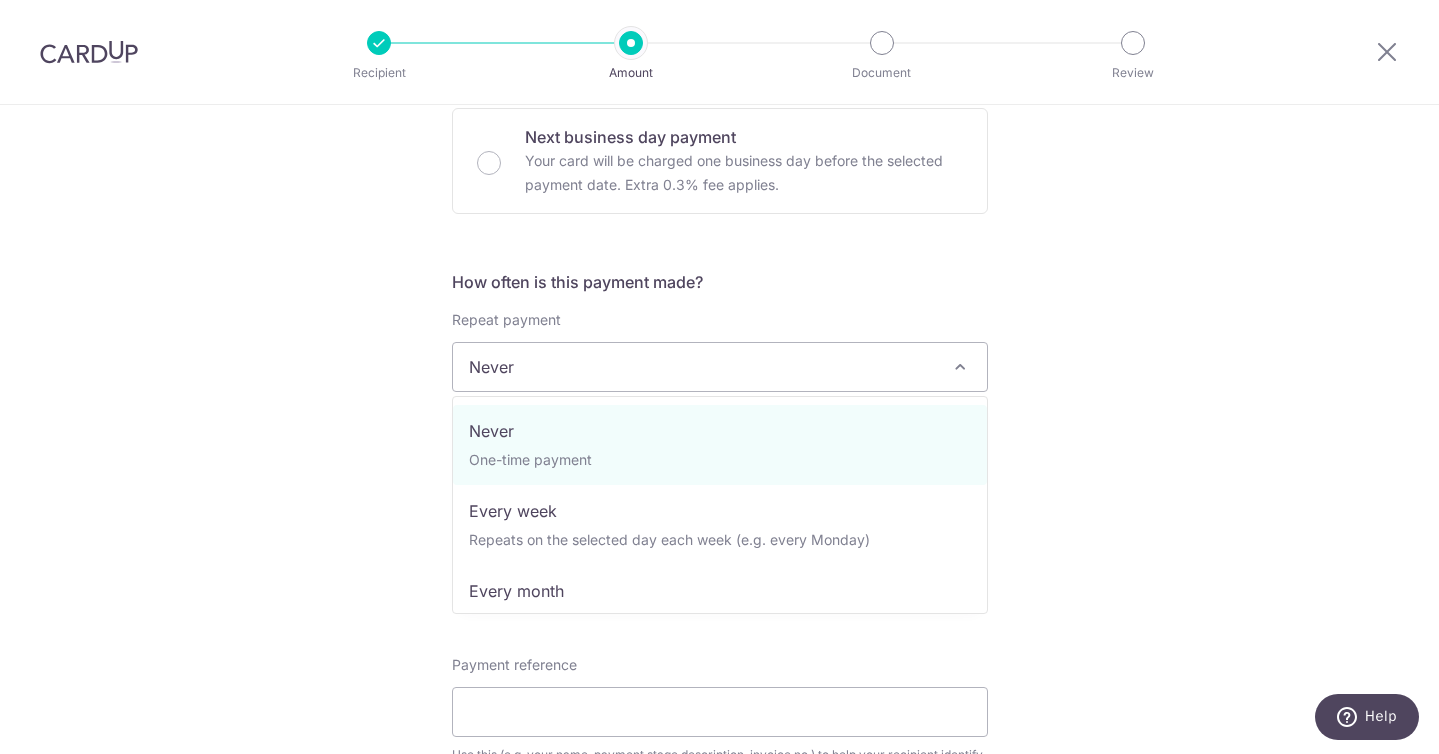 click on "Tell us more about your payment
Enter payment amount
SGD
2,711.66
2711.66
Card added successfully
Select Card
**** 2307
Add credit card
Your Cards
**** 2307
Secure 256-bit SSL
Text
New card details
Card
Secure 256-bit SSL" at bounding box center [719, 467] 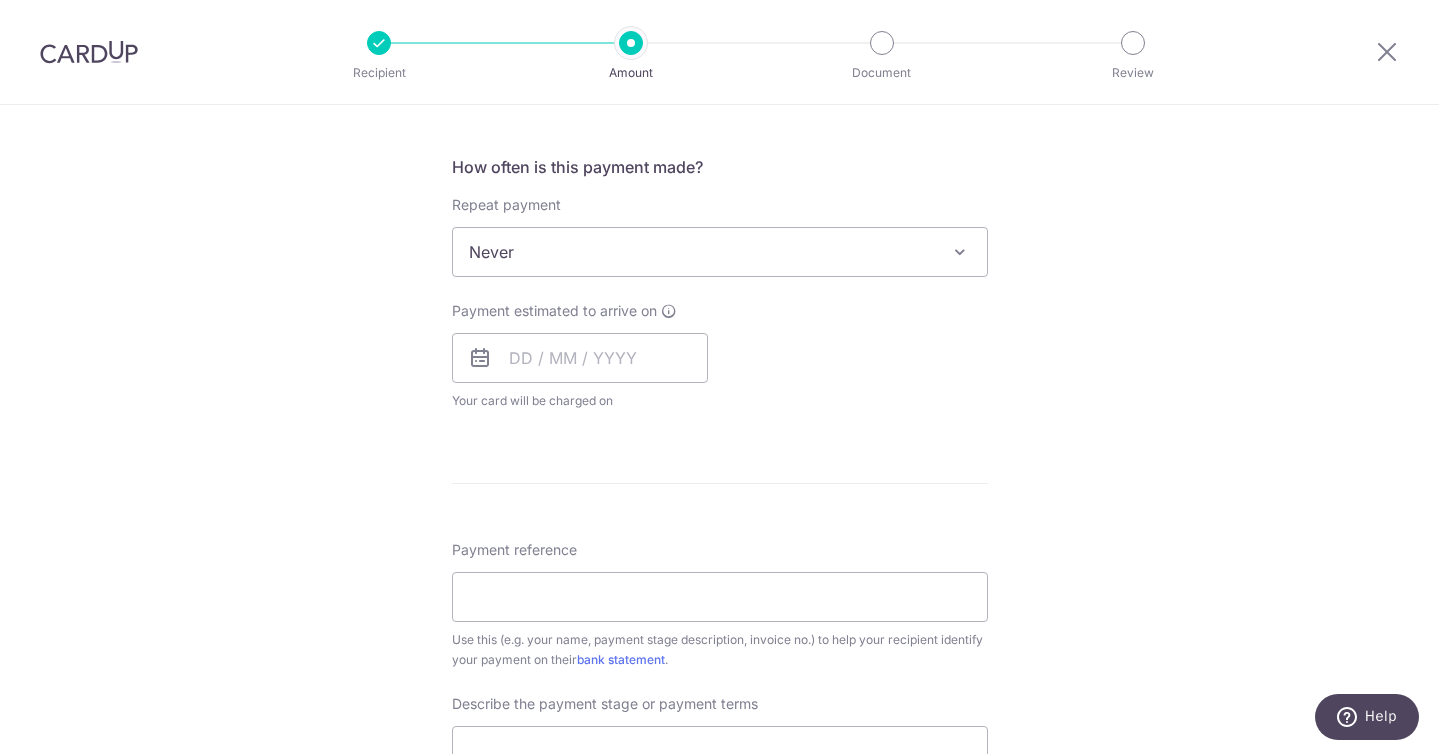 scroll, scrollTop: 725, scrollLeft: 0, axis: vertical 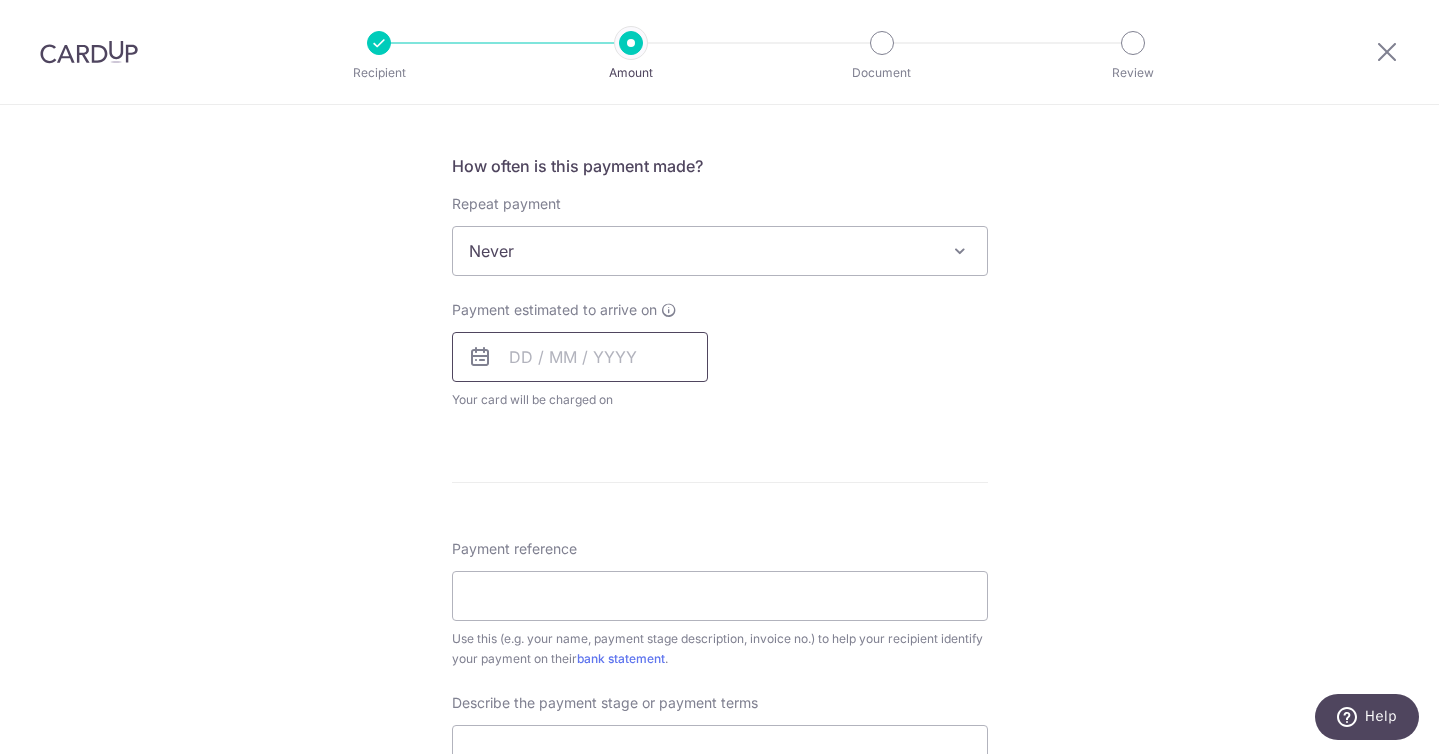 click at bounding box center [580, 357] 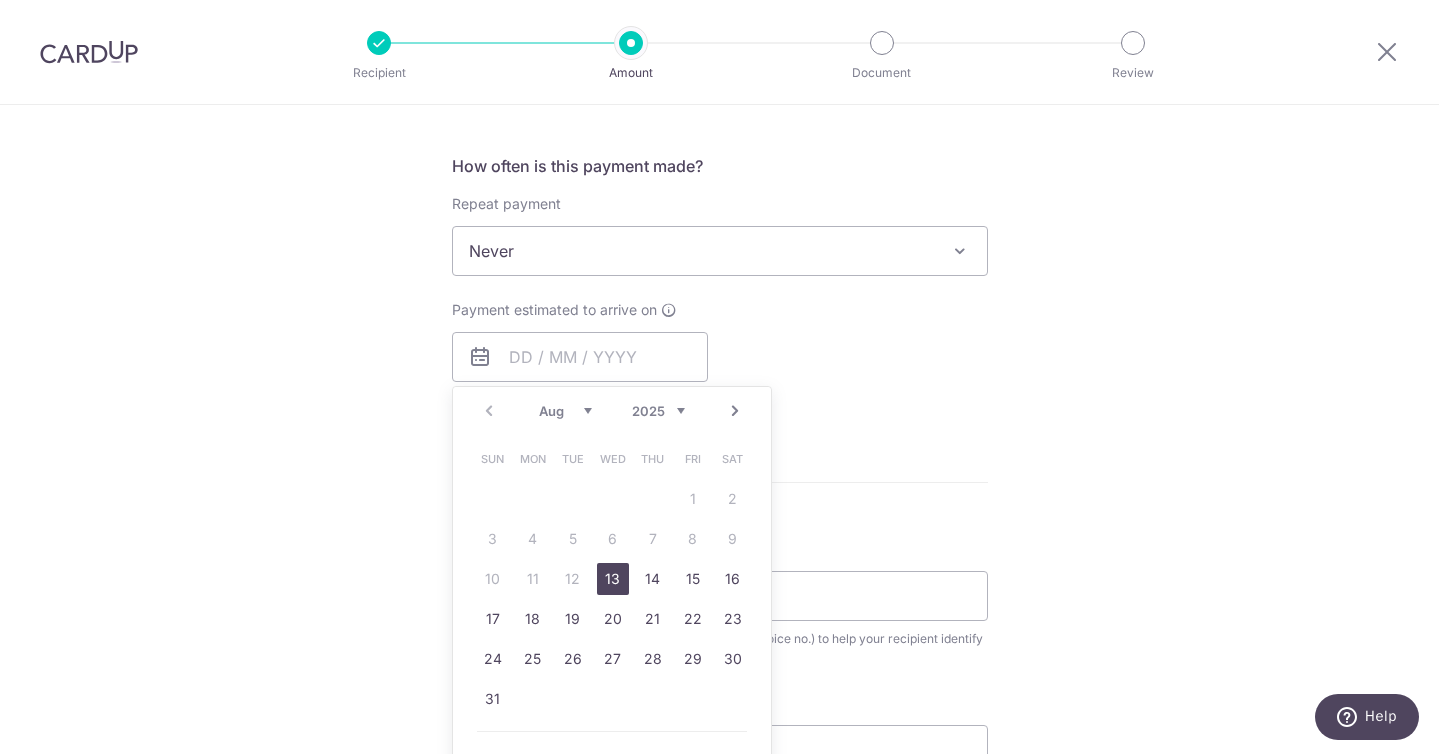 click on "Payment estimated to arrive on
Prev Next Aug Sep Oct Nov Dec 2025 2026 2027 2028 2029 2030 2031 2032 2033 2034 2035 Sun Mon Tue Wed Thu Fri Sat           1 2 3 4 5 6 7 8 9 10 11 12 13 14 15 16 17 18 19 20 21 22 23 24 25 26 27 28 29 30 31             Why are some dates not available?
Your card will be charged on   for the first payment
* If your payment is funded by  9:00am SGT on Friday 08/08/2025
11/08/2025
No. of Payments" at bounding box center (720, 355) 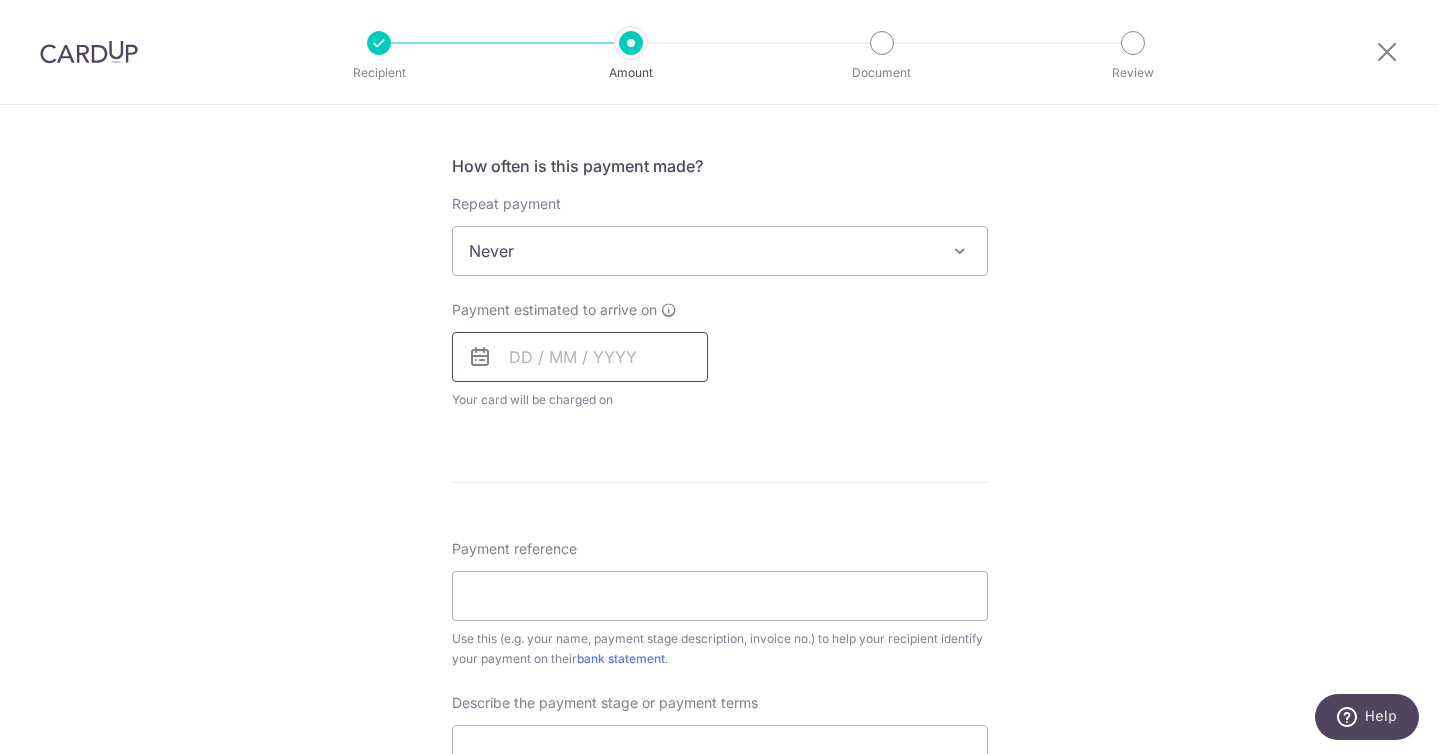 click at bounding box center [580, 357] 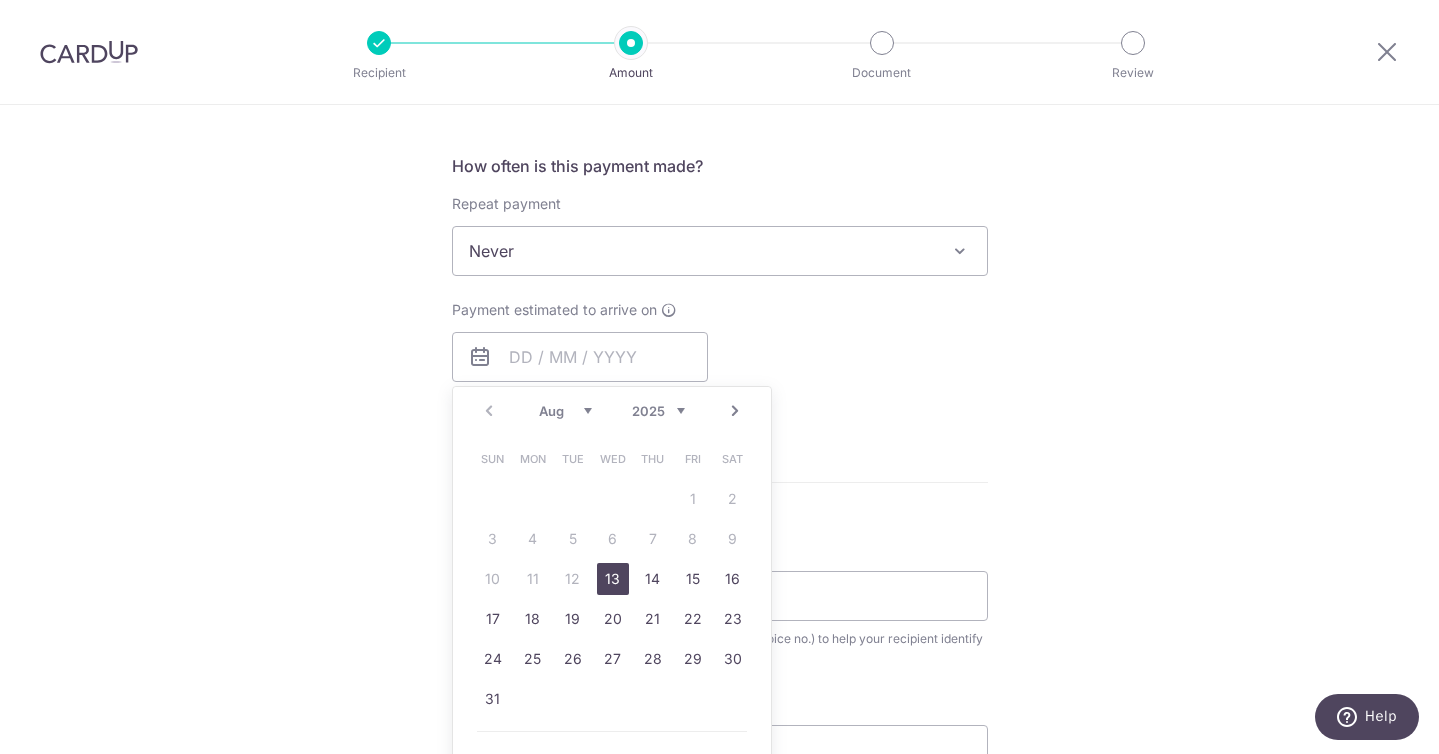click on "13" at bounding box center [613, 579] 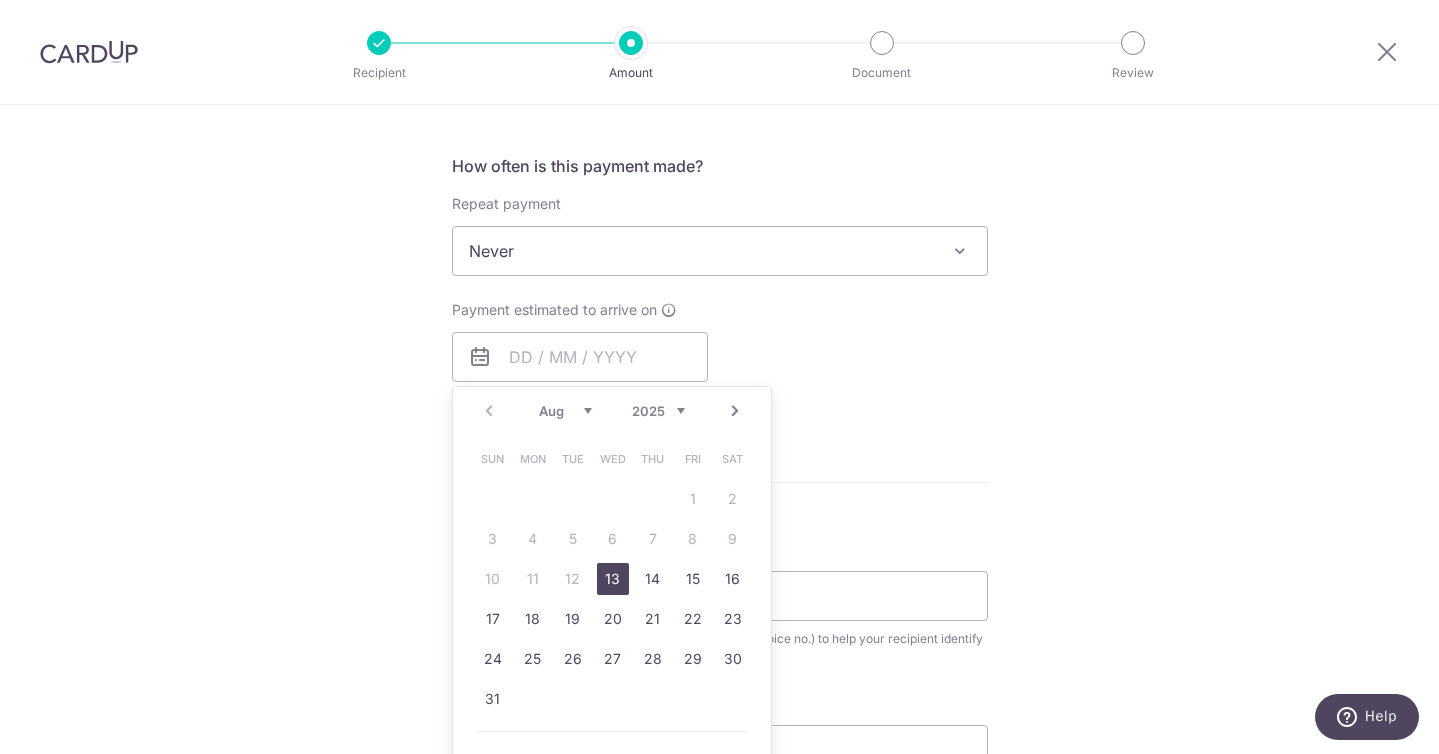 type on "13/08/2025" 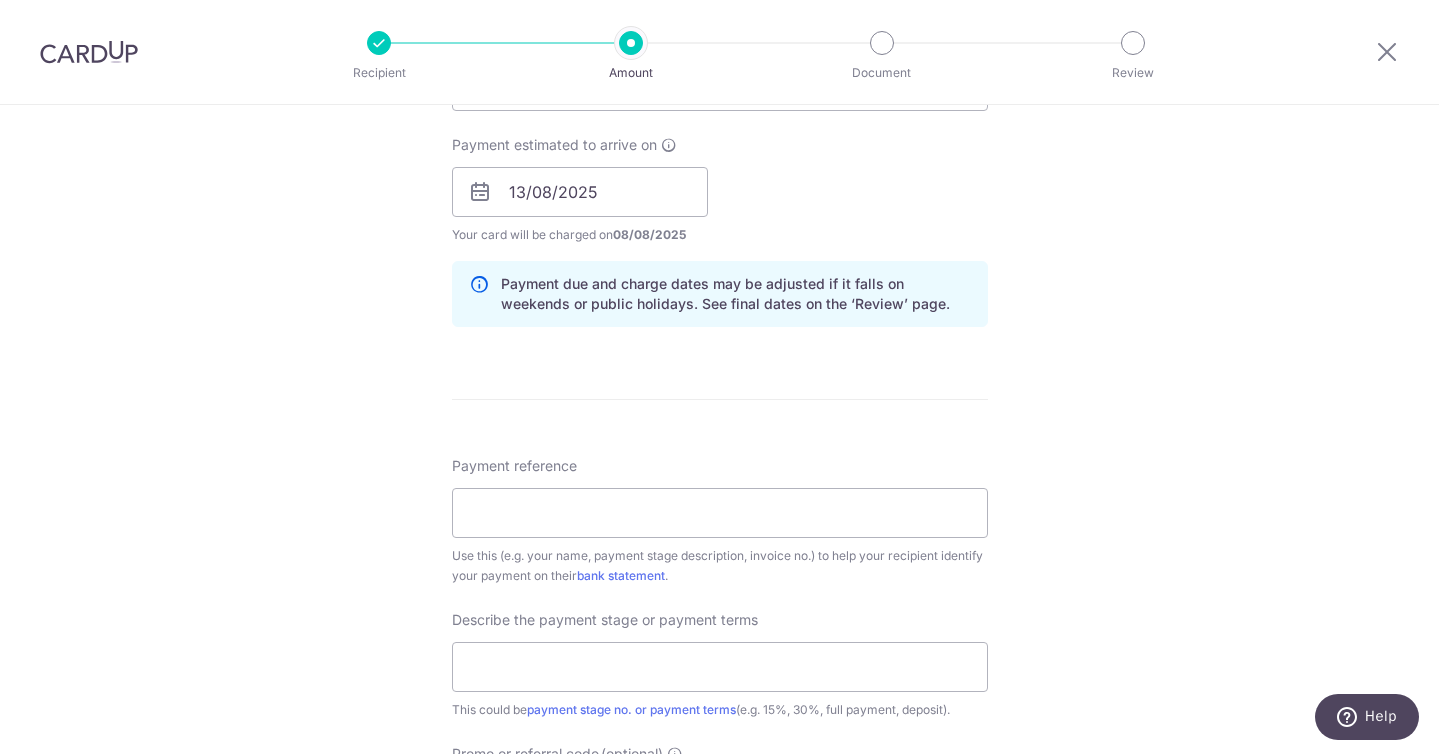 scroll, scrollTop: 893, scrollLeft: 0, axis: vertical 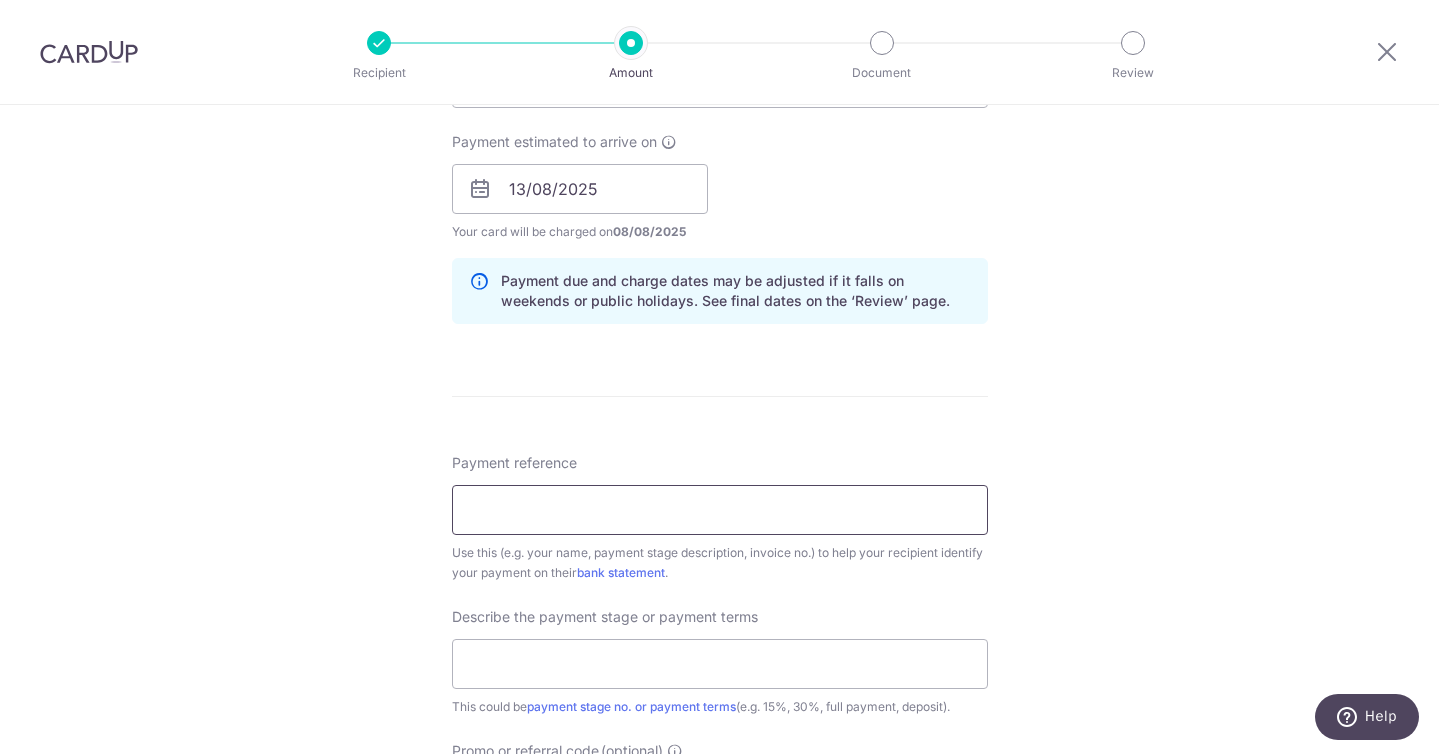 click on "Payment reference" at bounding box center (720, 510) 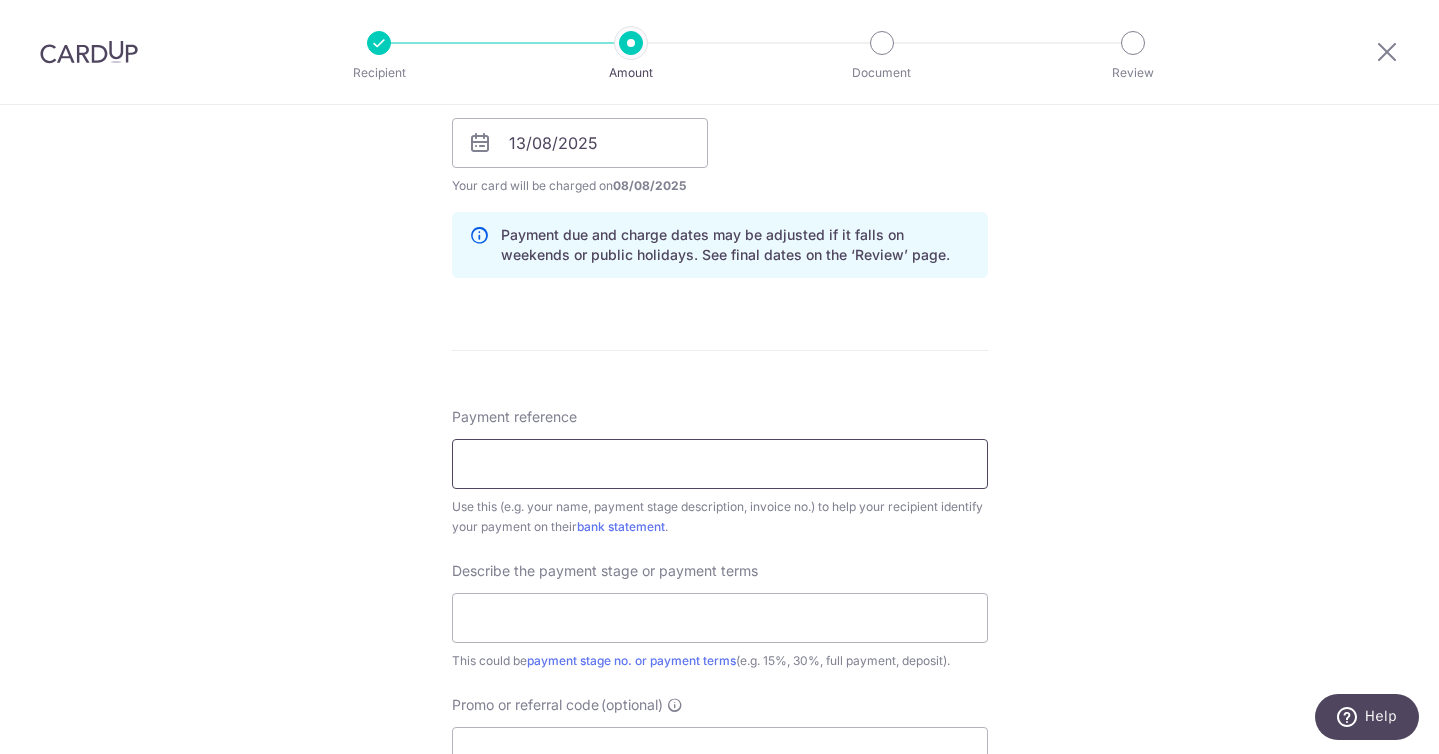 scroll, scrollTop: 967, scrollLeft: 0, axis: vertical 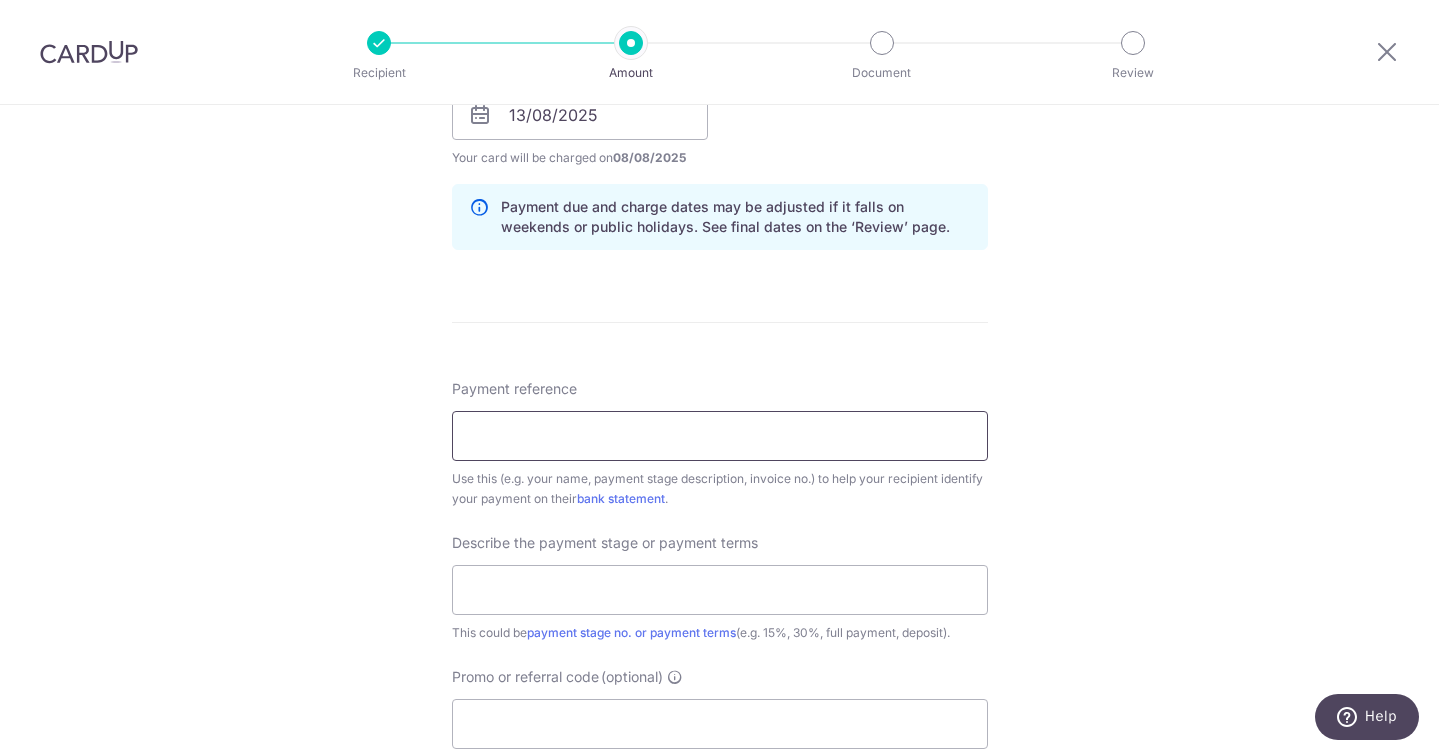 paste on "20% after protection and completing" 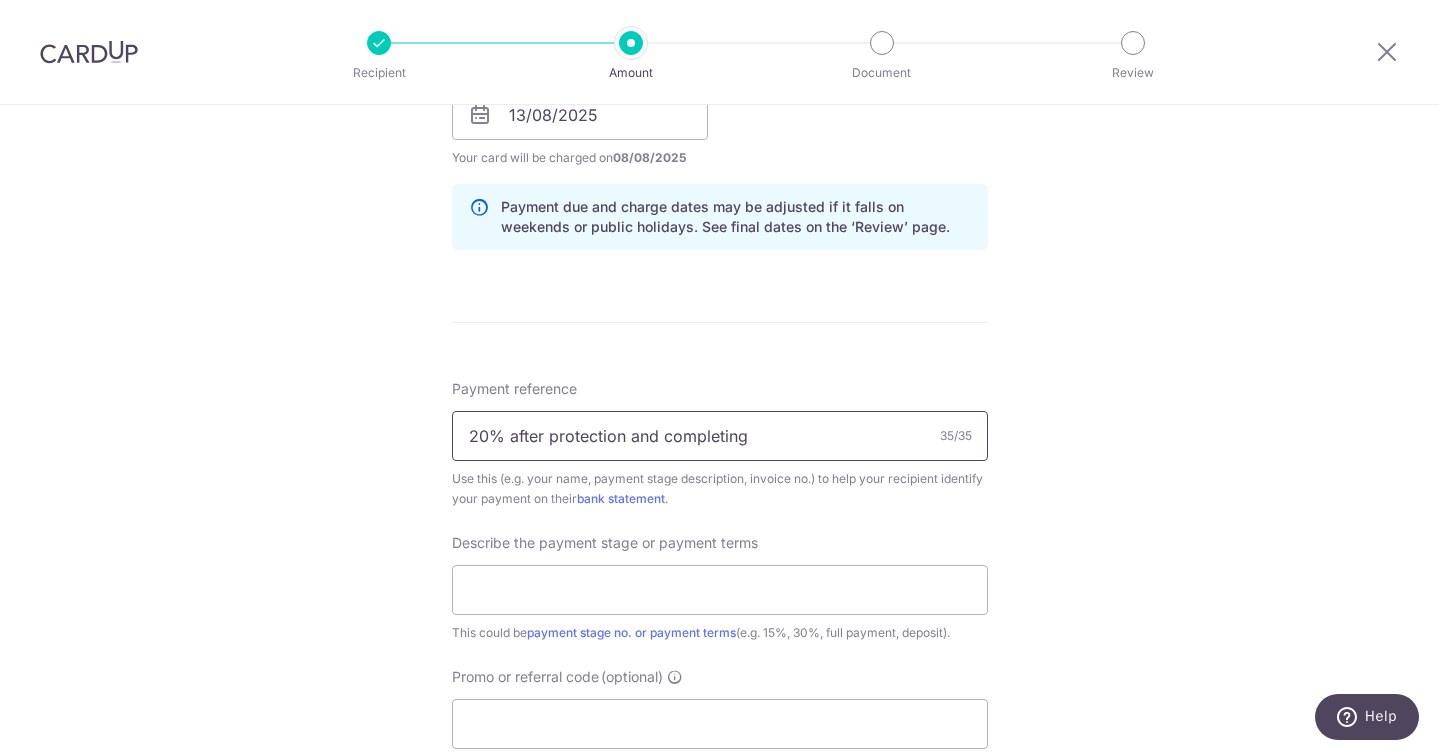click on "20% after protection and completing" at bounding box center (720, 436) 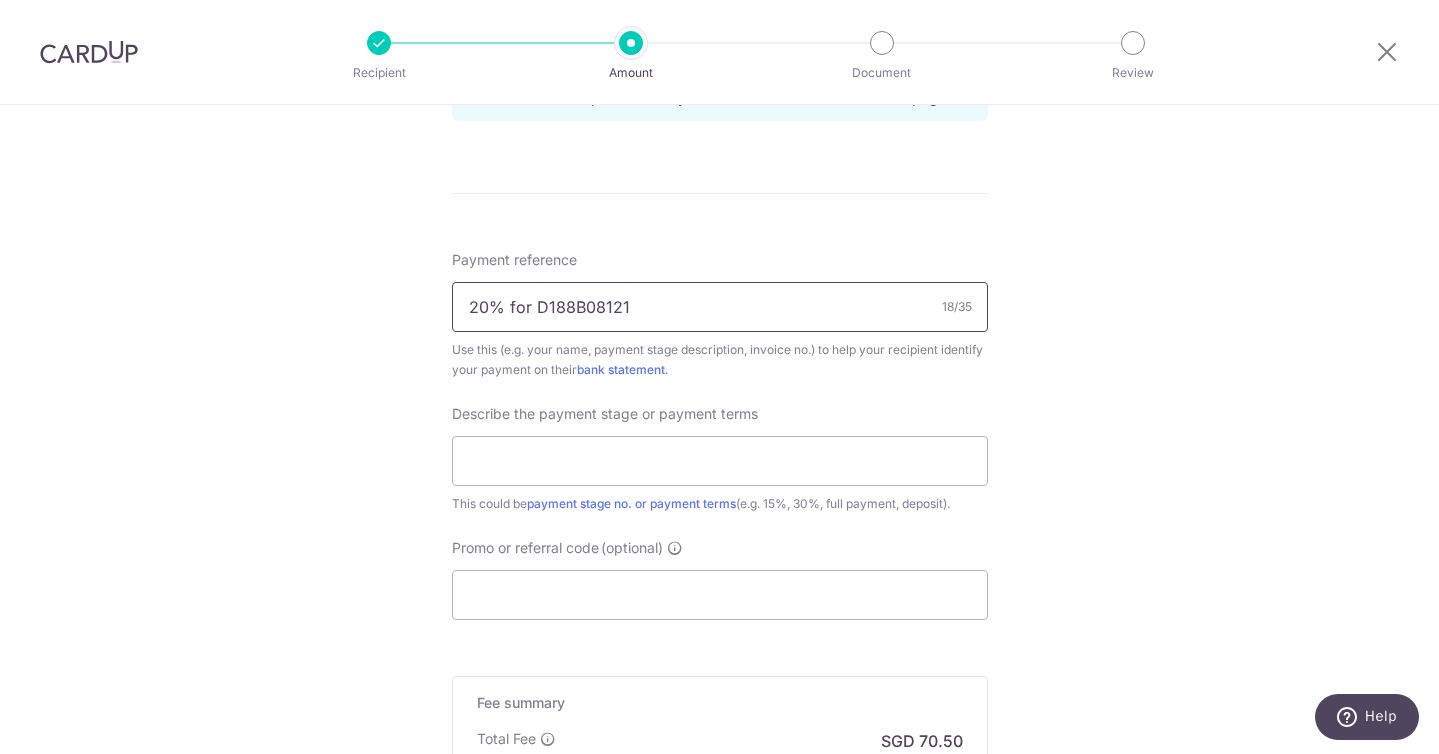 scroll, scrollTop: 1100, scrollLeft: 0, axis: vertical 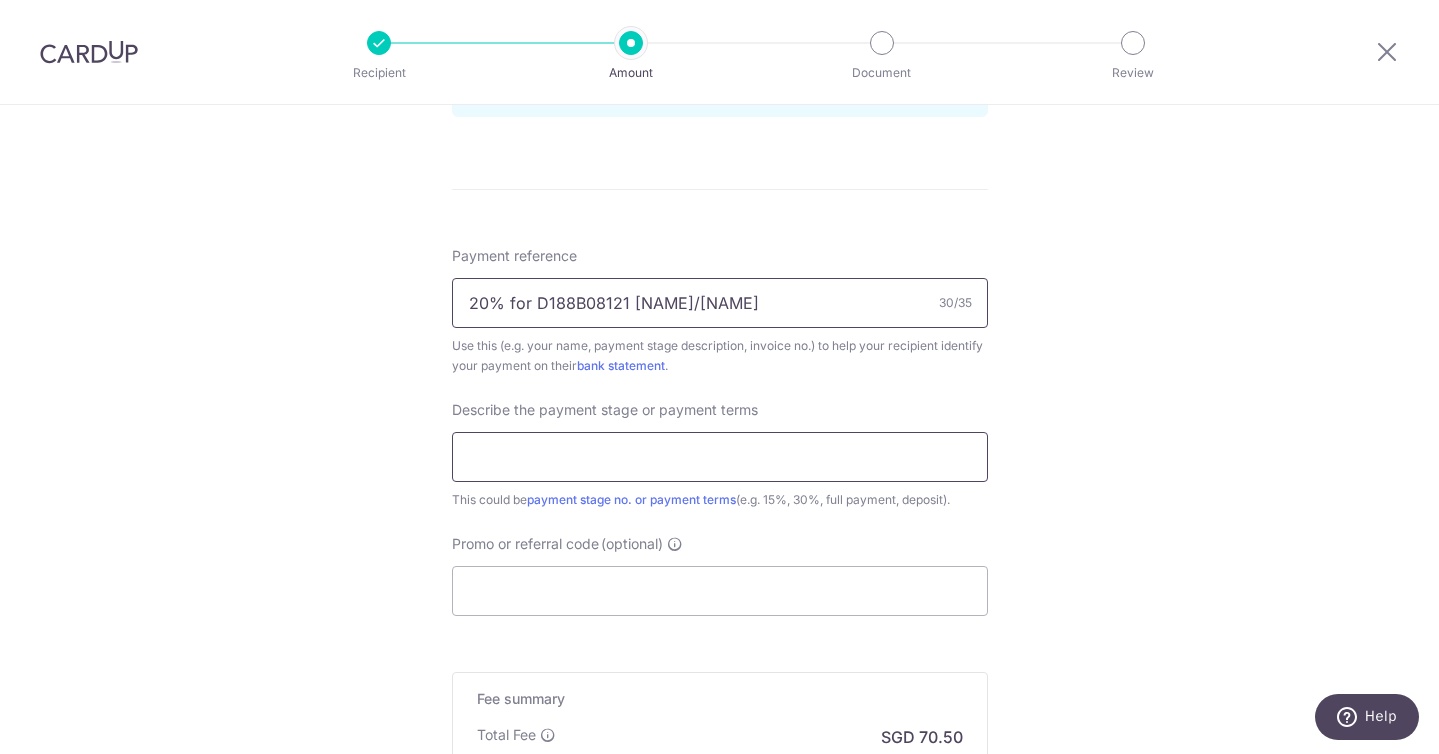 type on "20% for D188B08121 amanda/amit" 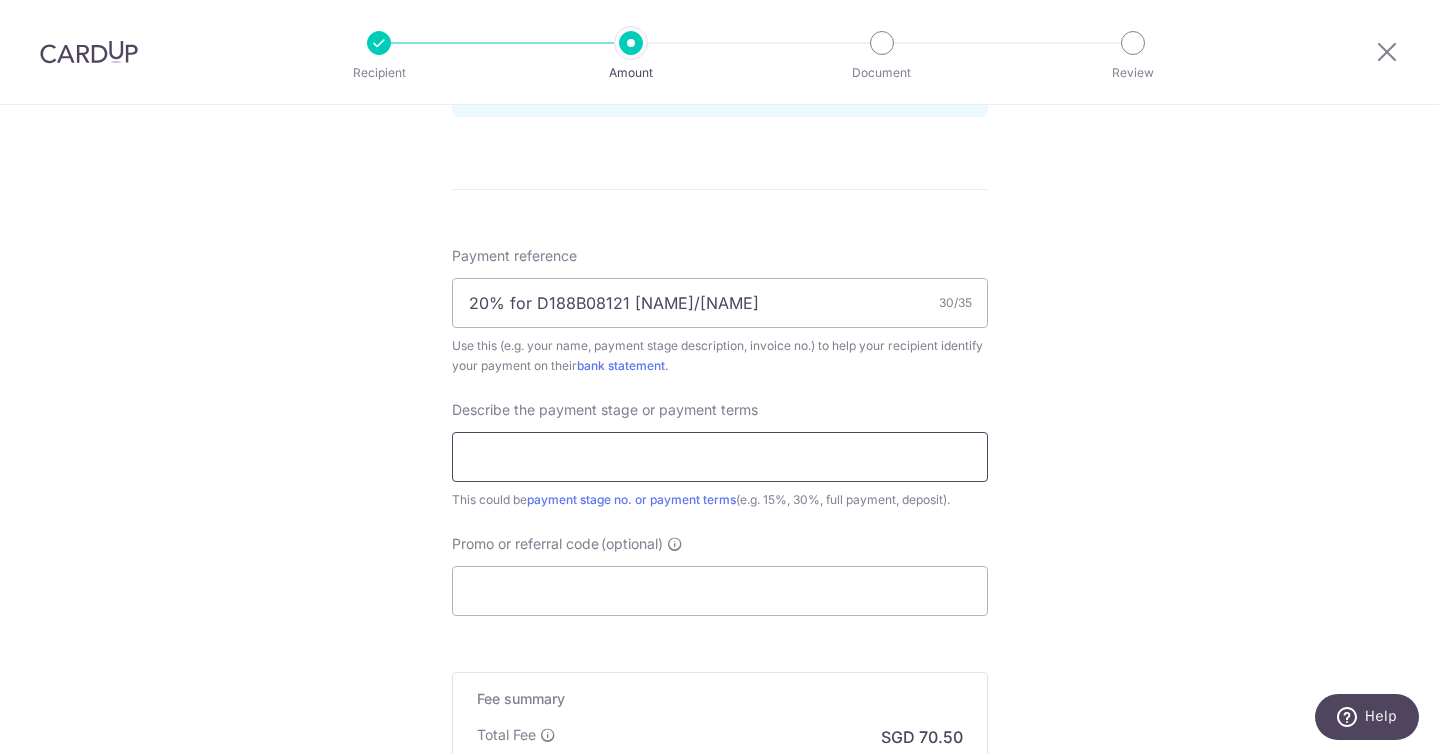click at bounding box center [720, 457] 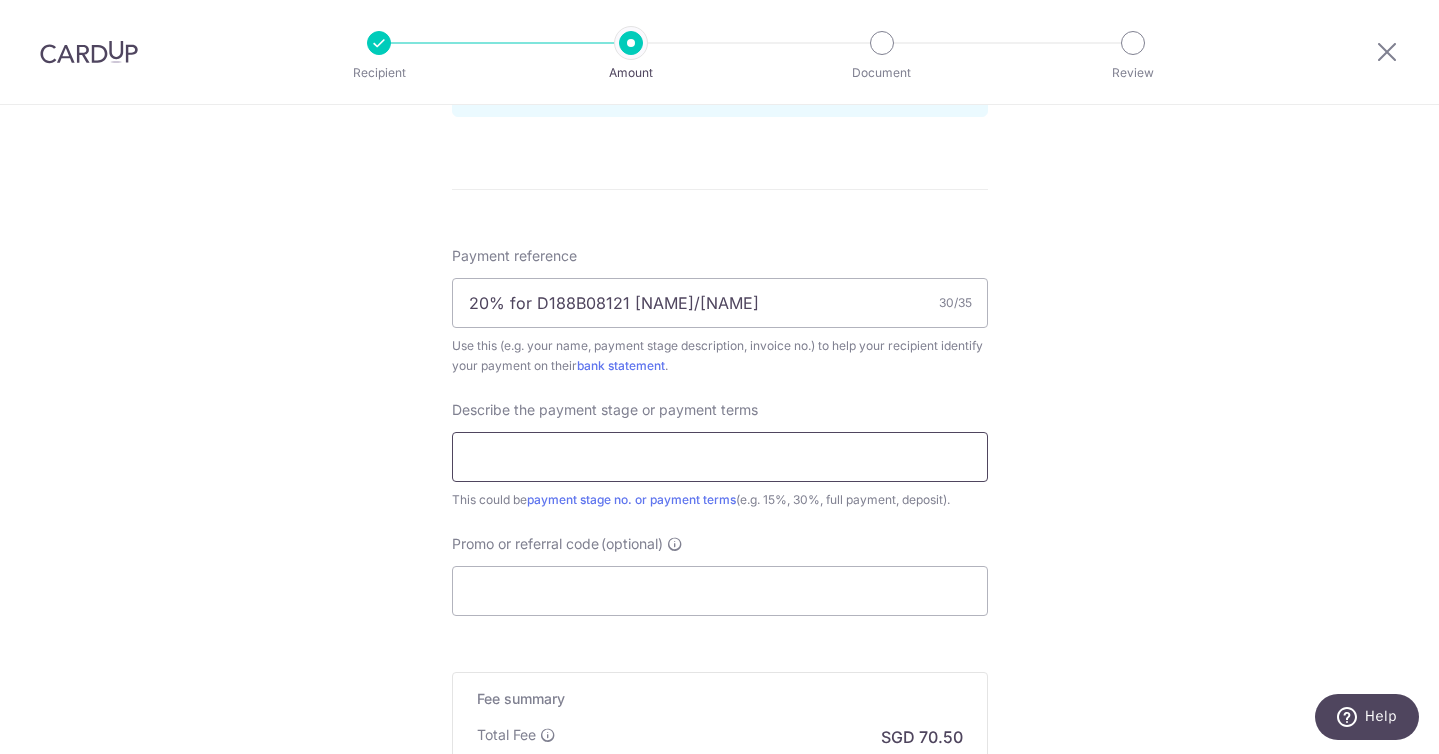 paste on "20% after protection and completing" 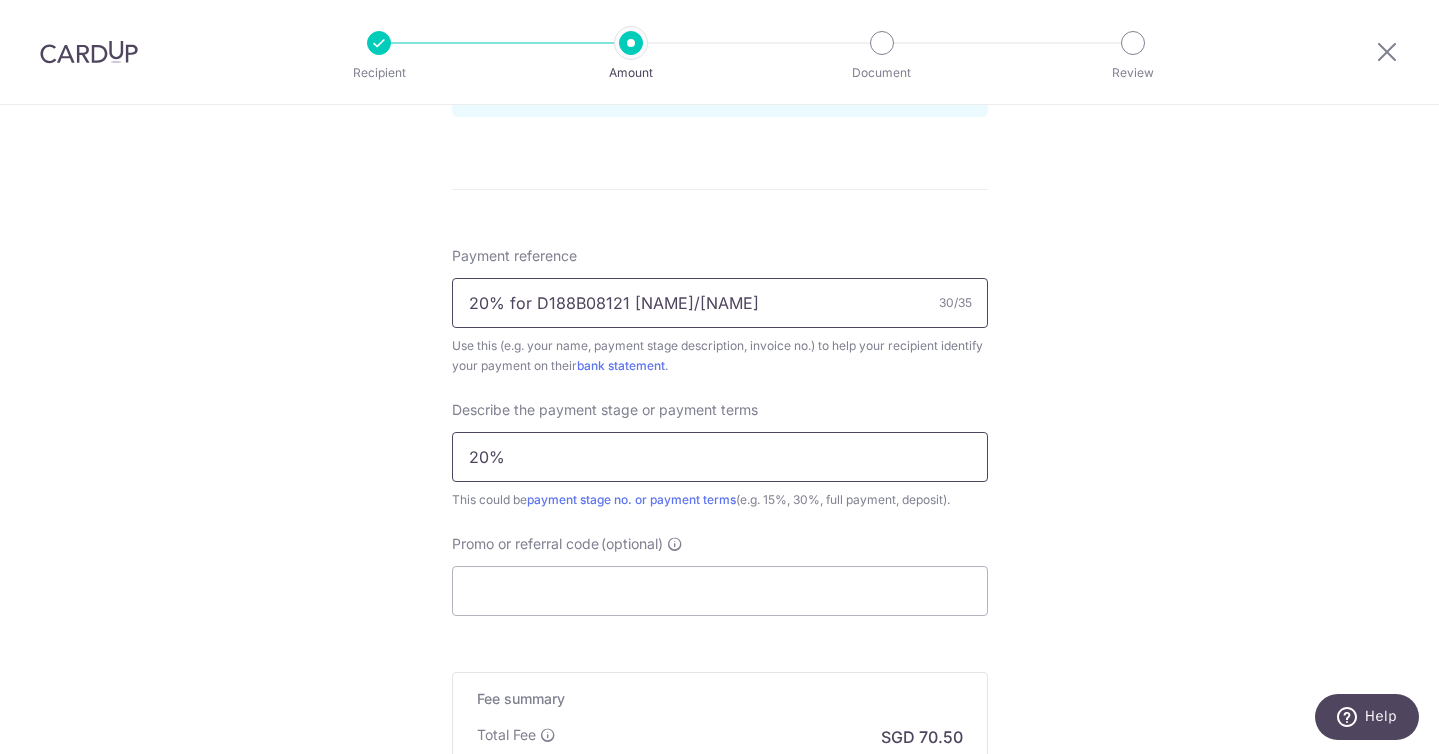 type on "20%" 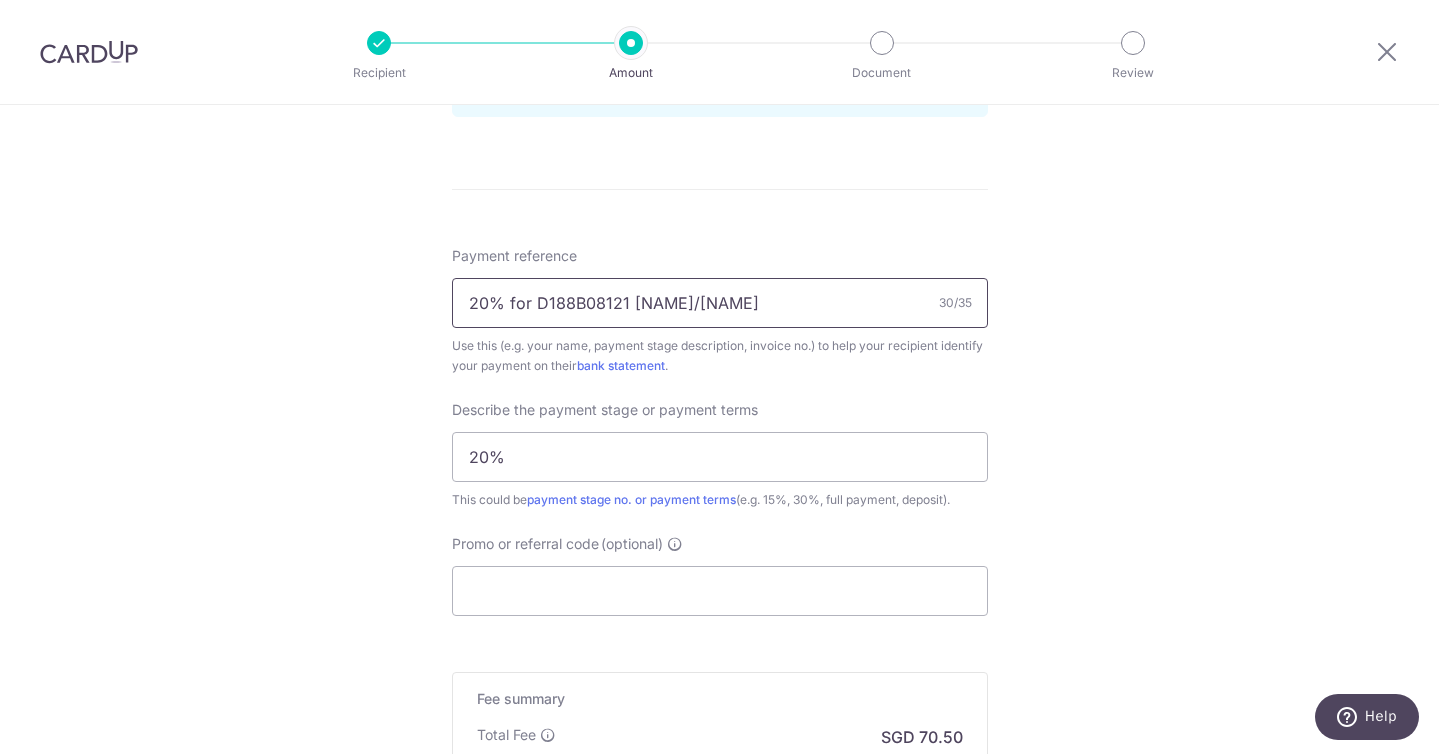 drag, startPoint x: 534, startPoint y: 299, endPoint x: 462, endPoint y: 299, distance: 72 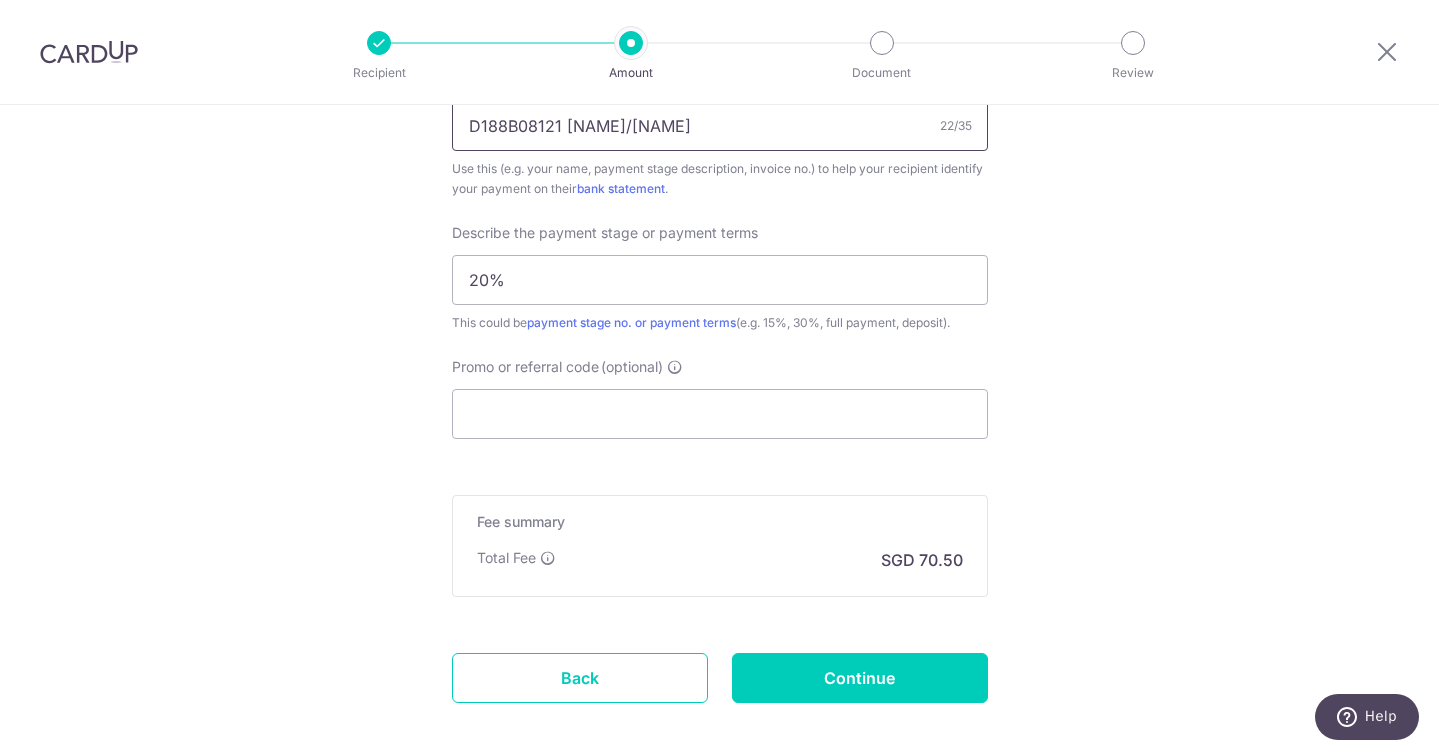 scroll, scrollTop: 1284, scrollLeft: 0, axis: vertical 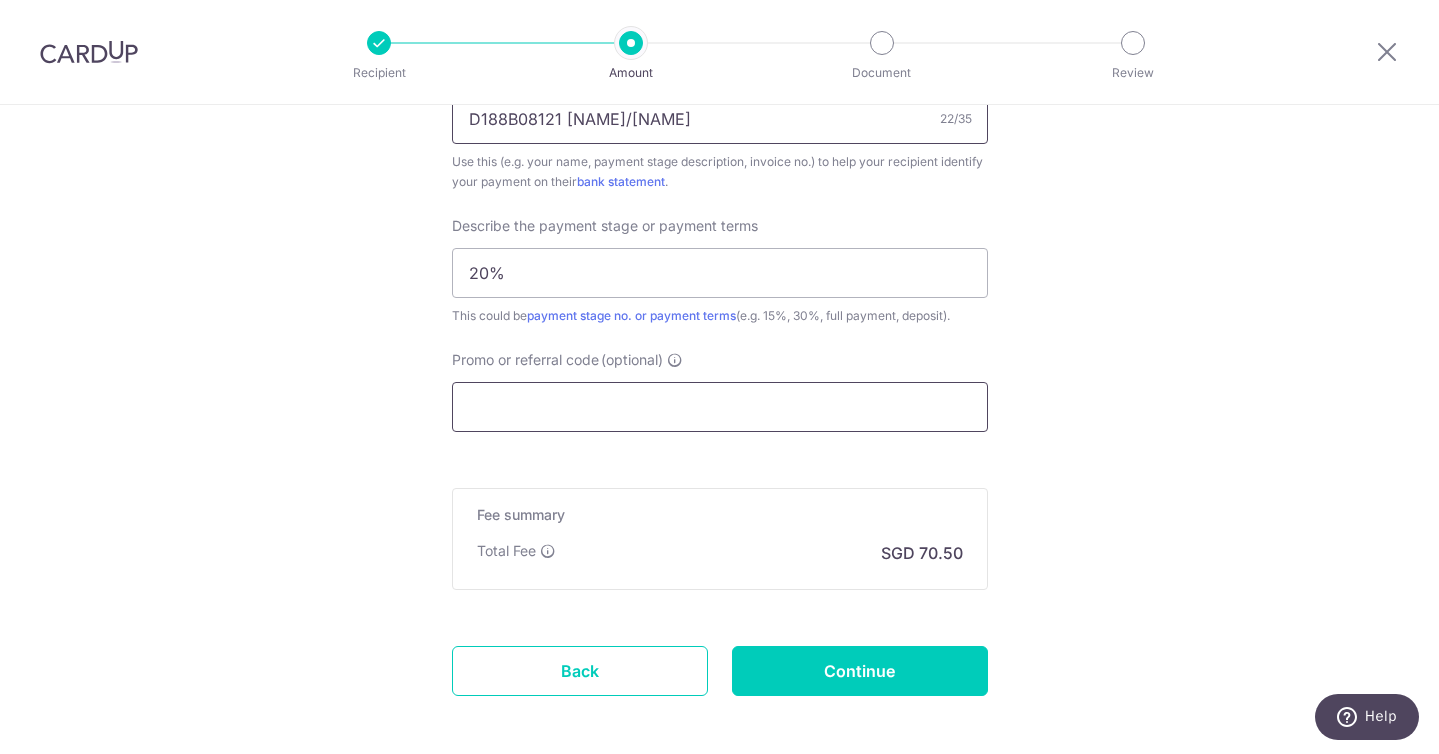 type on "D188B08121 amanda/amit" 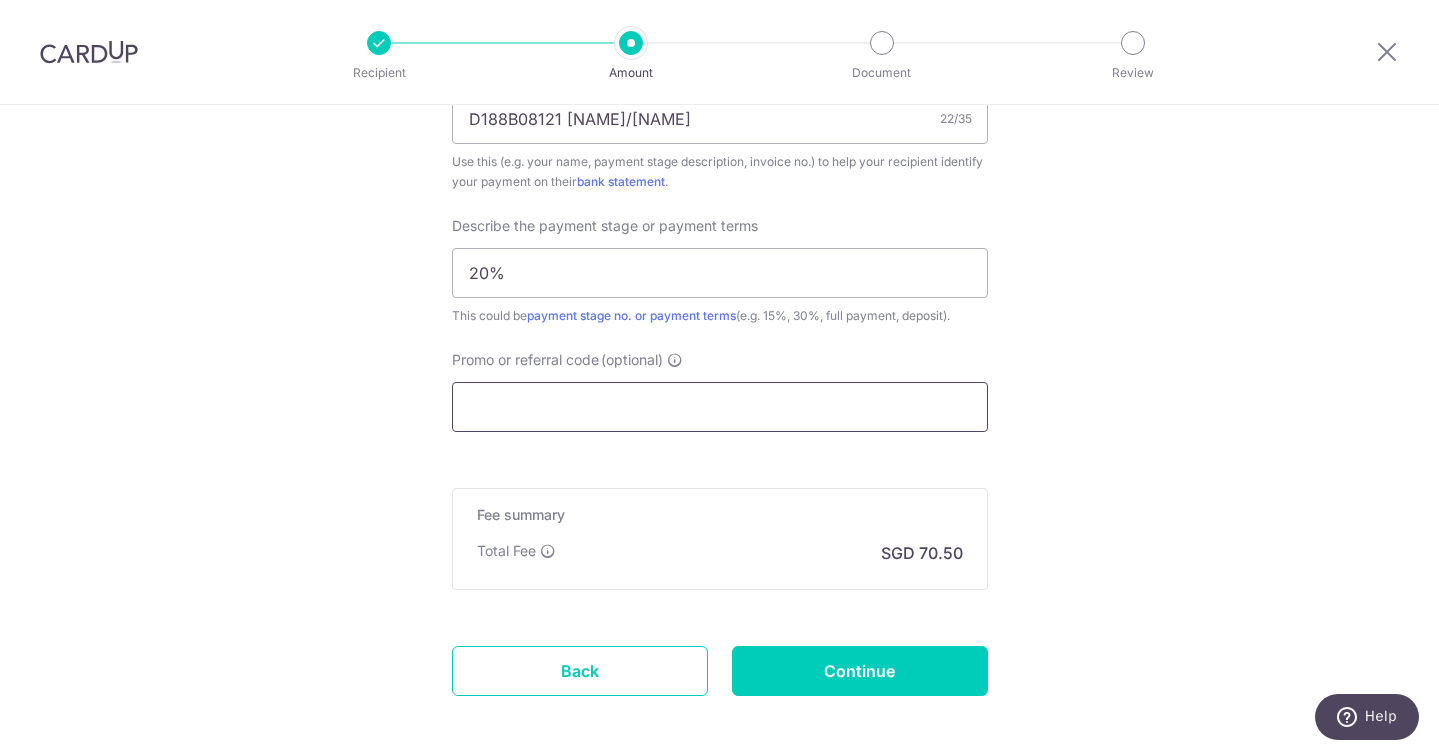 click on "Promo or referral code
(optional)" at bounding box center (720, 407) 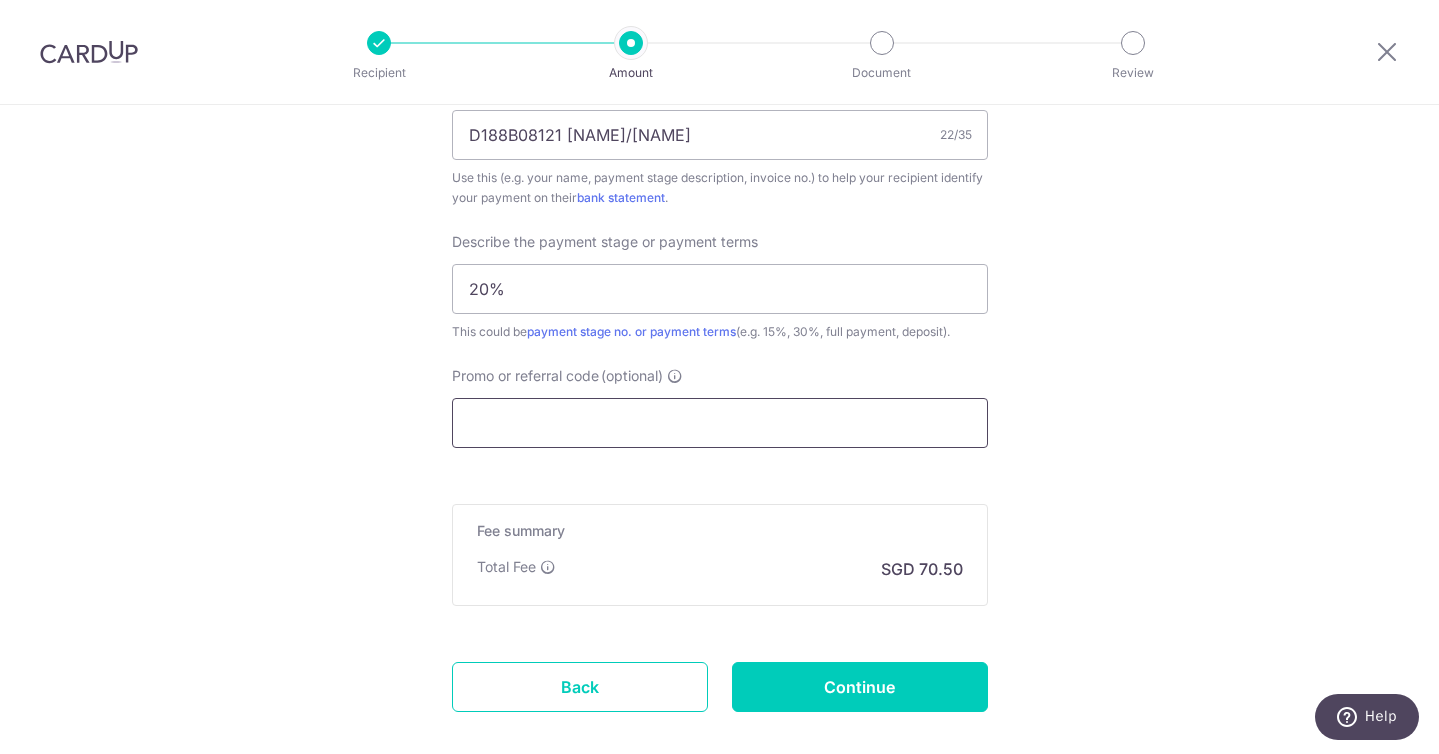 scroll, scrollTop: 1376, scrollLeft: 0, axis: vertical 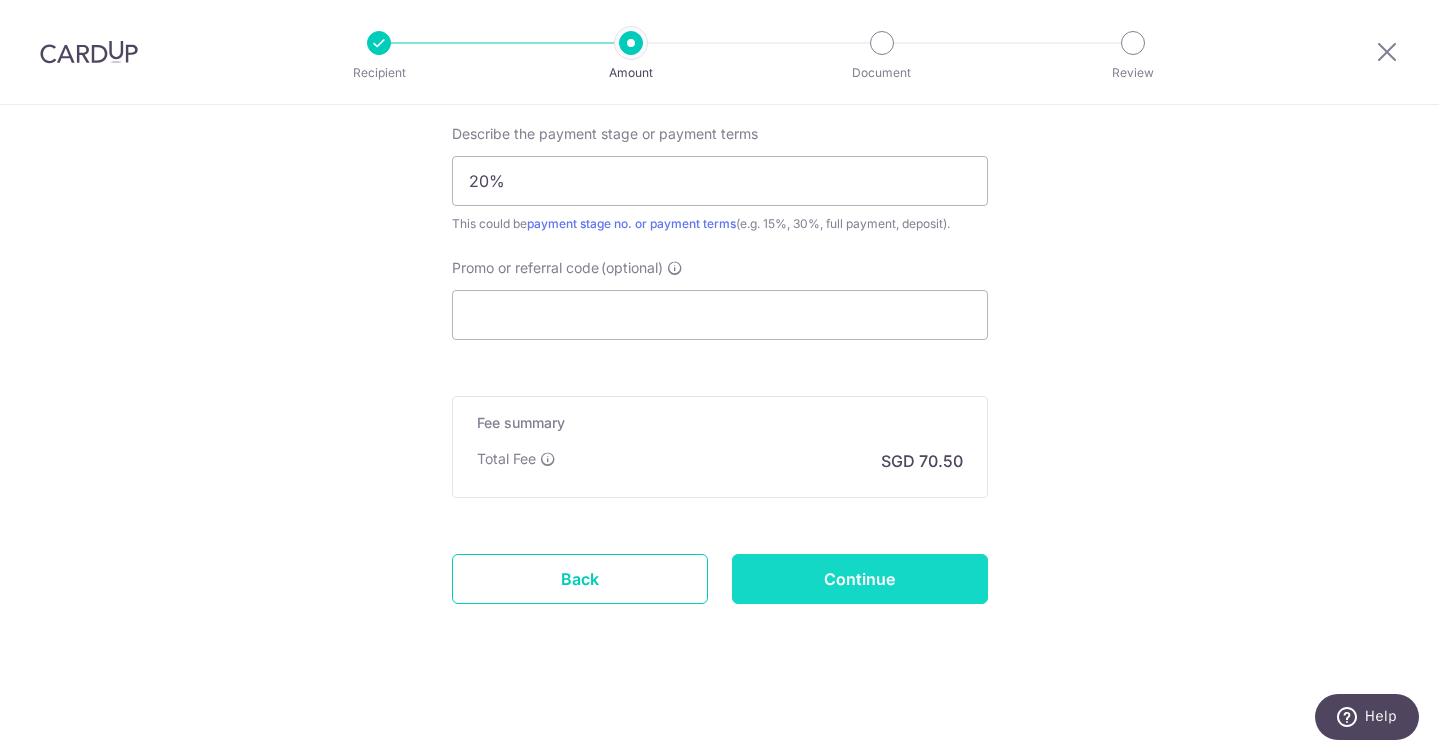 click on "Continue" at bounding box center (860, 579) 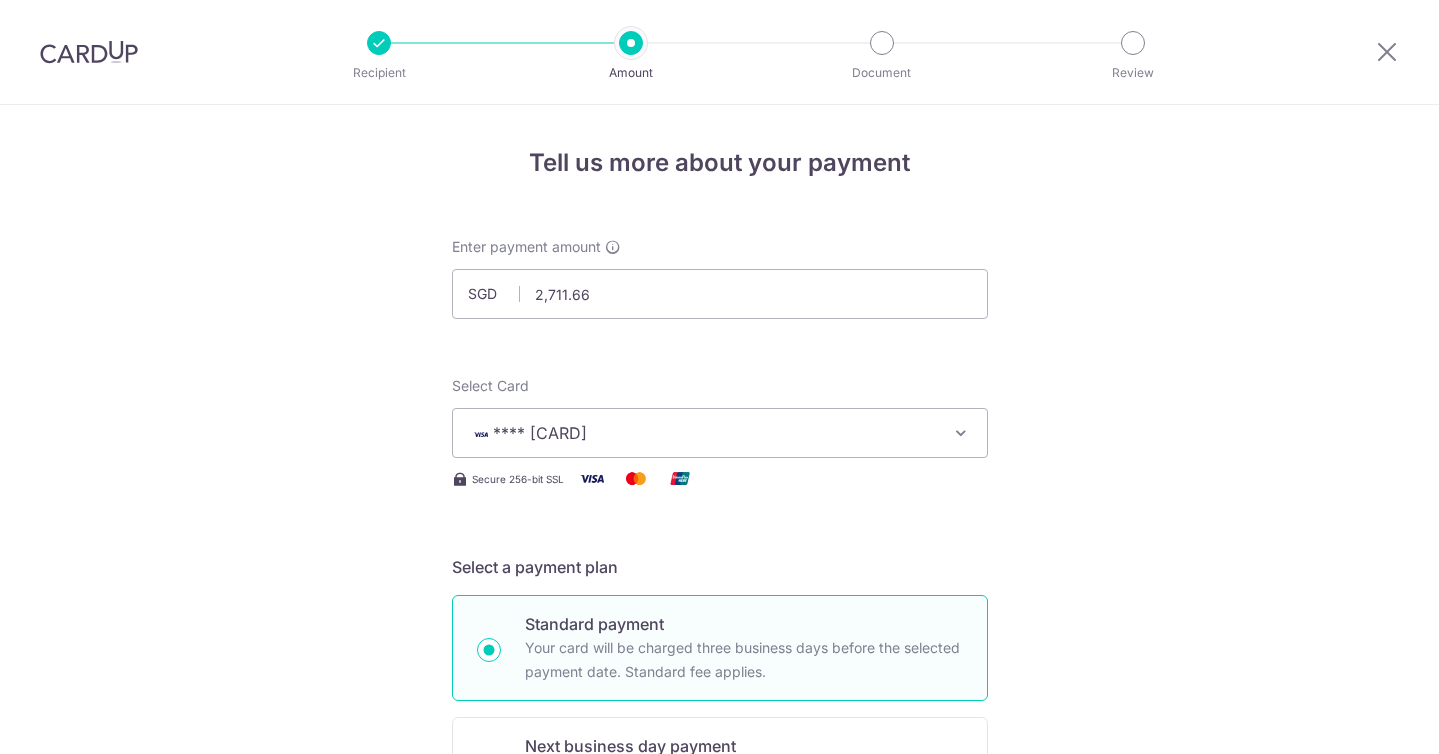 scroll, scrollTop: 0, scrollLeft: 0, axis: both 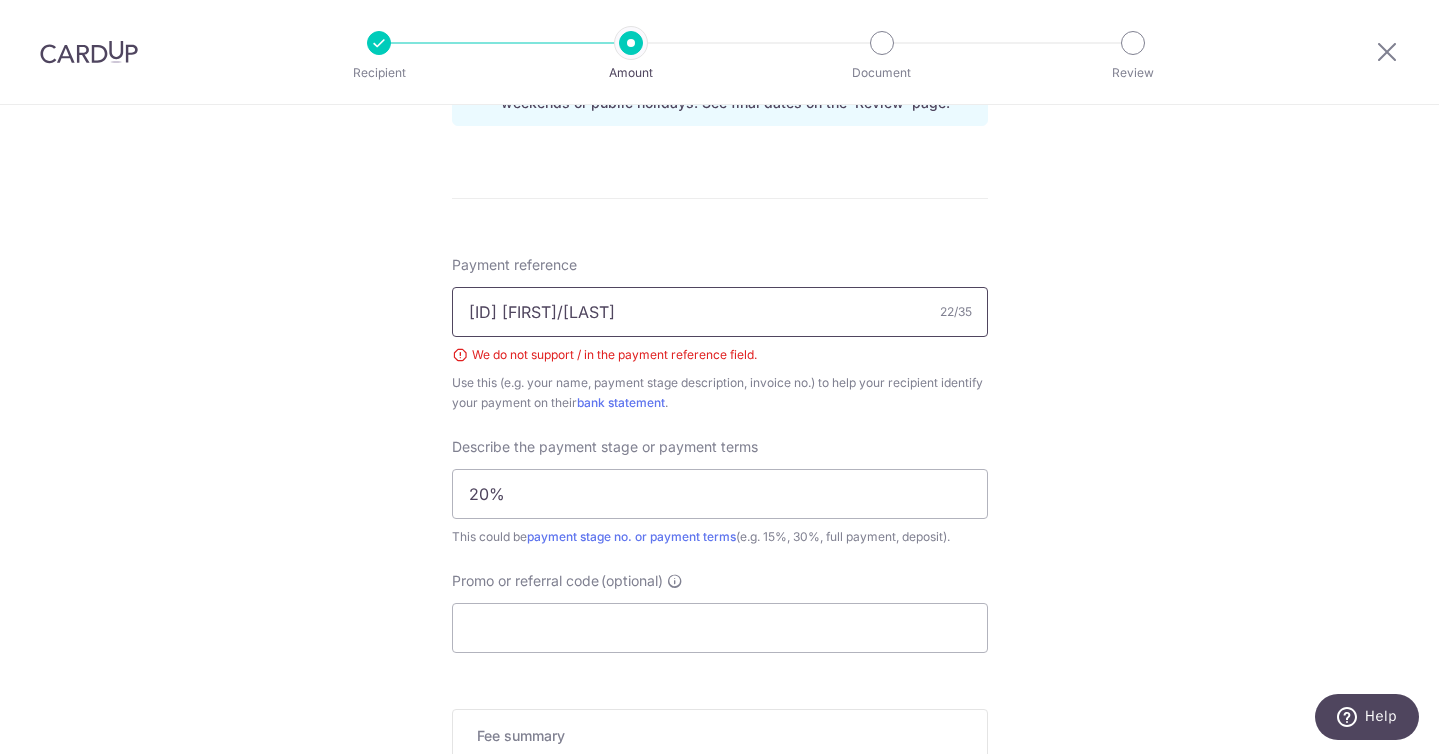 click on "[ID] [FIRST]/[LAST]" at bounding box center (720, 312) 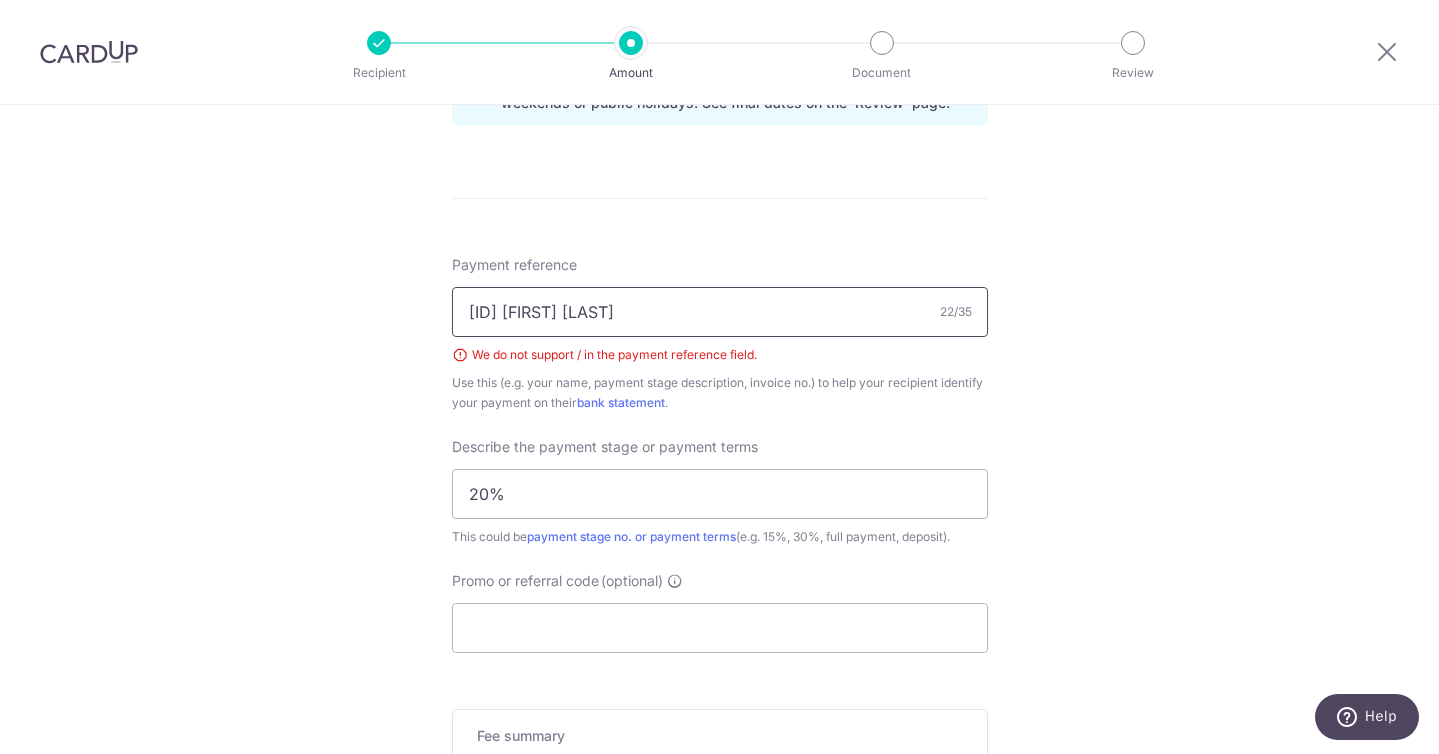 scroll, scrollTop: 1404, scrollLeft: 0, axis: vertical 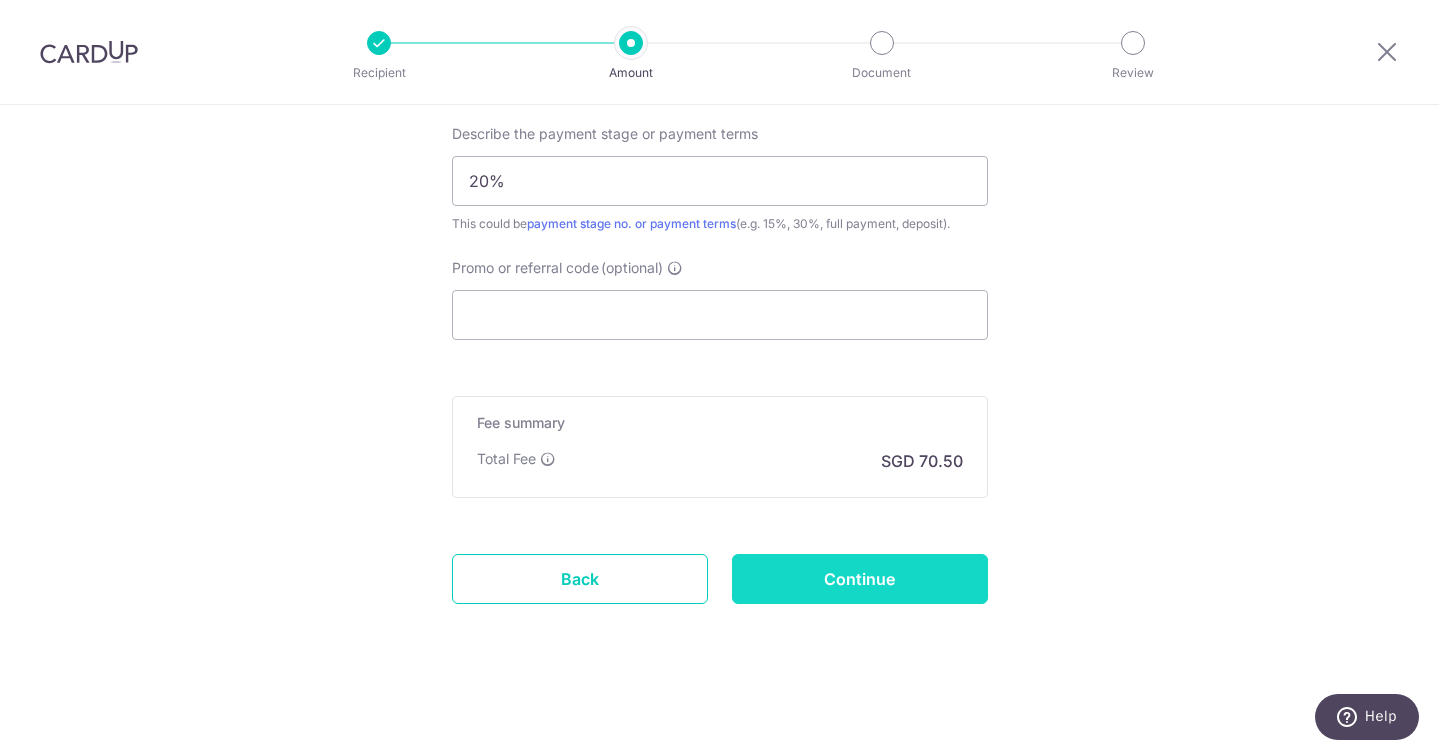 type on "[ID] [FIRST] [LAST]" 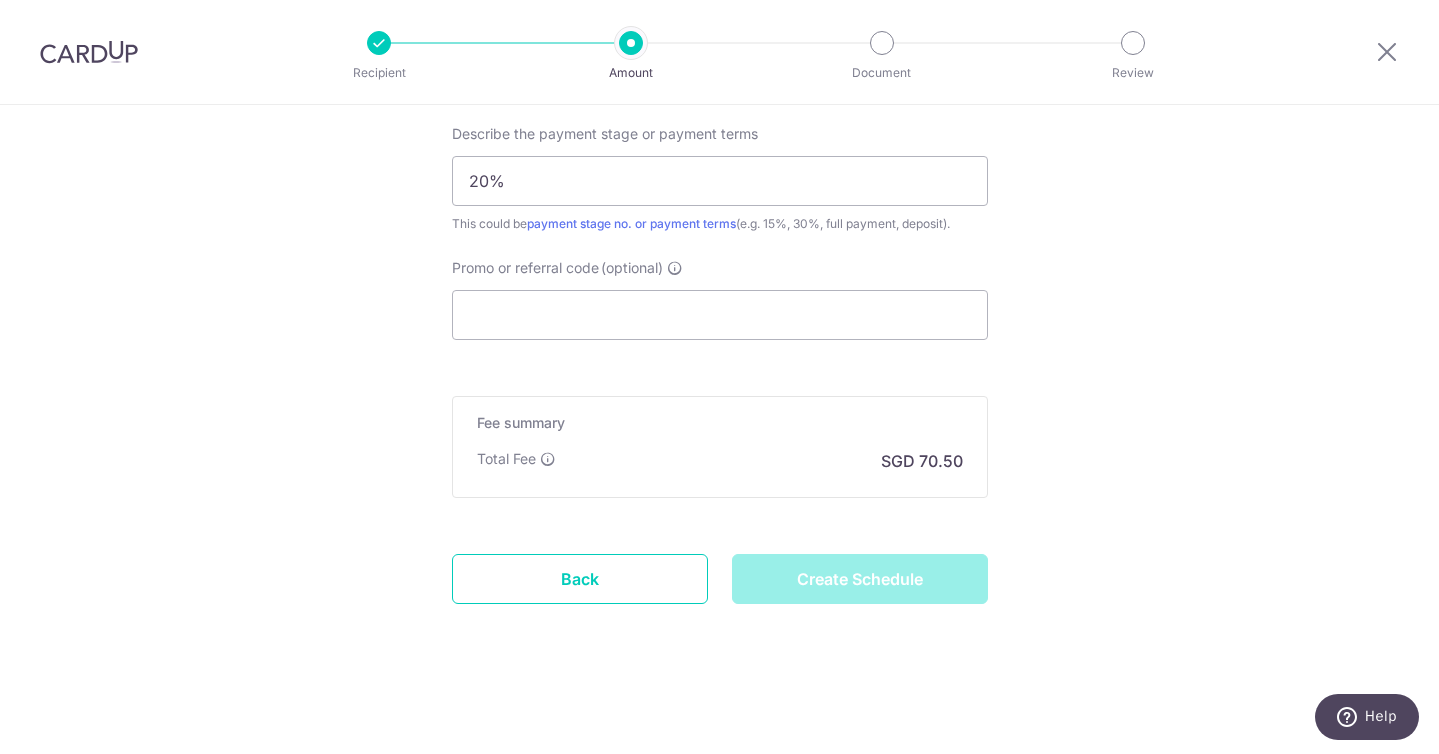 type on "Create Schedule" 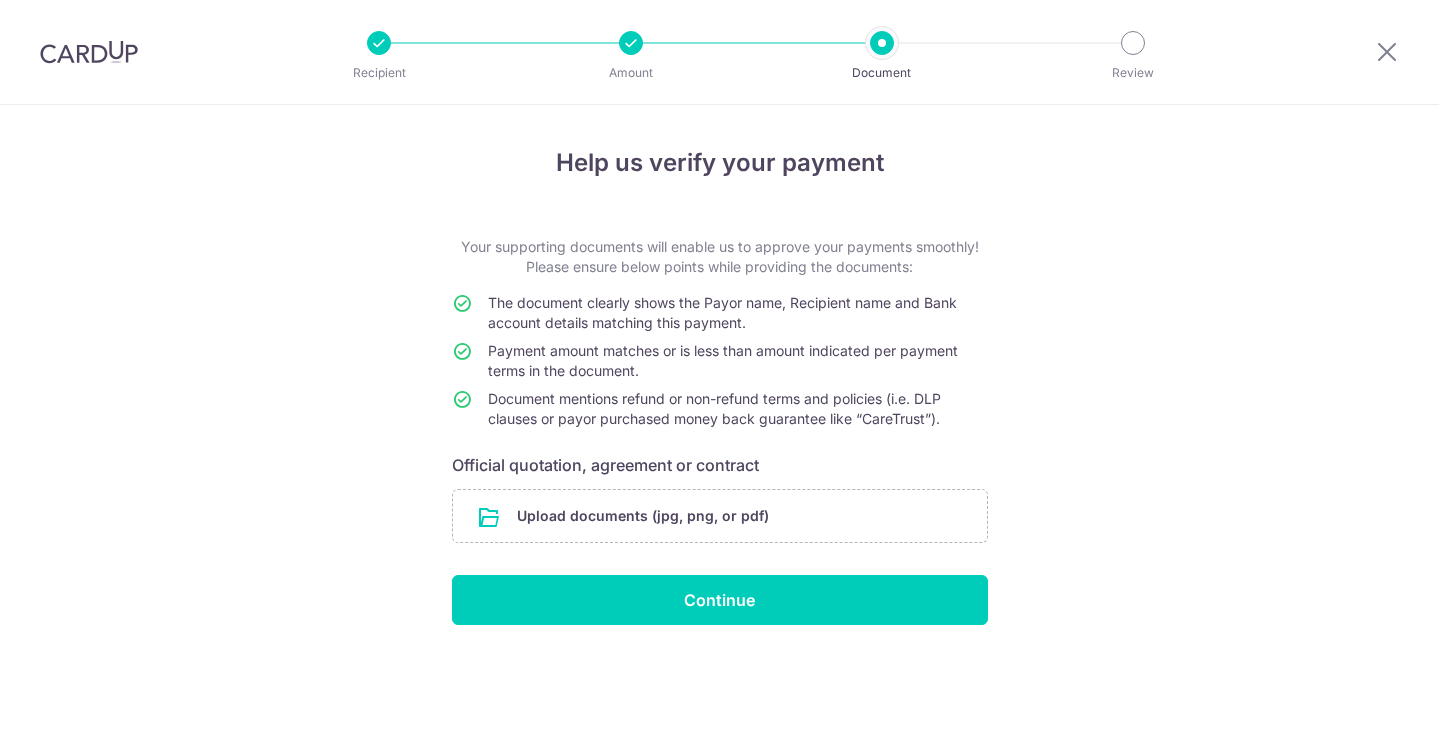 scroll, scrollTop: 0, scrollLeft: 0, axis: both 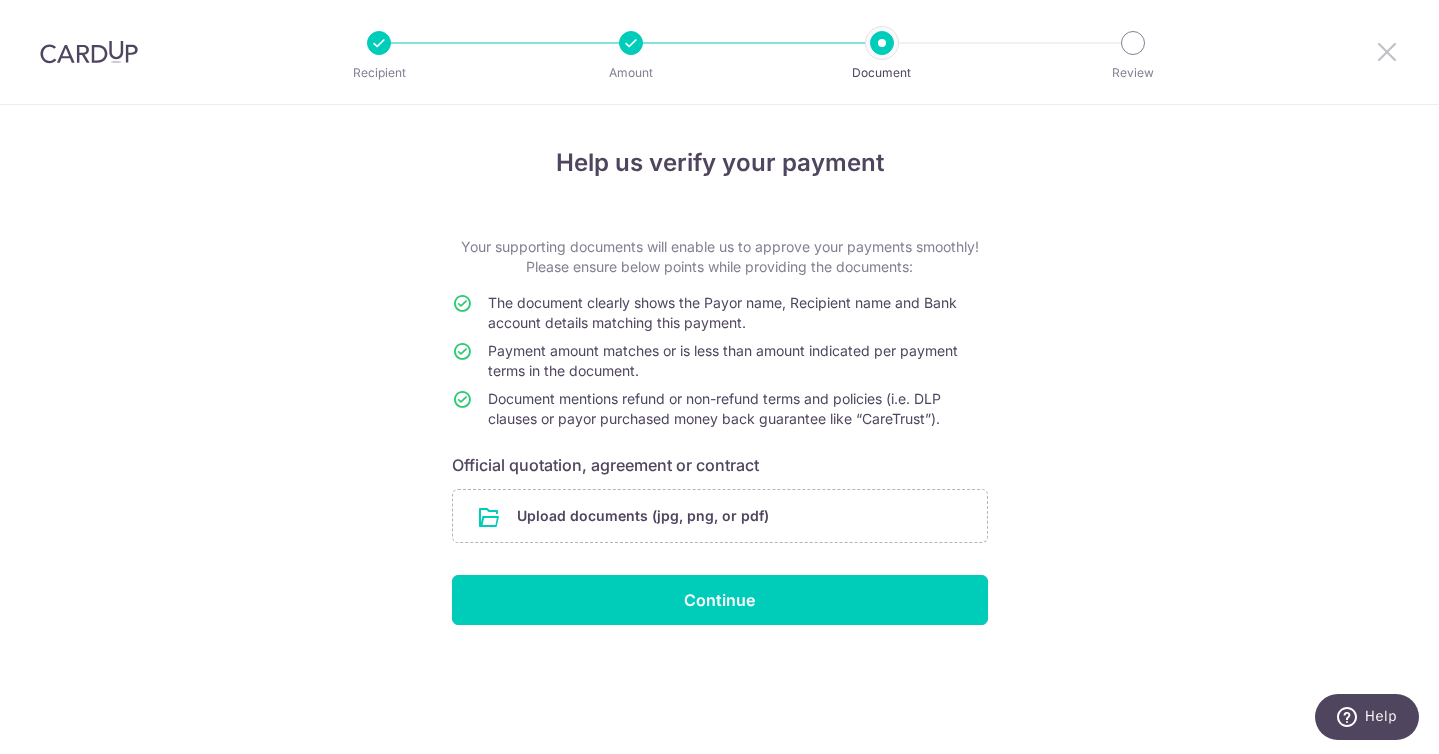 click at bounding box center [1387, 51] 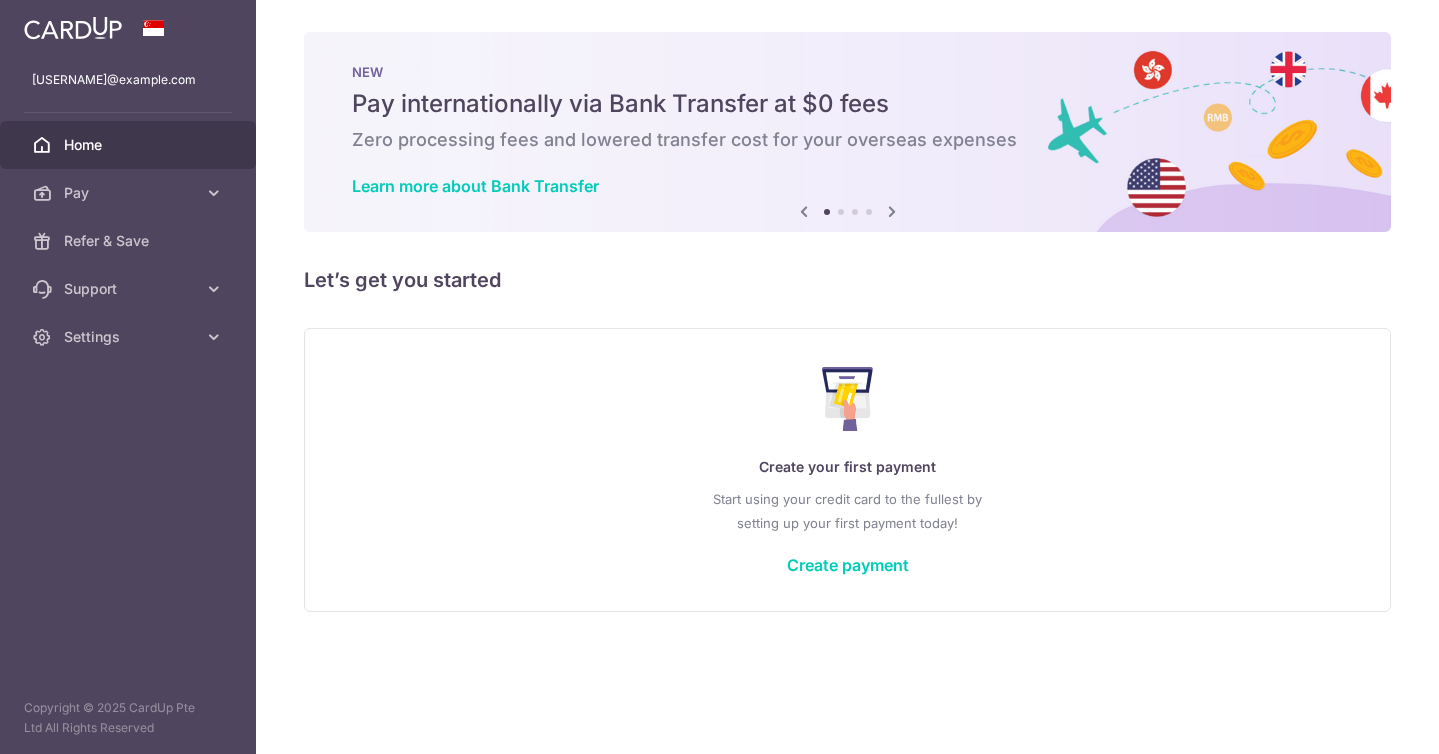 scroll, scrollTop: 0, scrollLeft: 0, axis: both 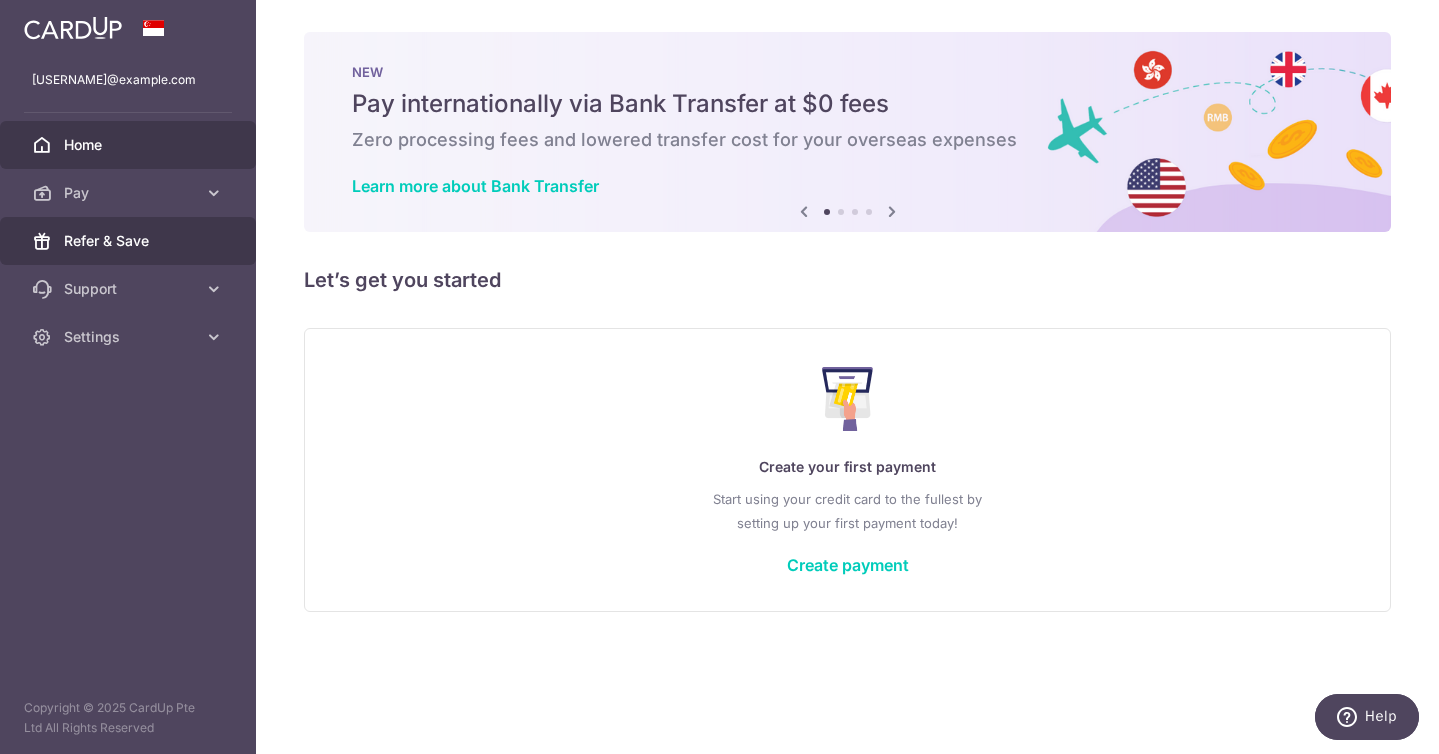 click on "Refer & Save" at bounding box center (128, 241) 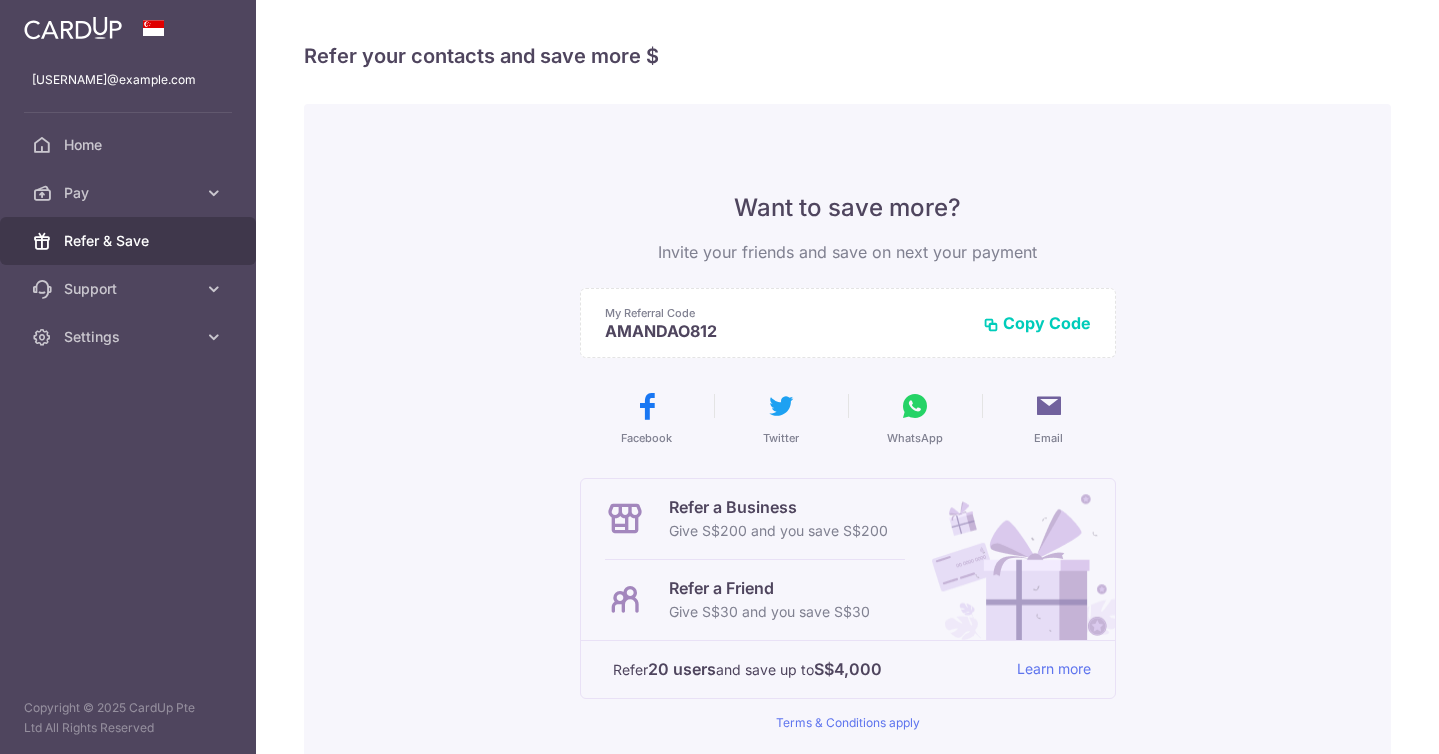 scroll, scrollTop: 0, scrollLeft: 0, axis: both 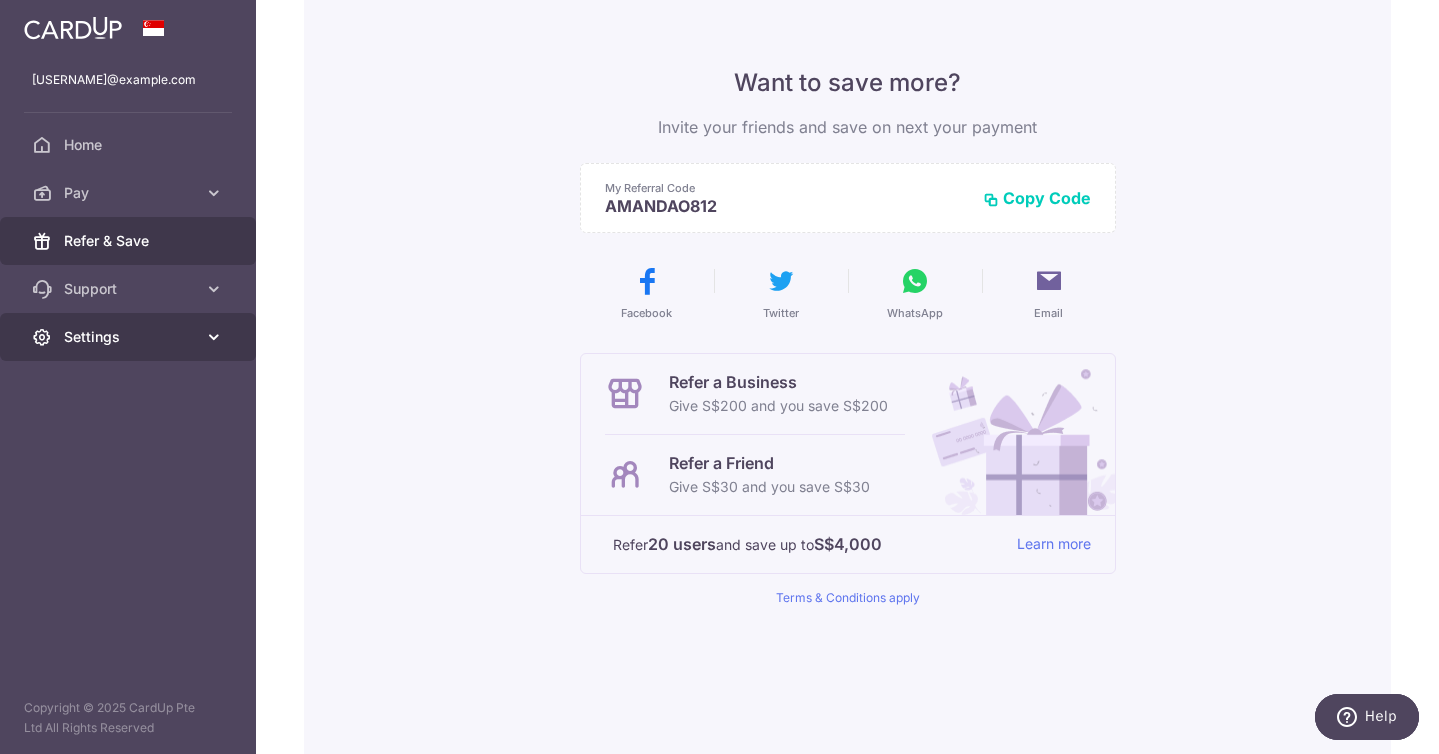 click on "Settings" at bounding box center (128, 337) 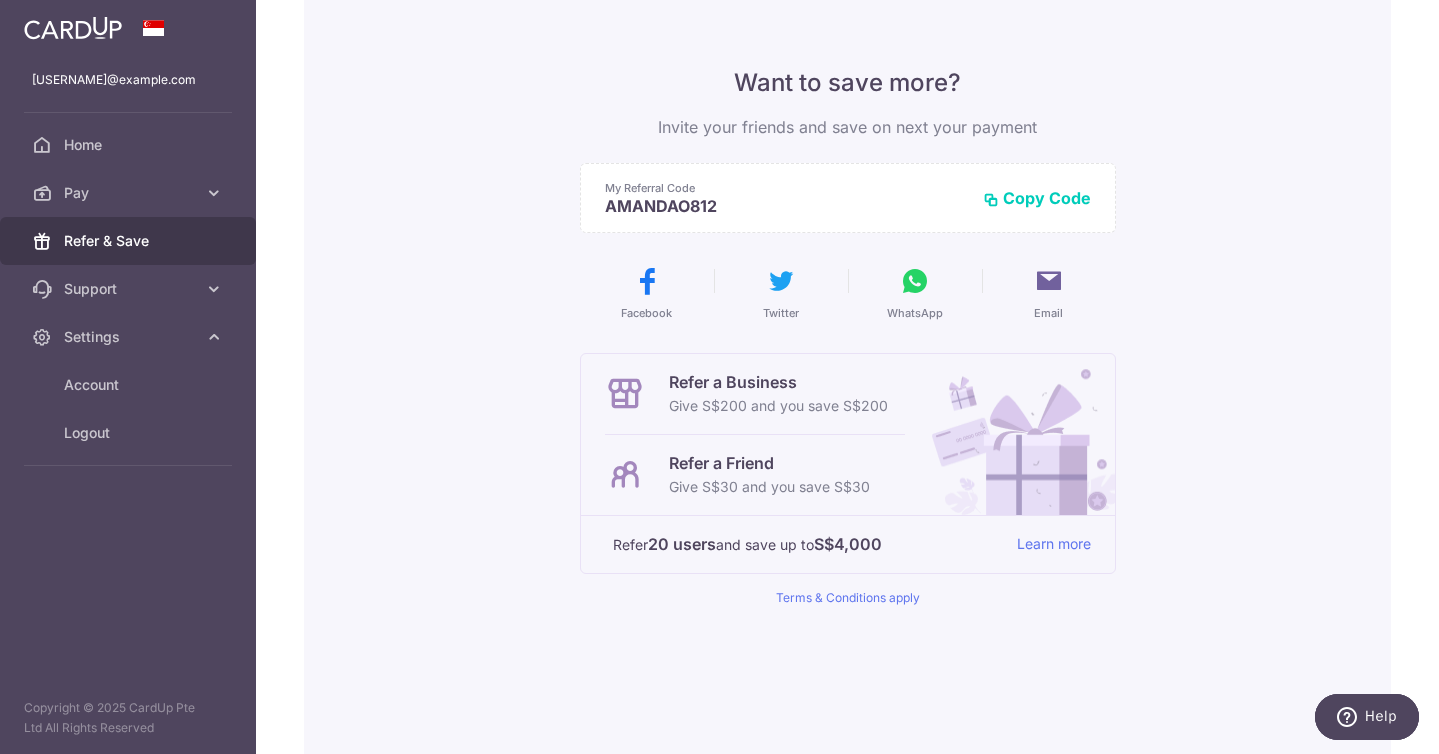 click on "Refer & Save" at bounding box center (128, 241) 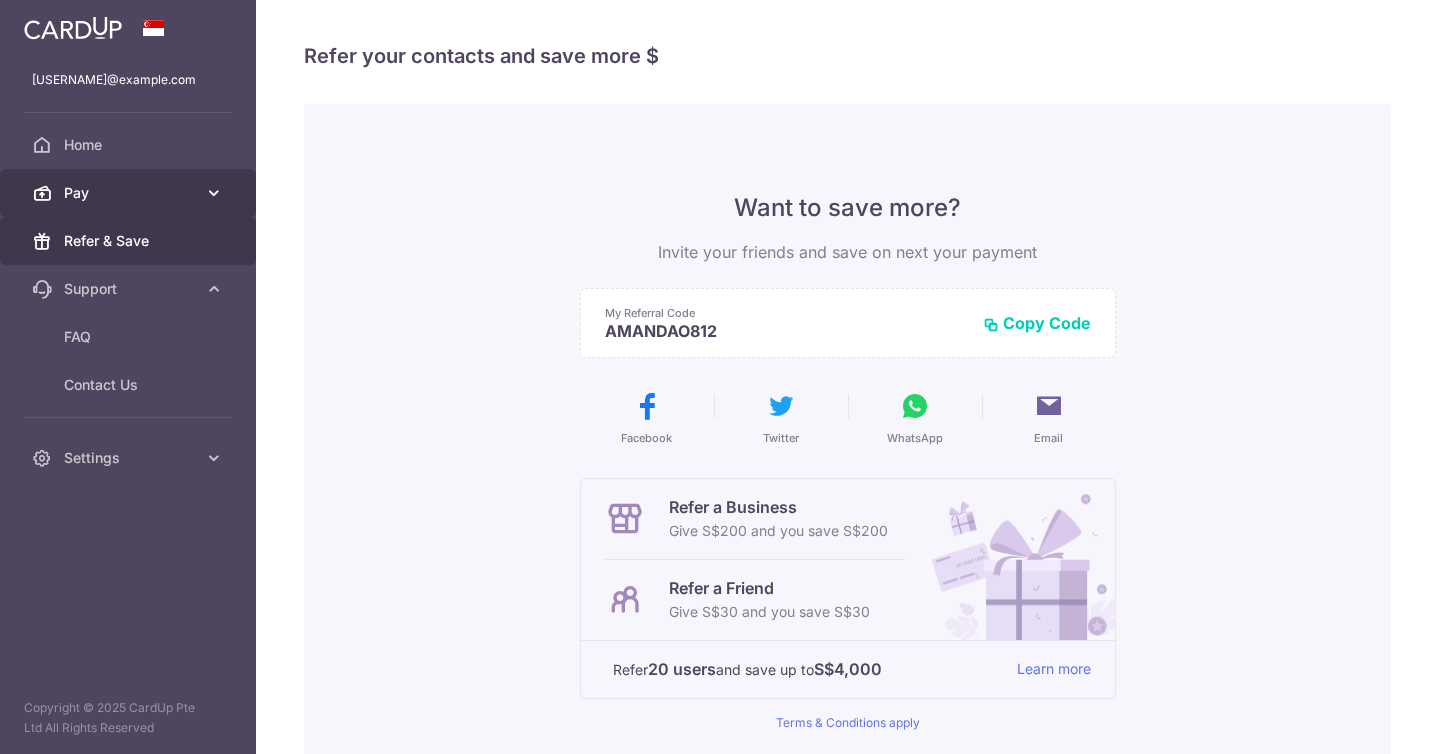 scroll, scrollTop: 0, scrollLeft: 0, axis: both 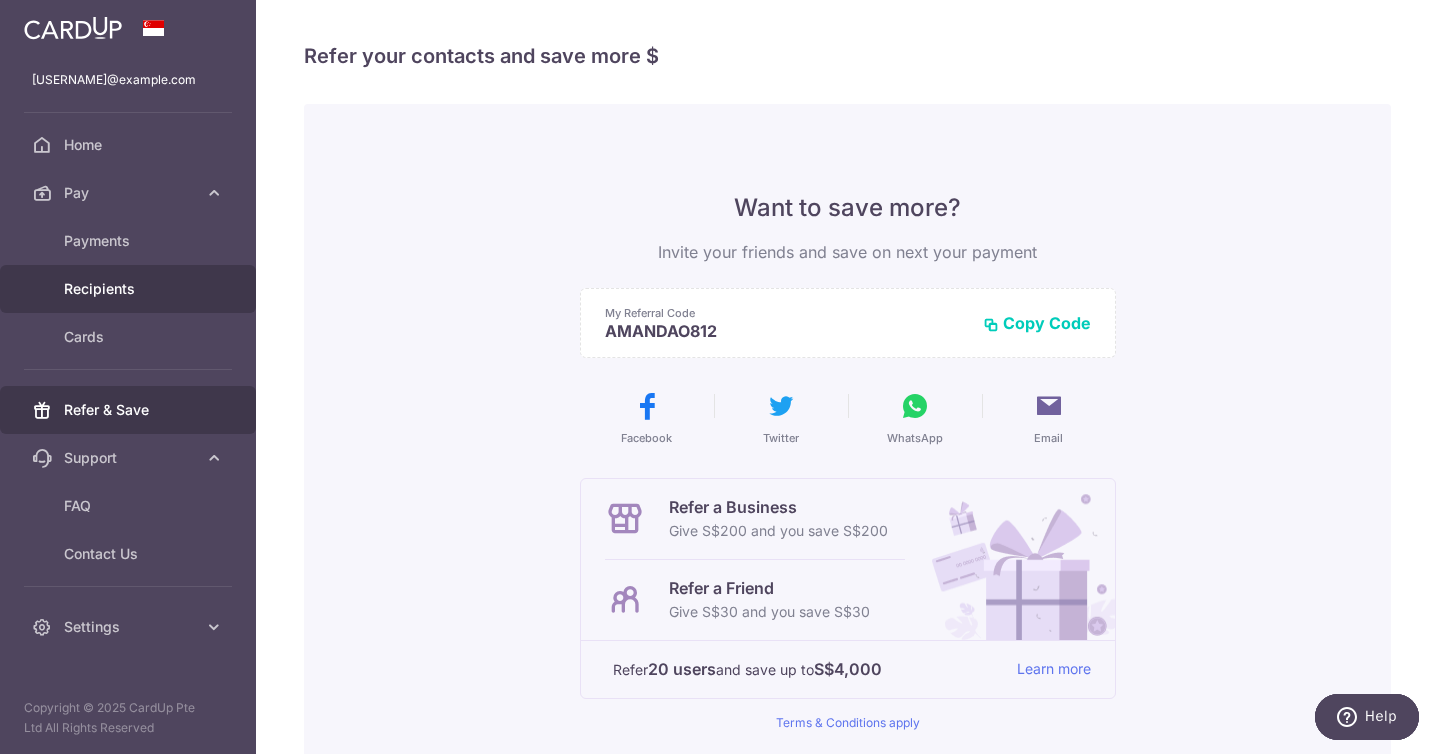 click on "Recipients" at bounding box center [128, 289] 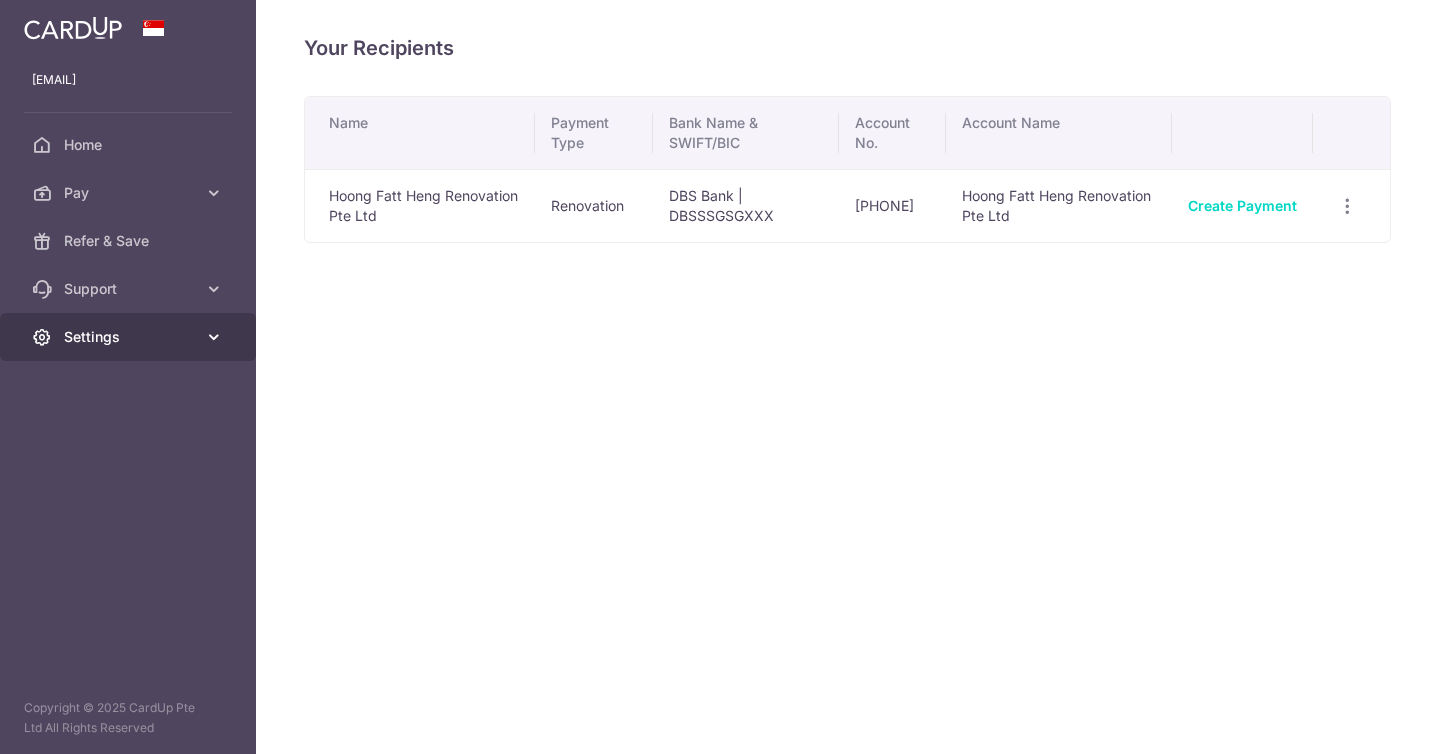 scroll, scrollTop: 0, scrollLeft: 0, axis: both 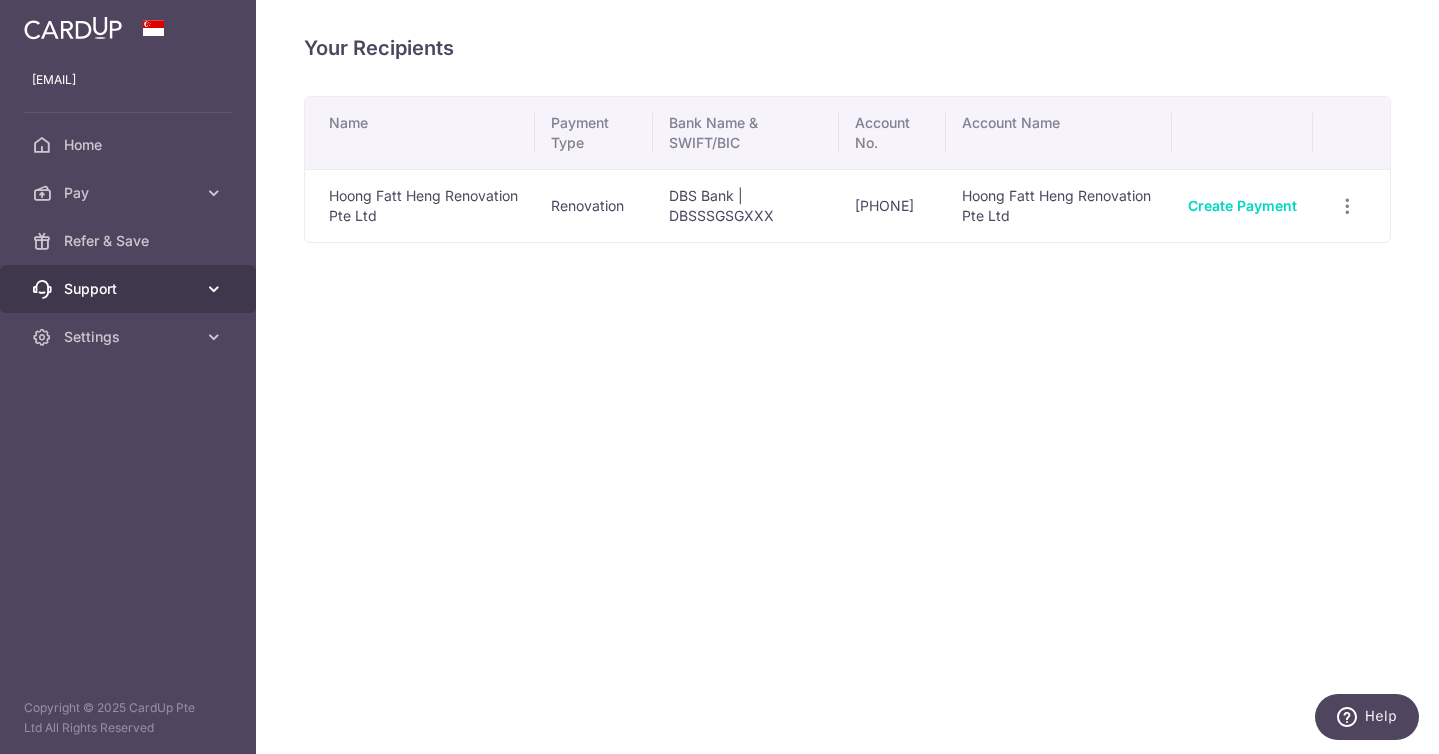click on "Support" at bounding box center [130, 289] 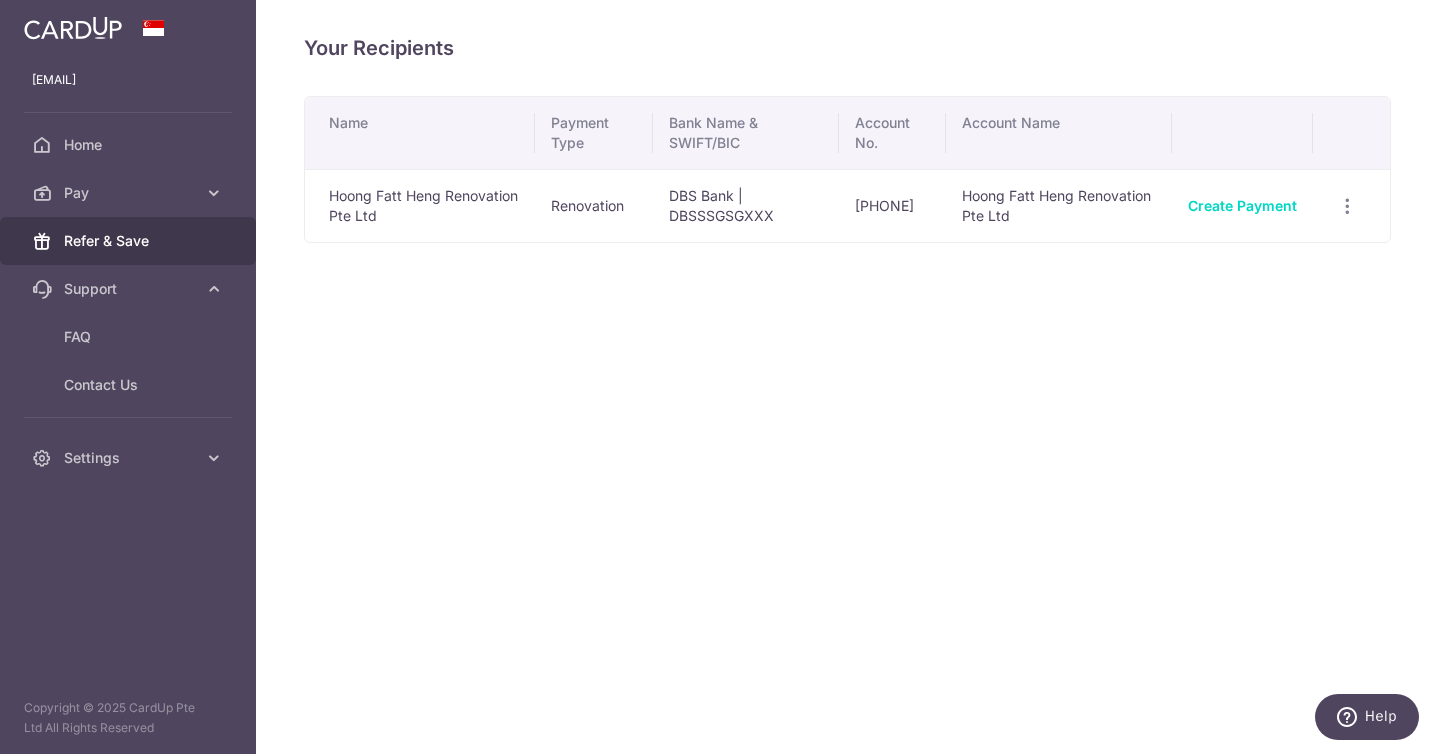 click on "Refer & Save" at bounding box center [128, 241] 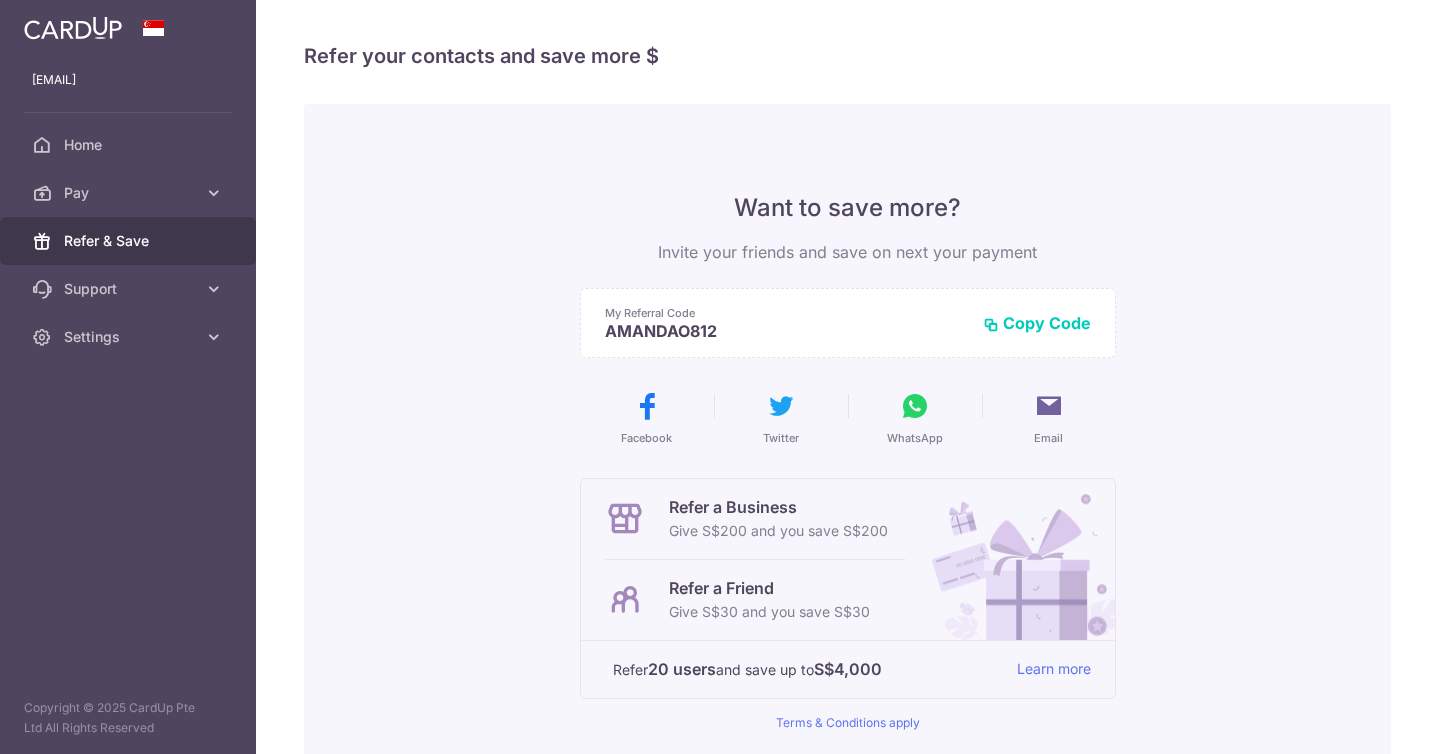 scroll, scrollTop: 0, scrollLeft: 0, axis: both 